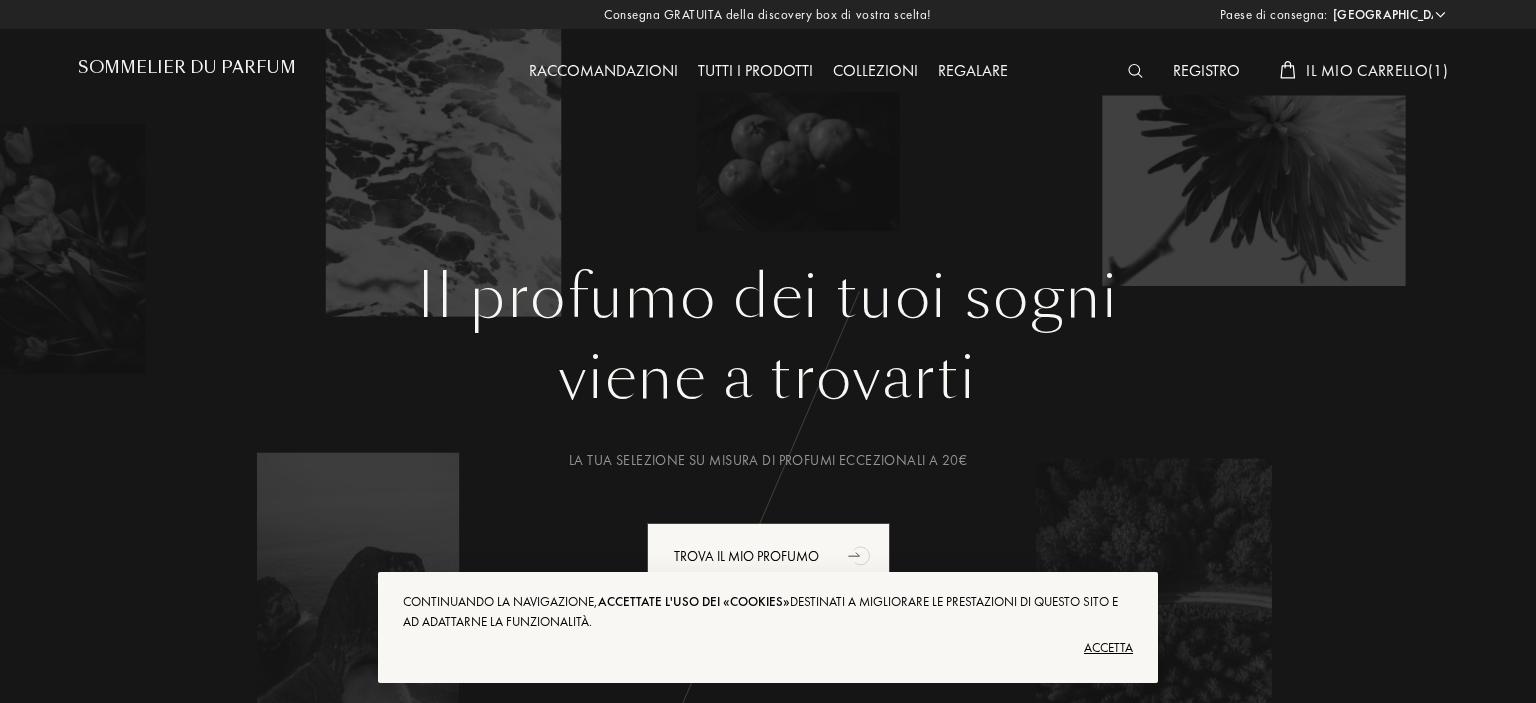 select on "IT" 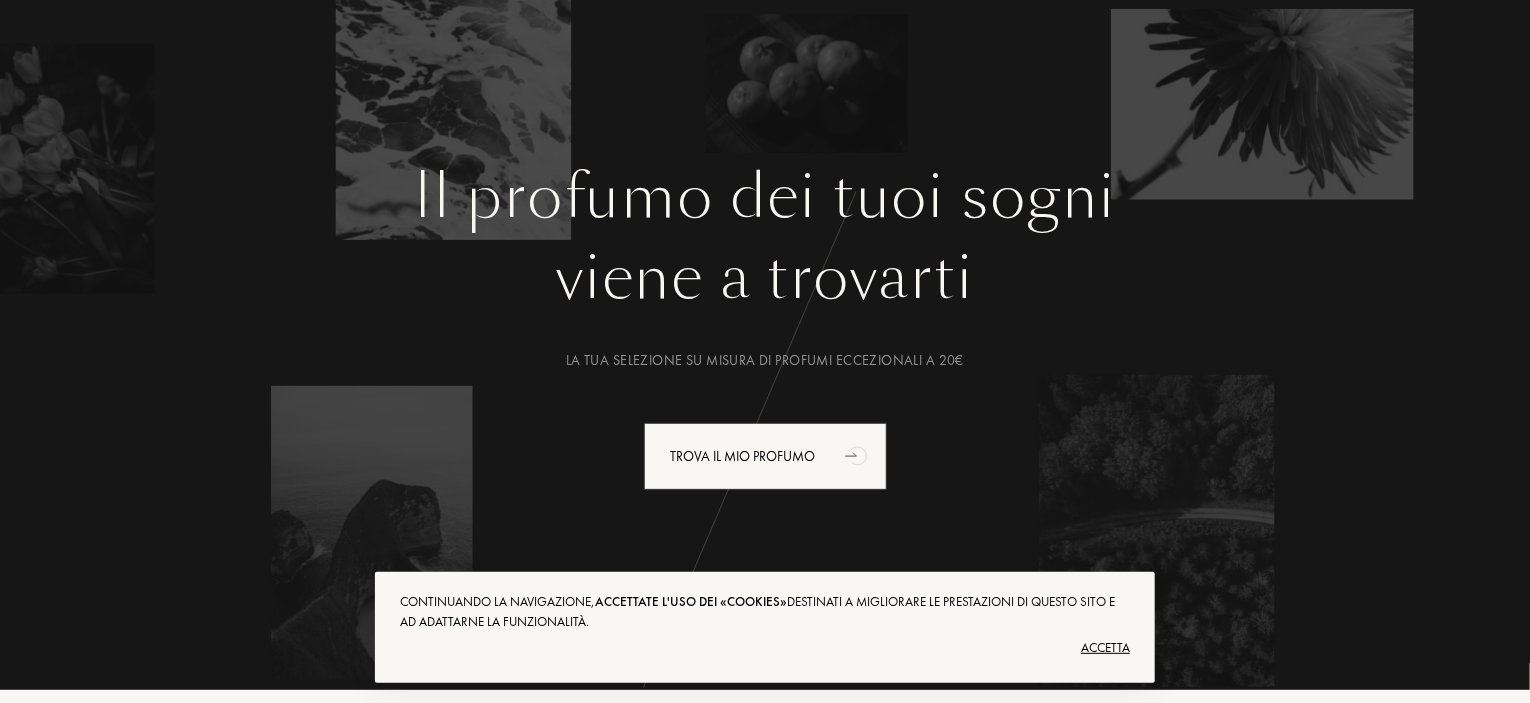 scroll, scrollTop: 0, scrollLeft: 0, axis: both 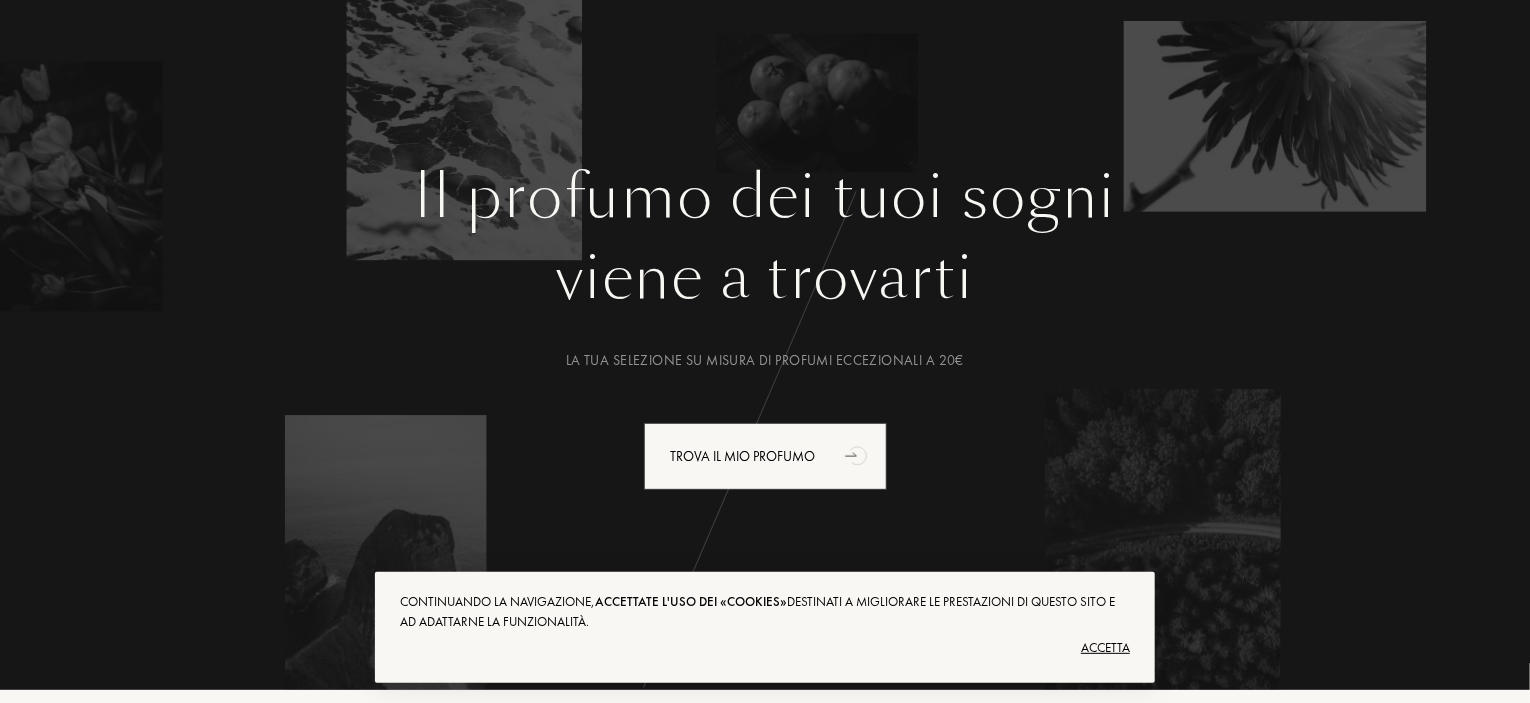 drag, startPoint x: 1112, startPoint y: 651, endPoint x: 1110, endPoint y: 585, distance: 66.0303 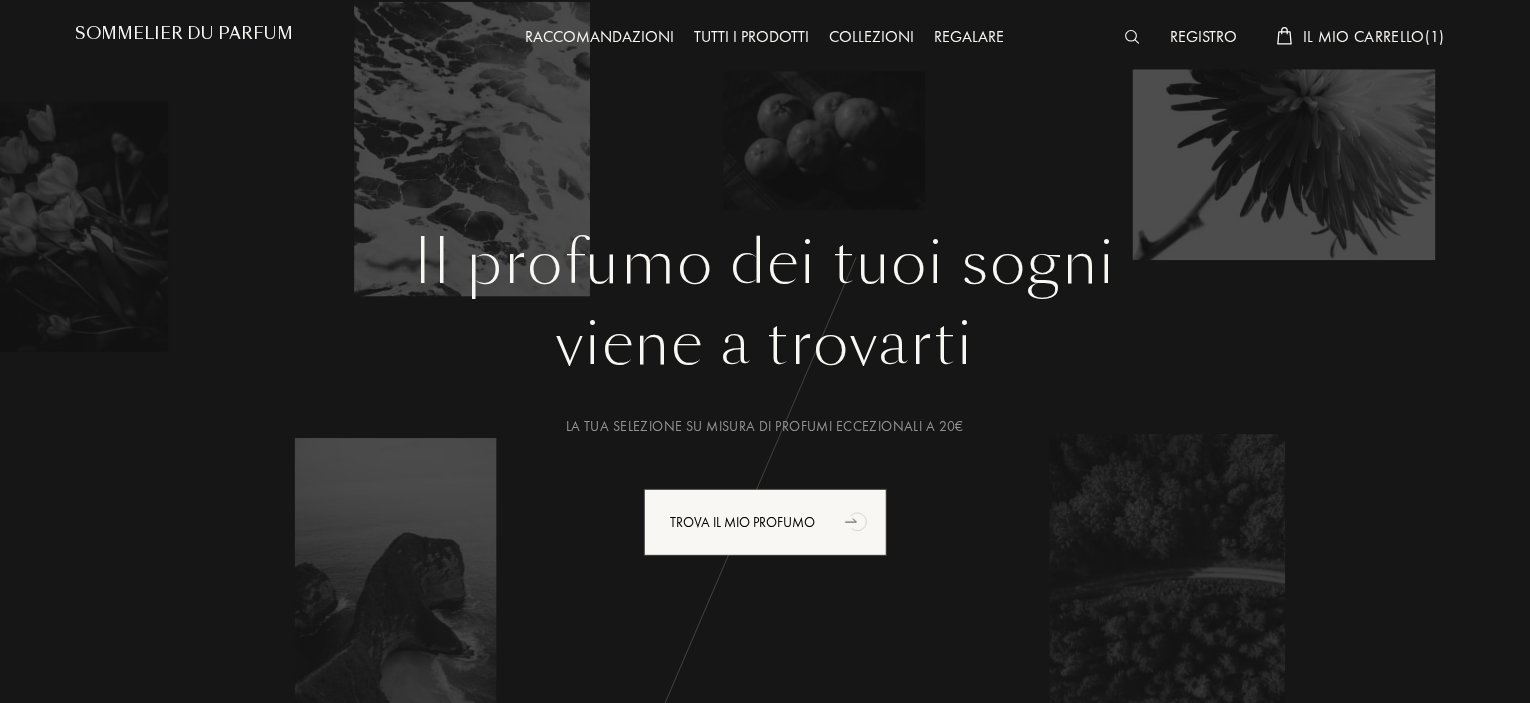 scroll, scrollTop: 0, scrollLeft: 0, axis: both 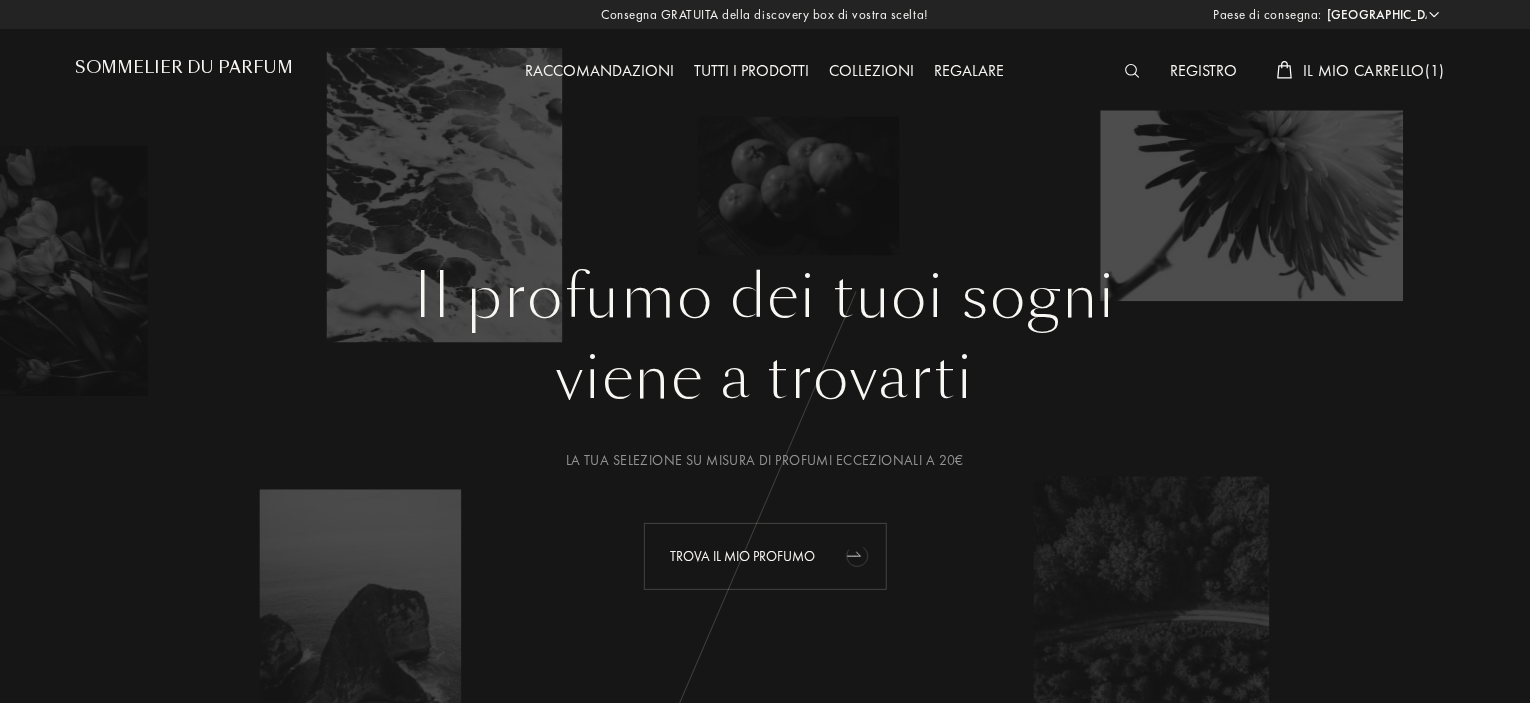 click on "Trova il mio profumo" at bounding box center (765, 556) 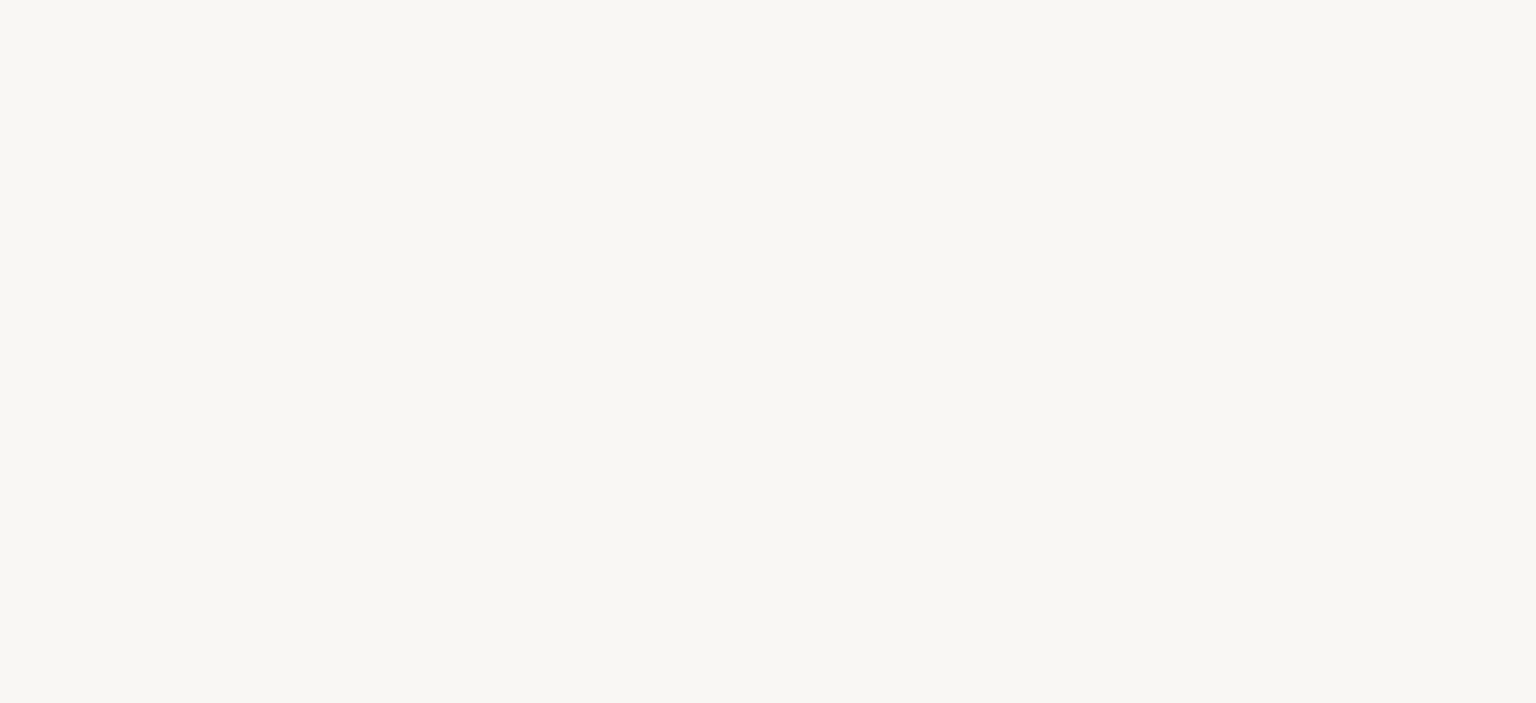 scroll, scrollTop: 0, scrollLeft: 0, axis: both 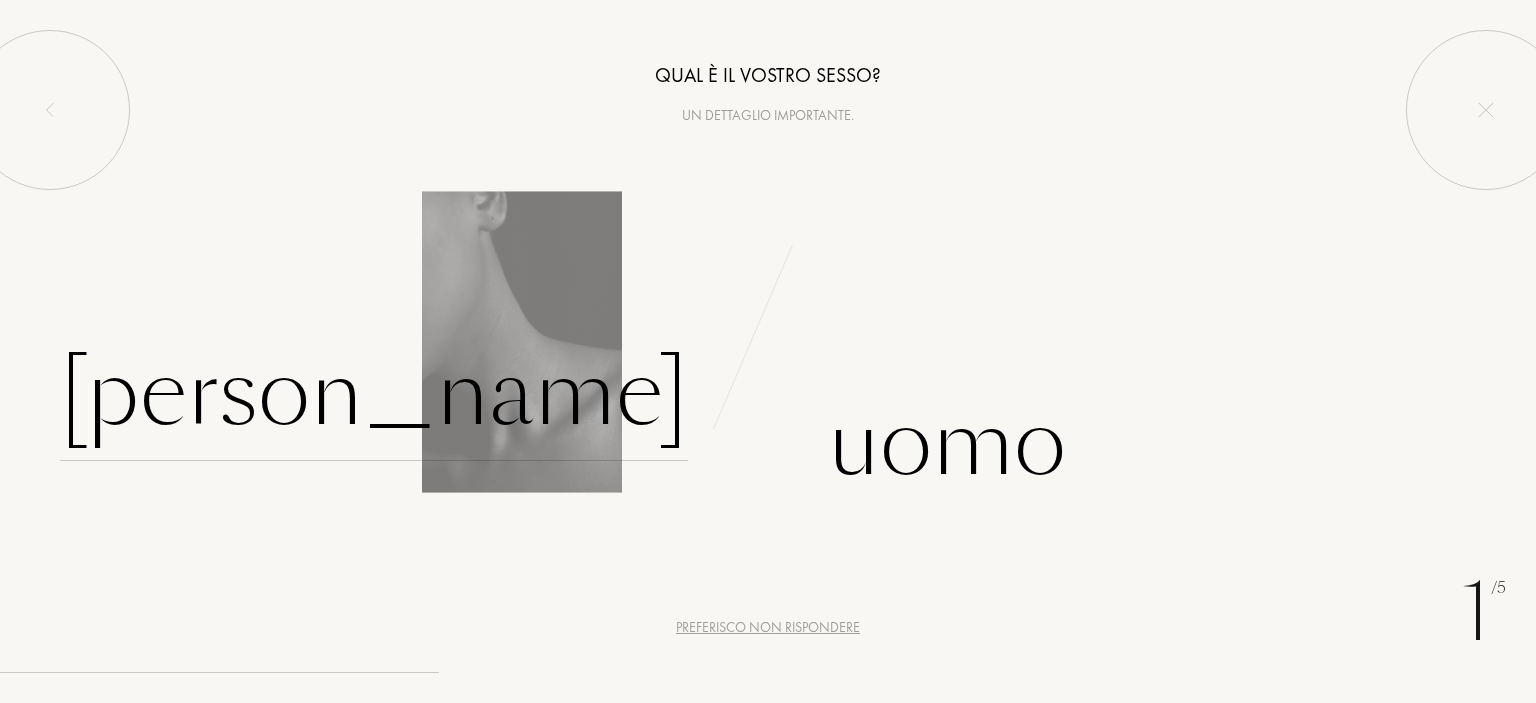 click on "[PERSON_NAME]" at bounding box center (374, 393) 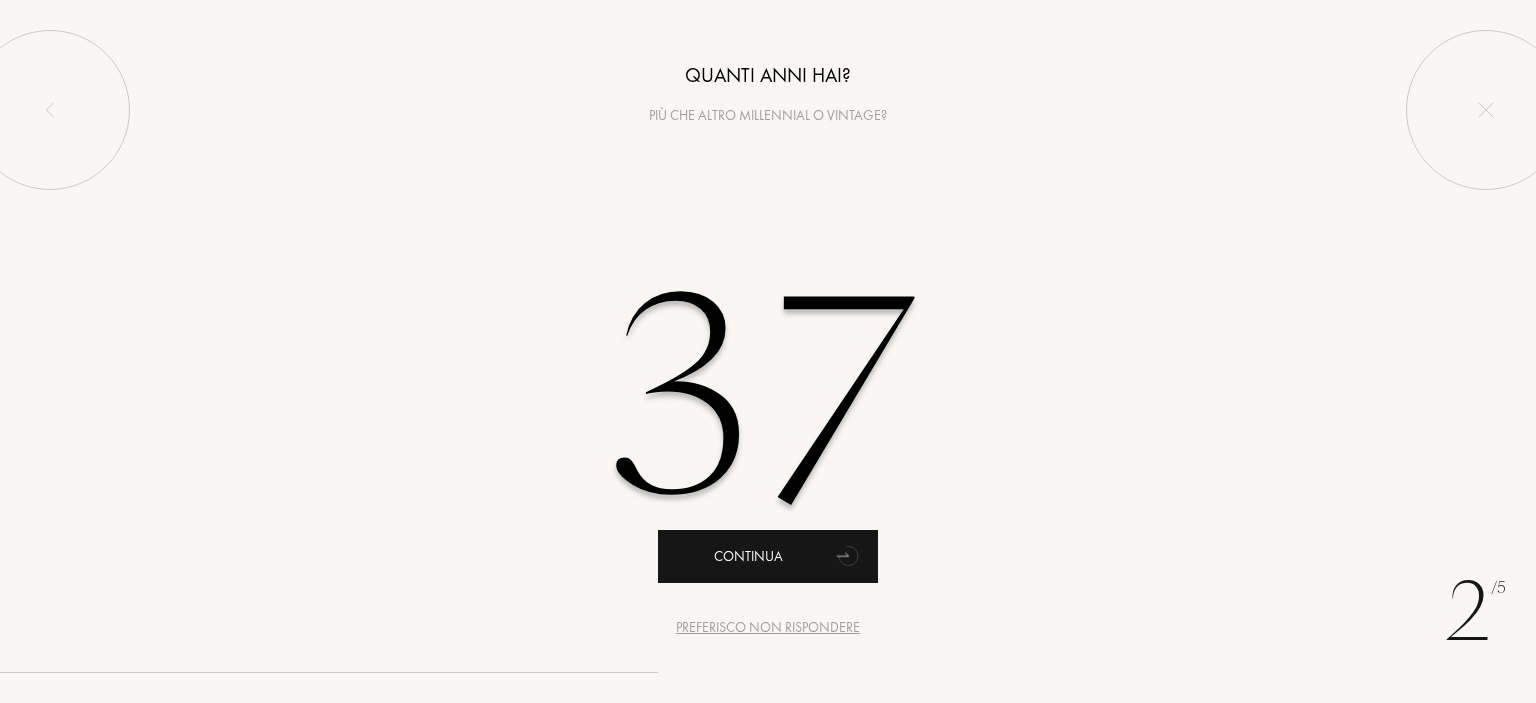 type on "37" 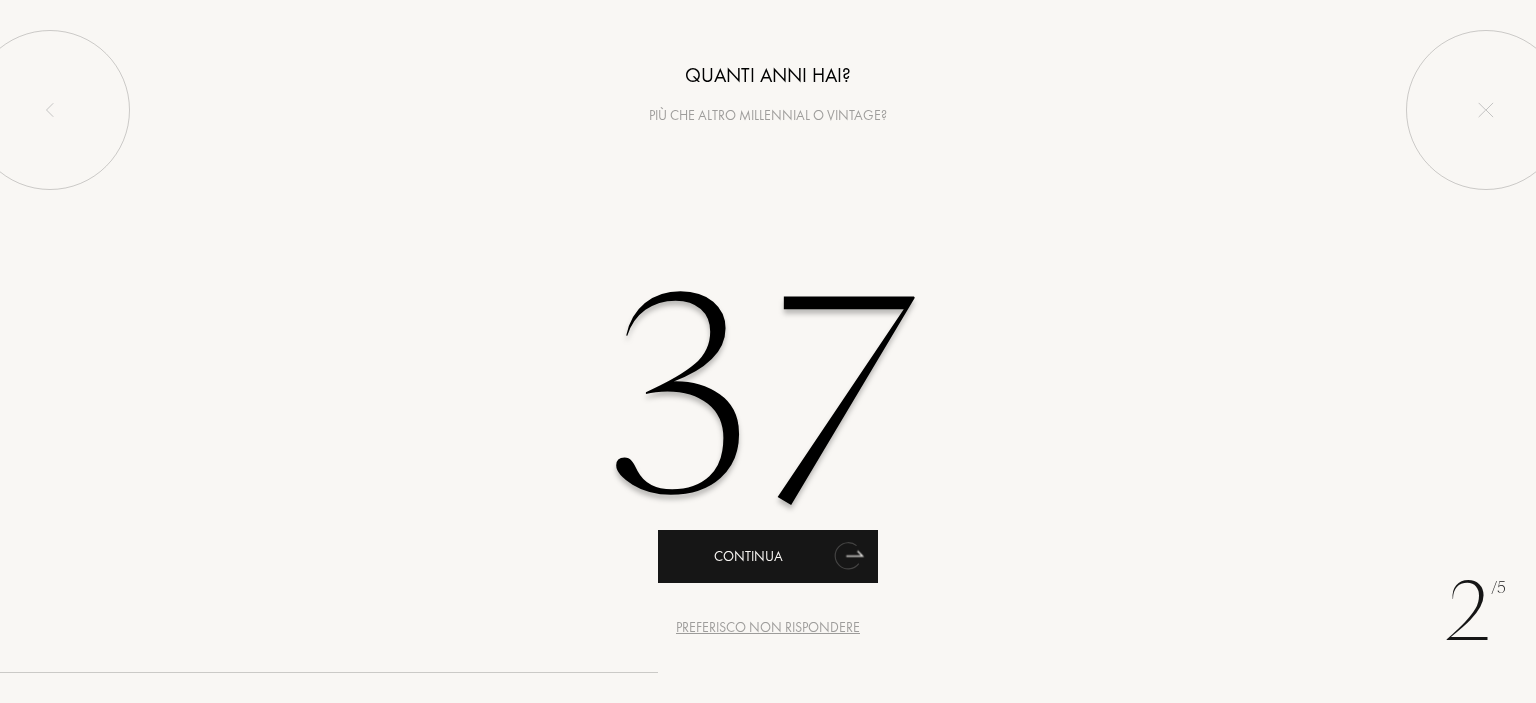click on "Continua" at bounding box center (768, 556) 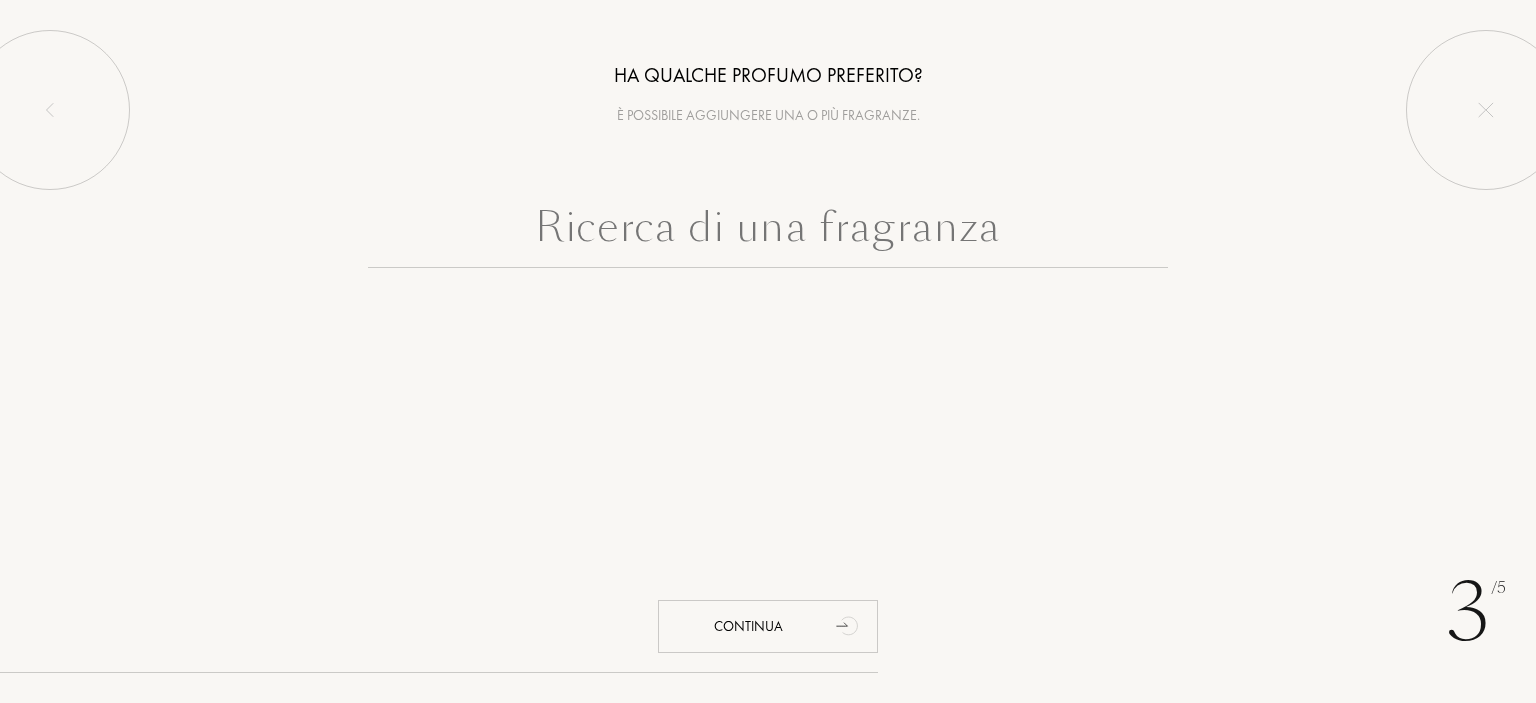 click at bounding box center (768, 232) 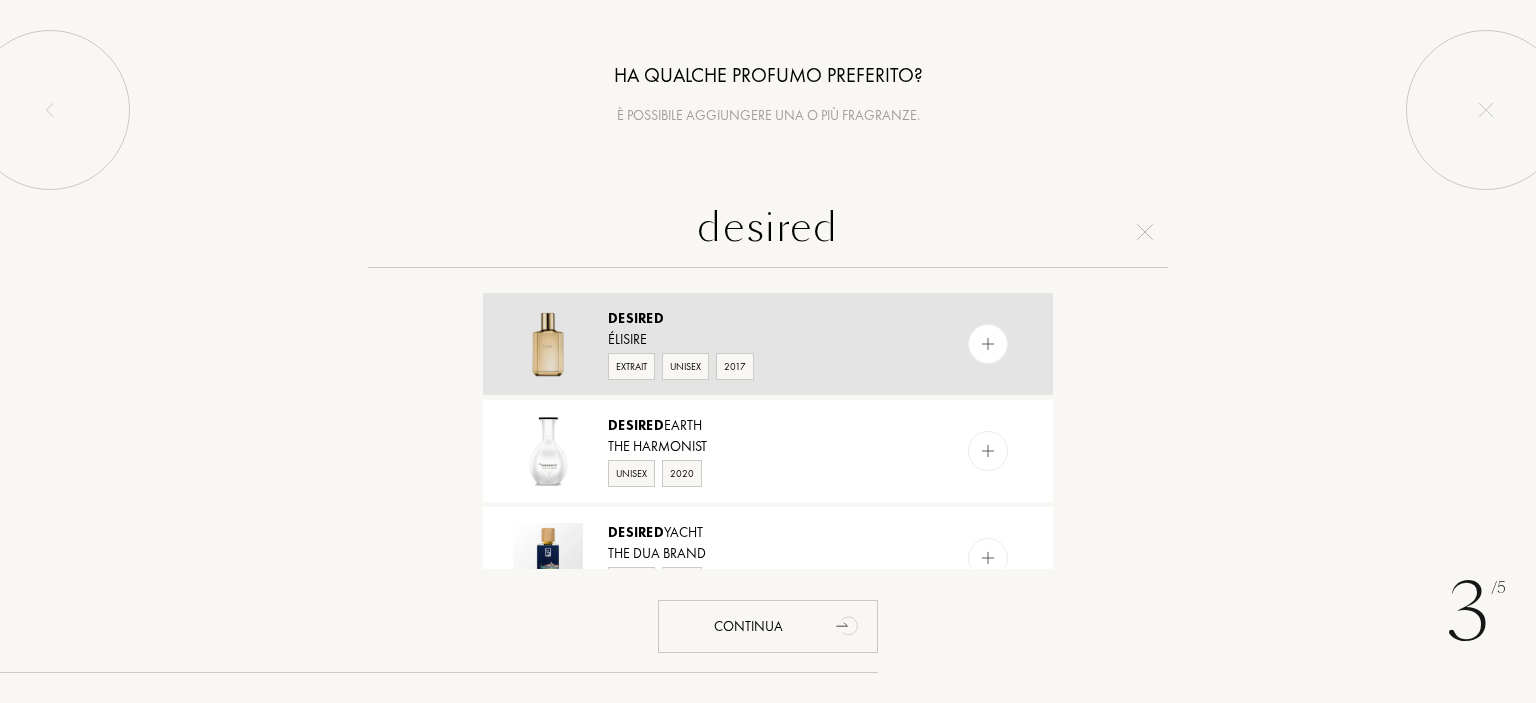 type on "desired" 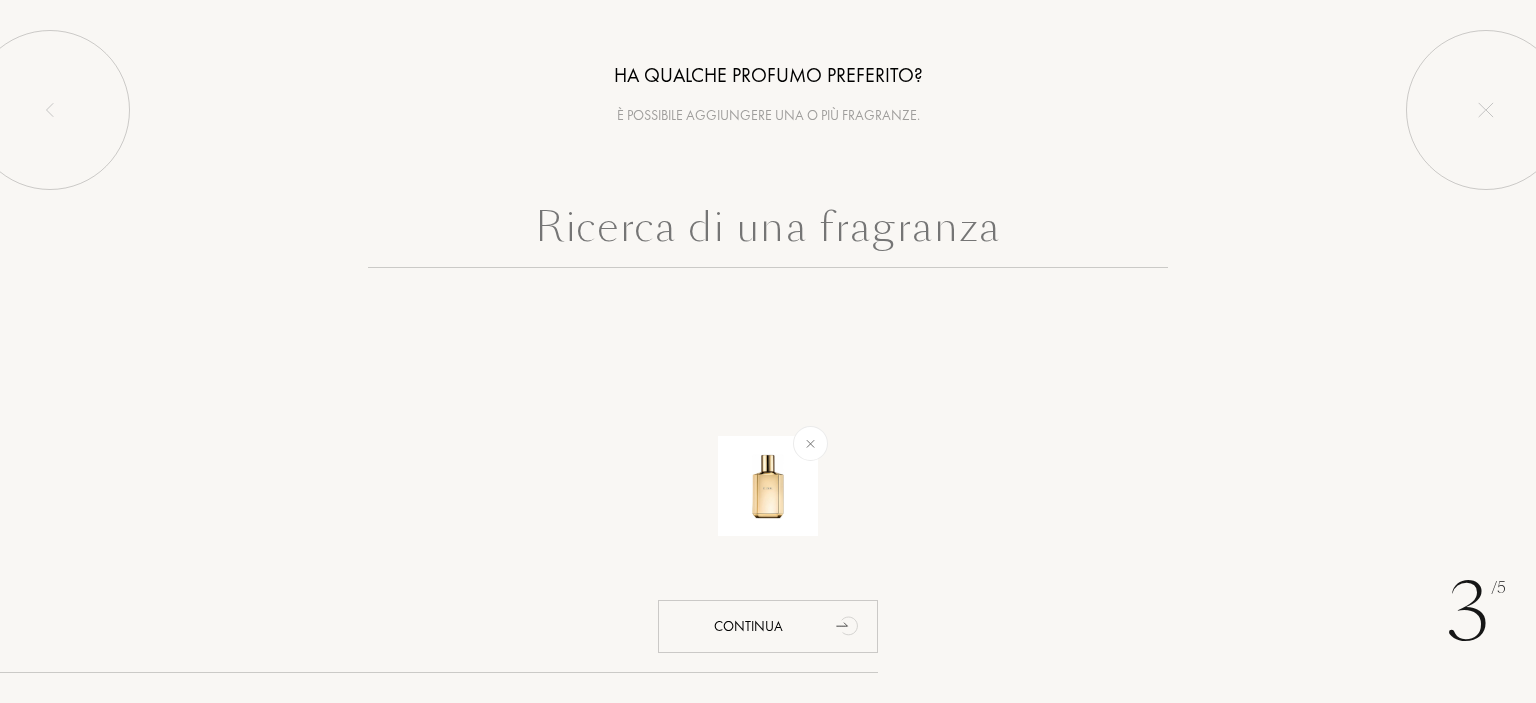 click at bounding box center [768, 232] 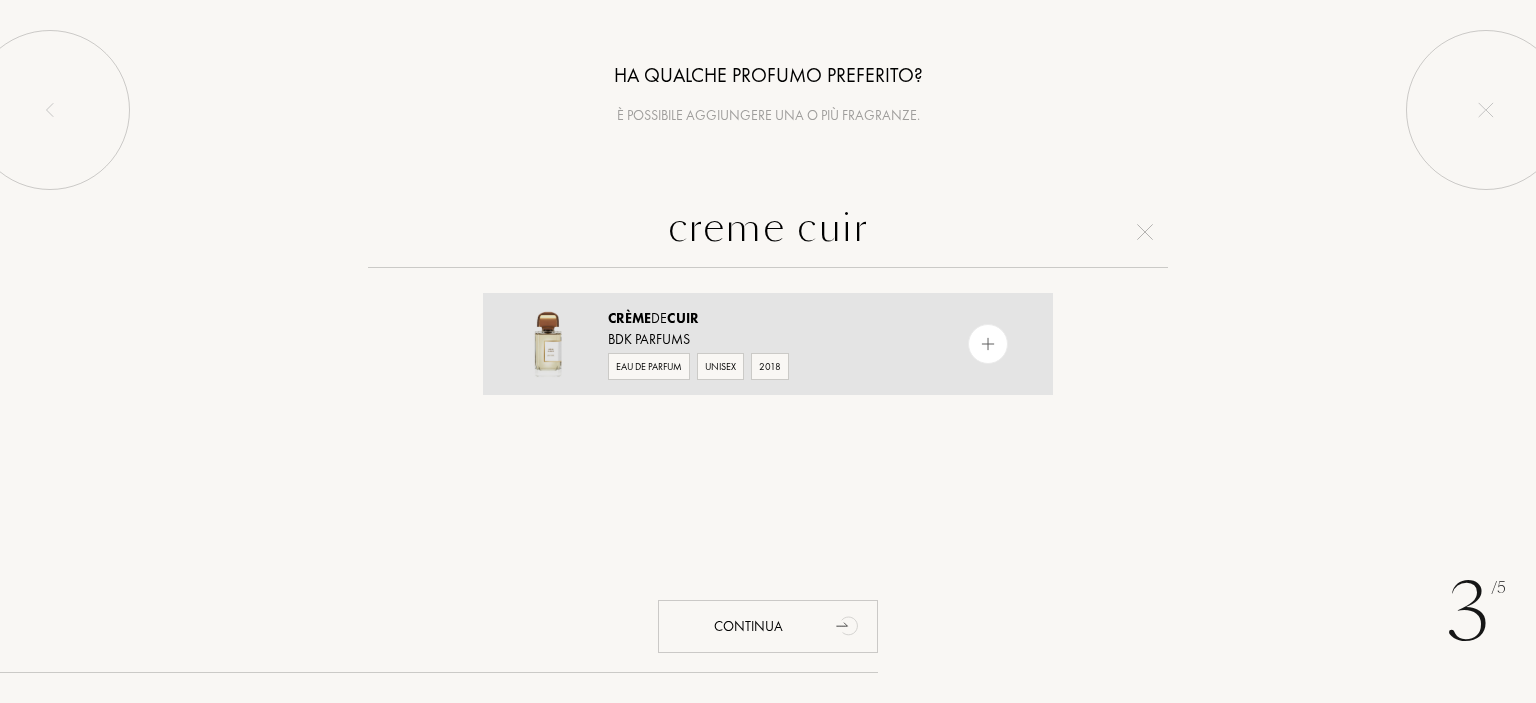 type on "creme cuir" 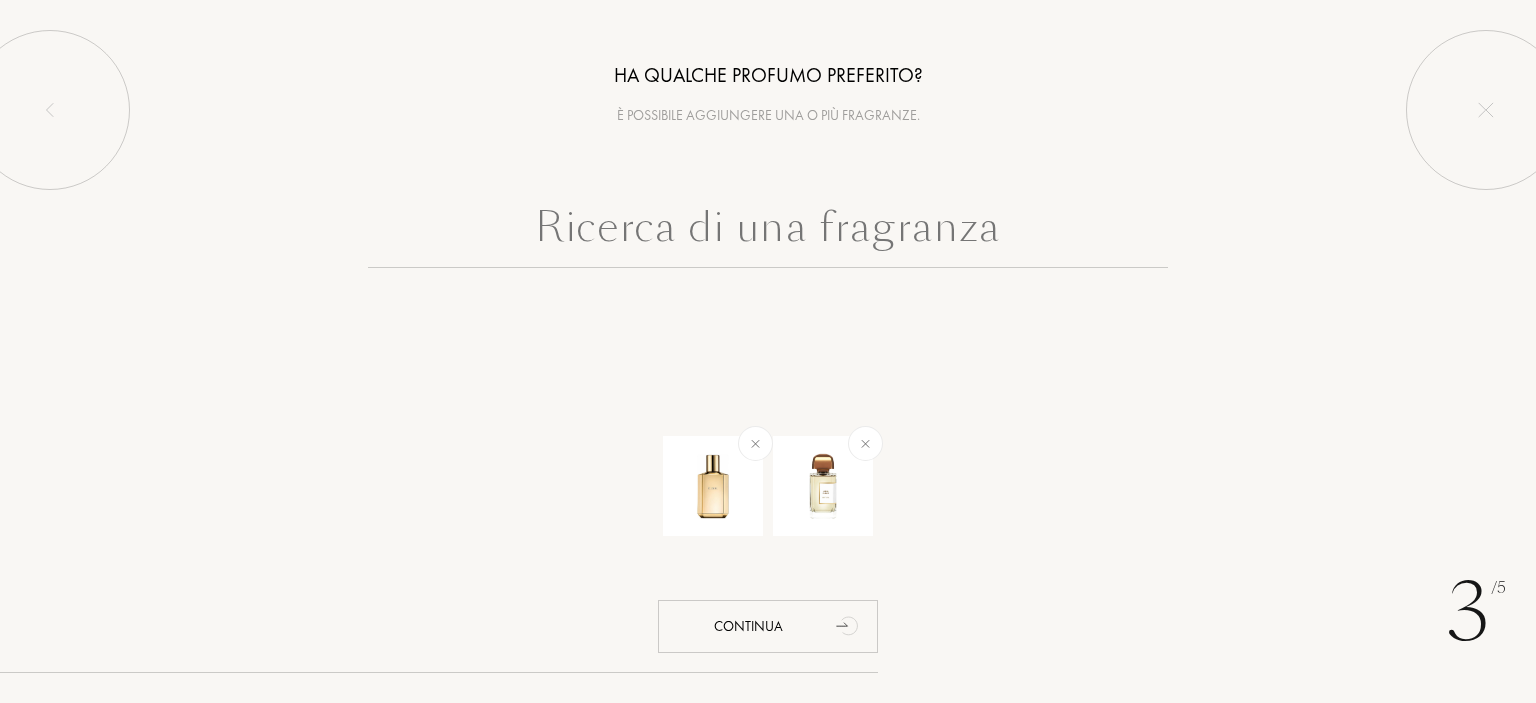 click at bounding box center [768, 328] 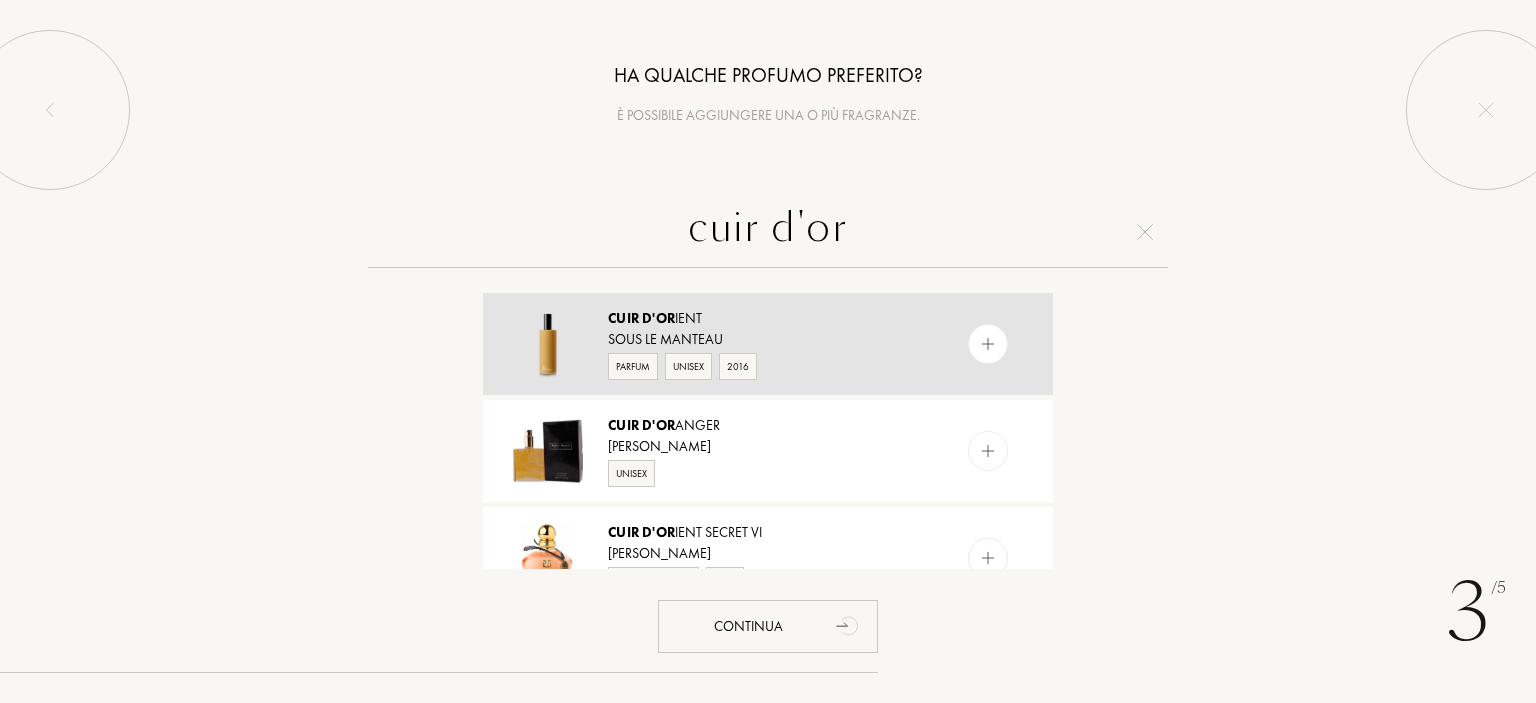 type on "cuir d'or" 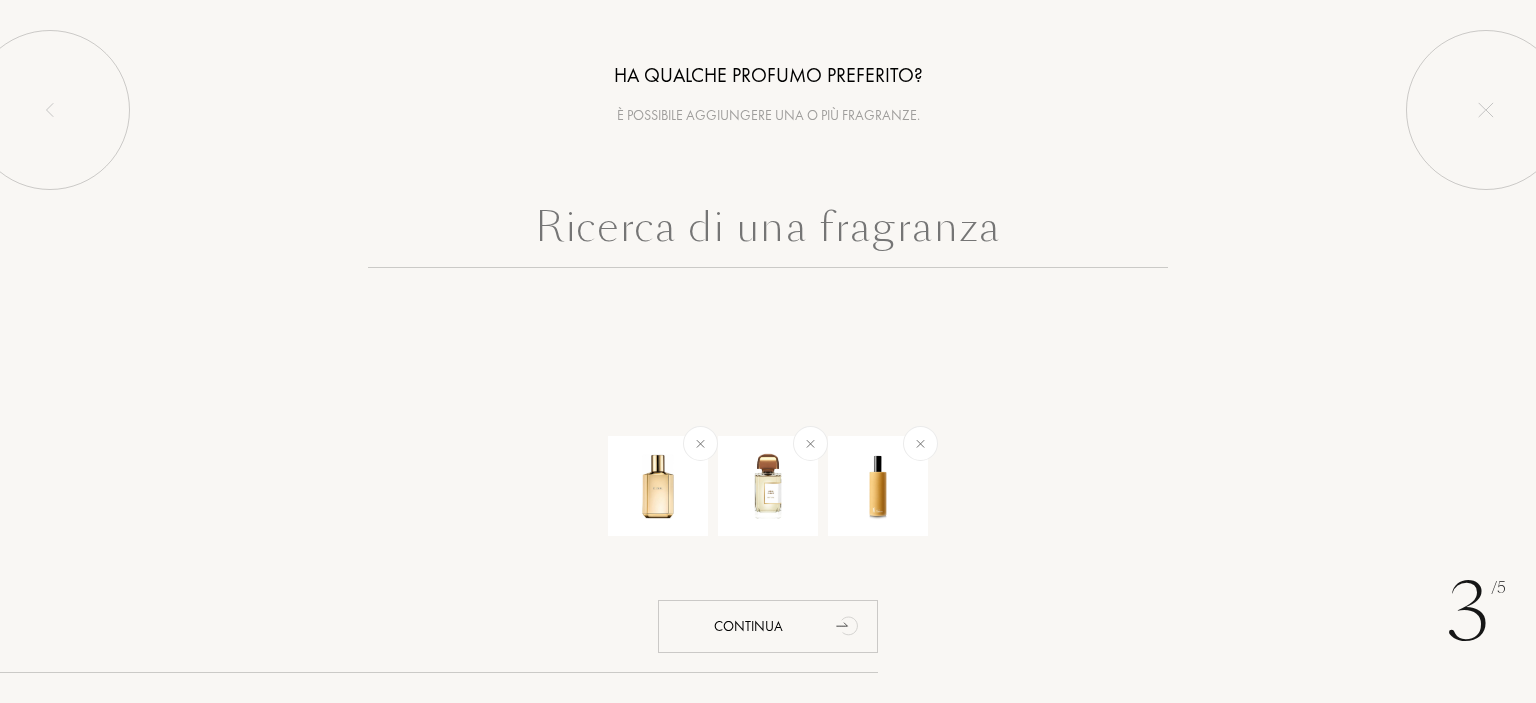 click at bounding box center (768, 232) 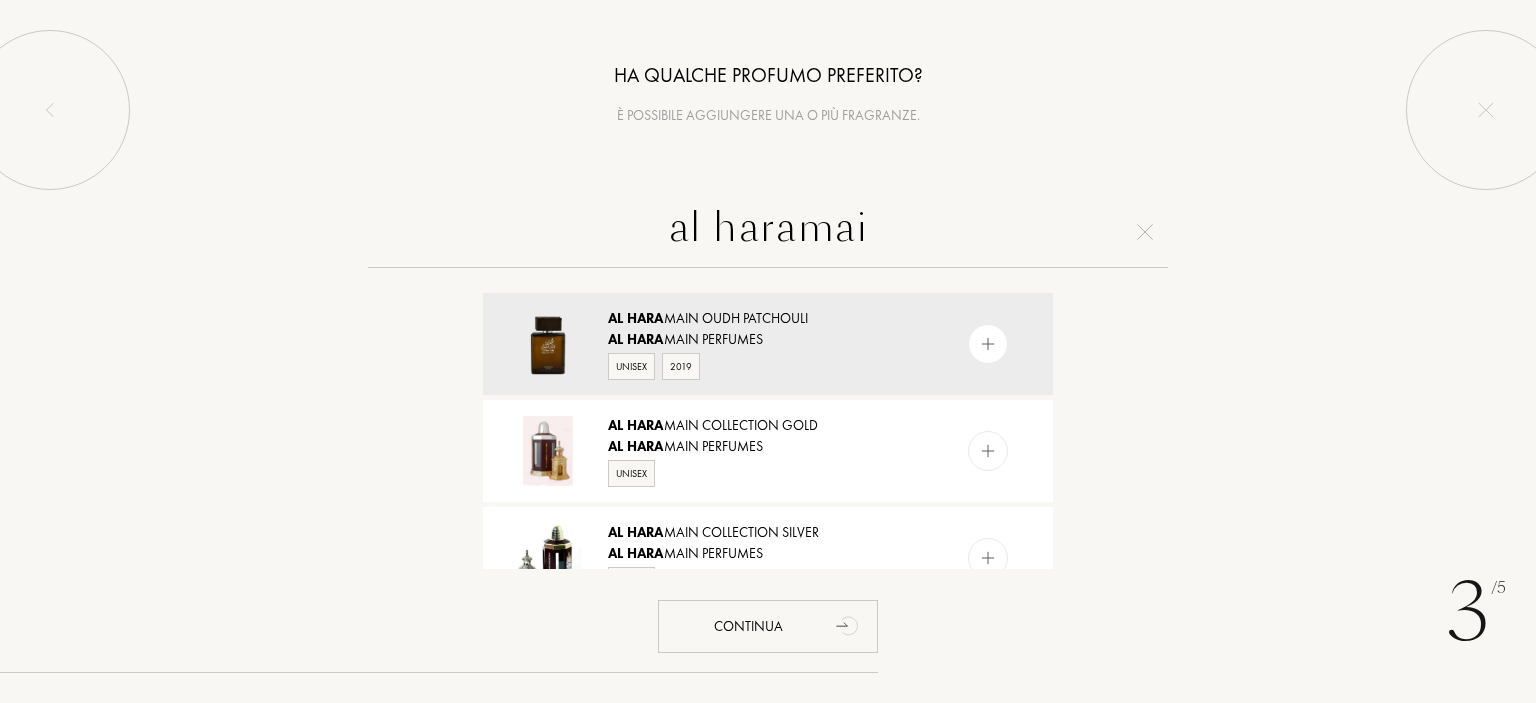 type on "al haramain" 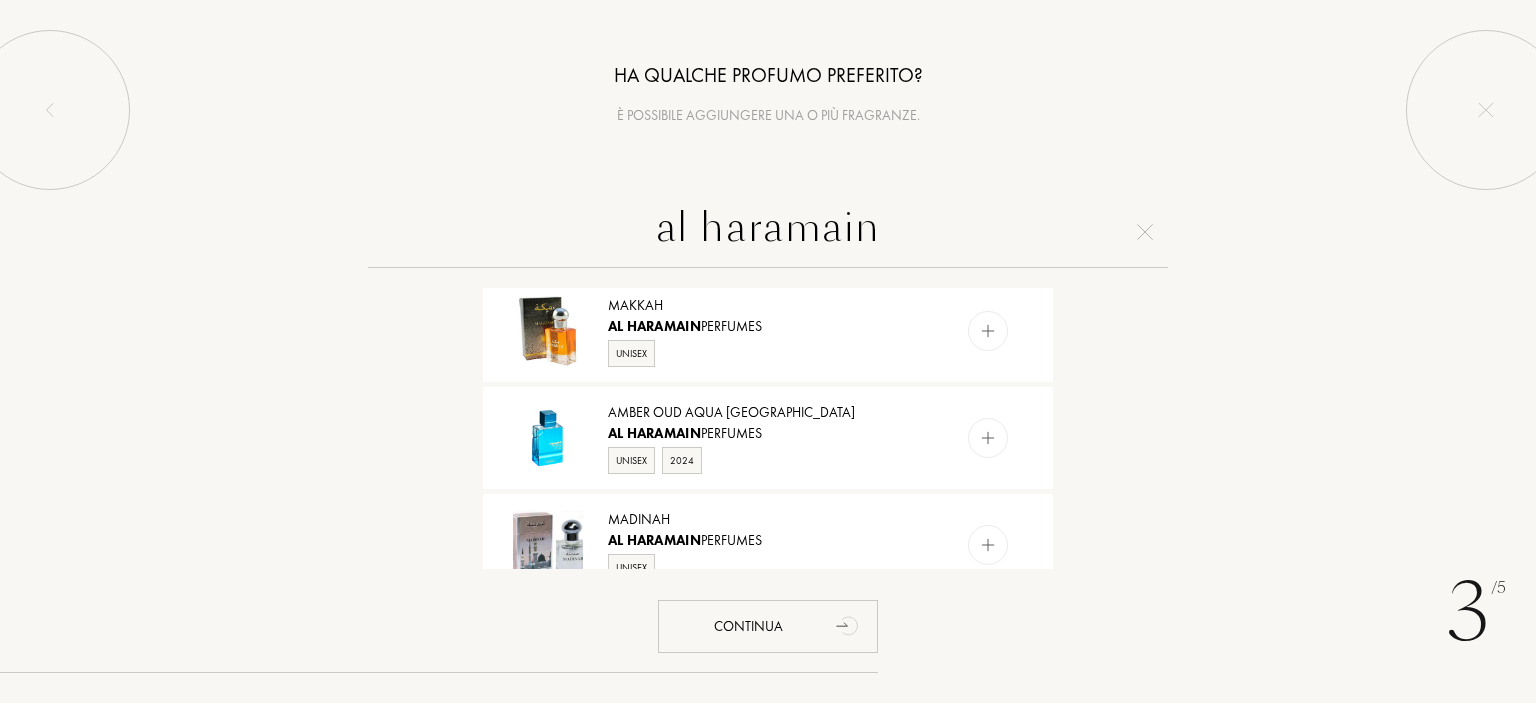 scroll, scrollTop: 1850, scrollLeft: 0, axis: vertical 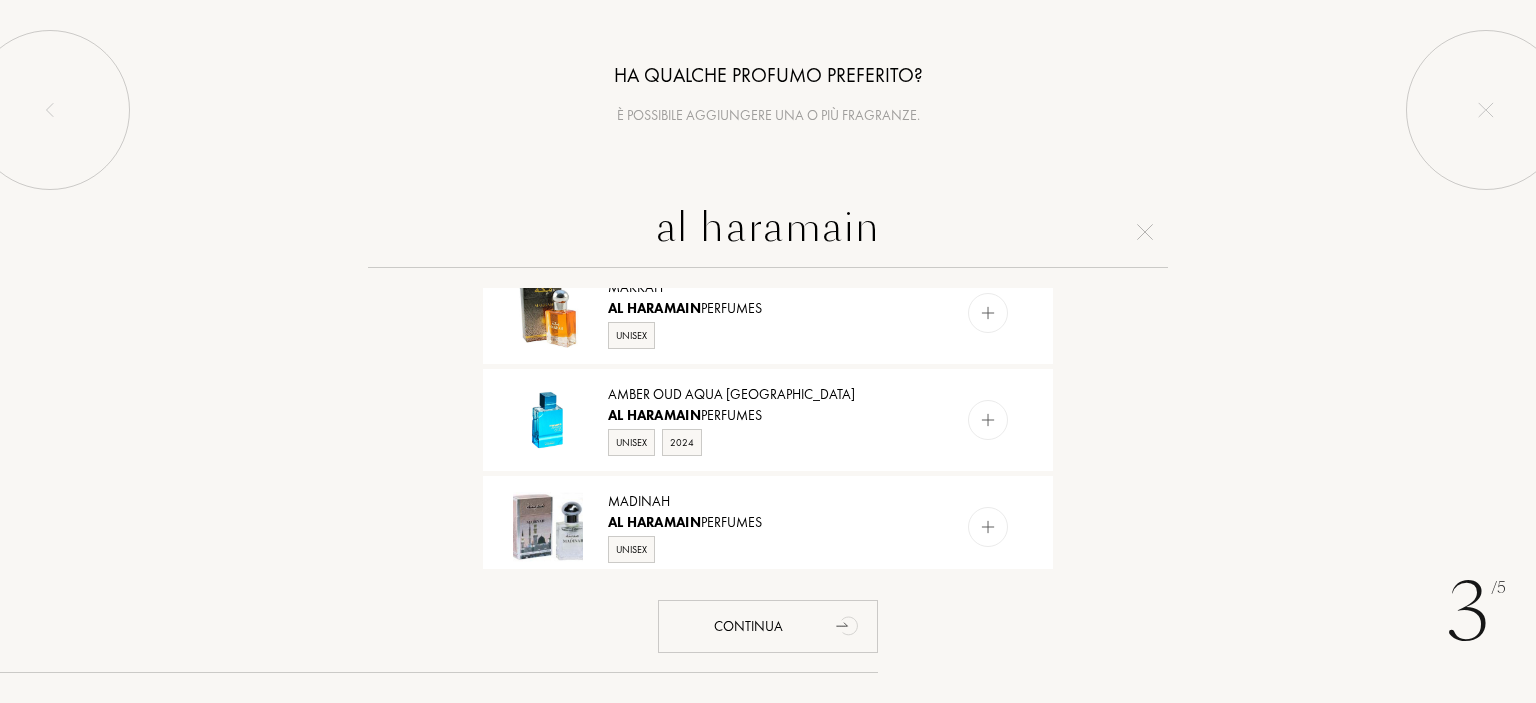 click on "al haramain" at bounding box center [768, 232] 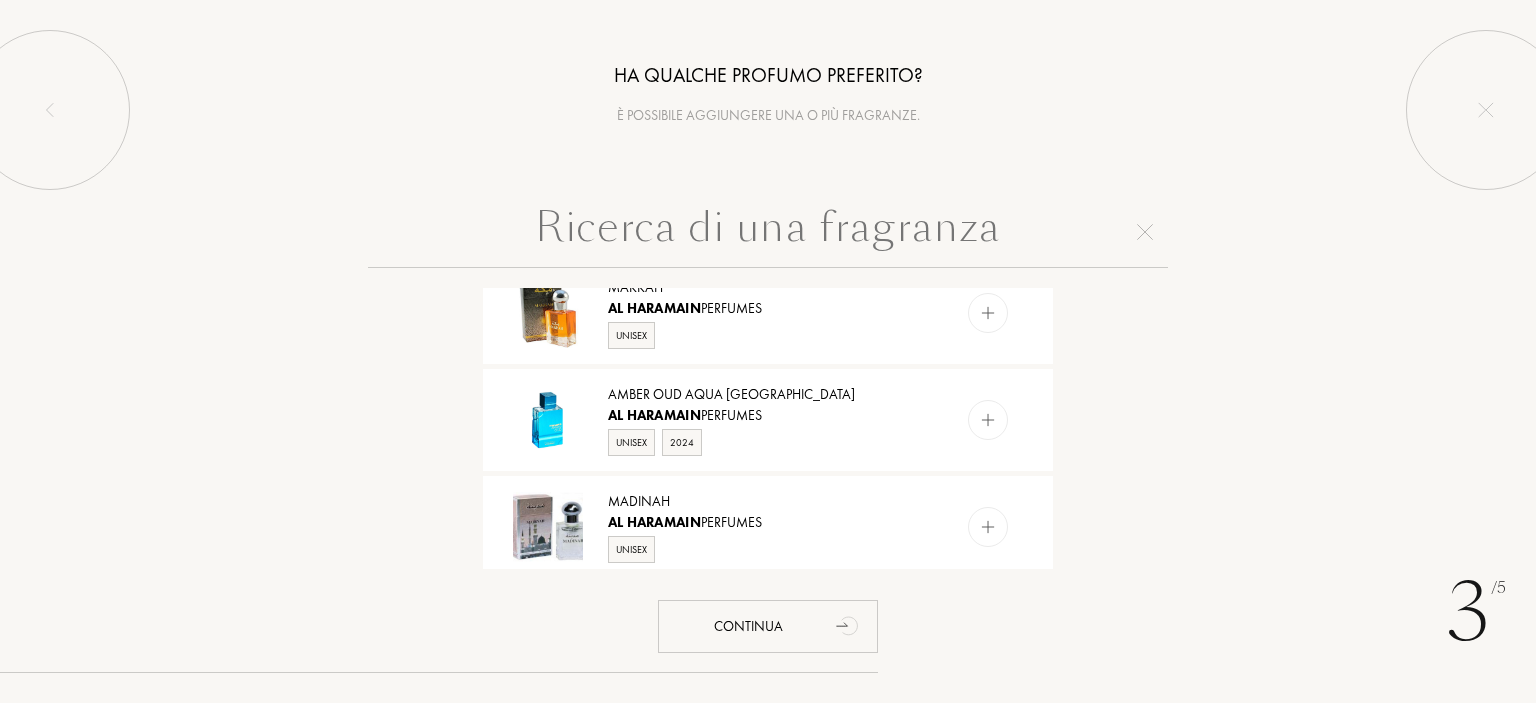 scroll, scrollTop: 0, scrollLeft: 0, axis: both 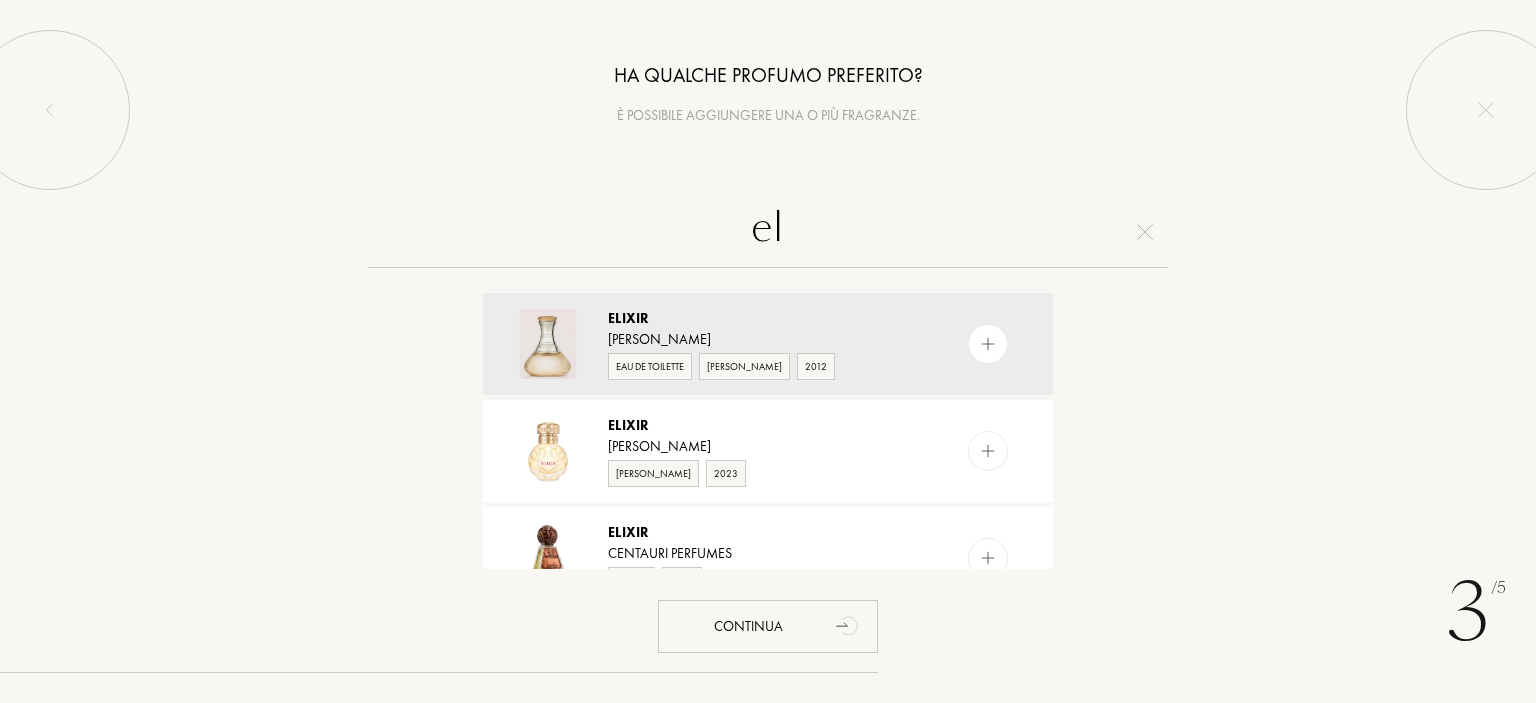 type on "e" 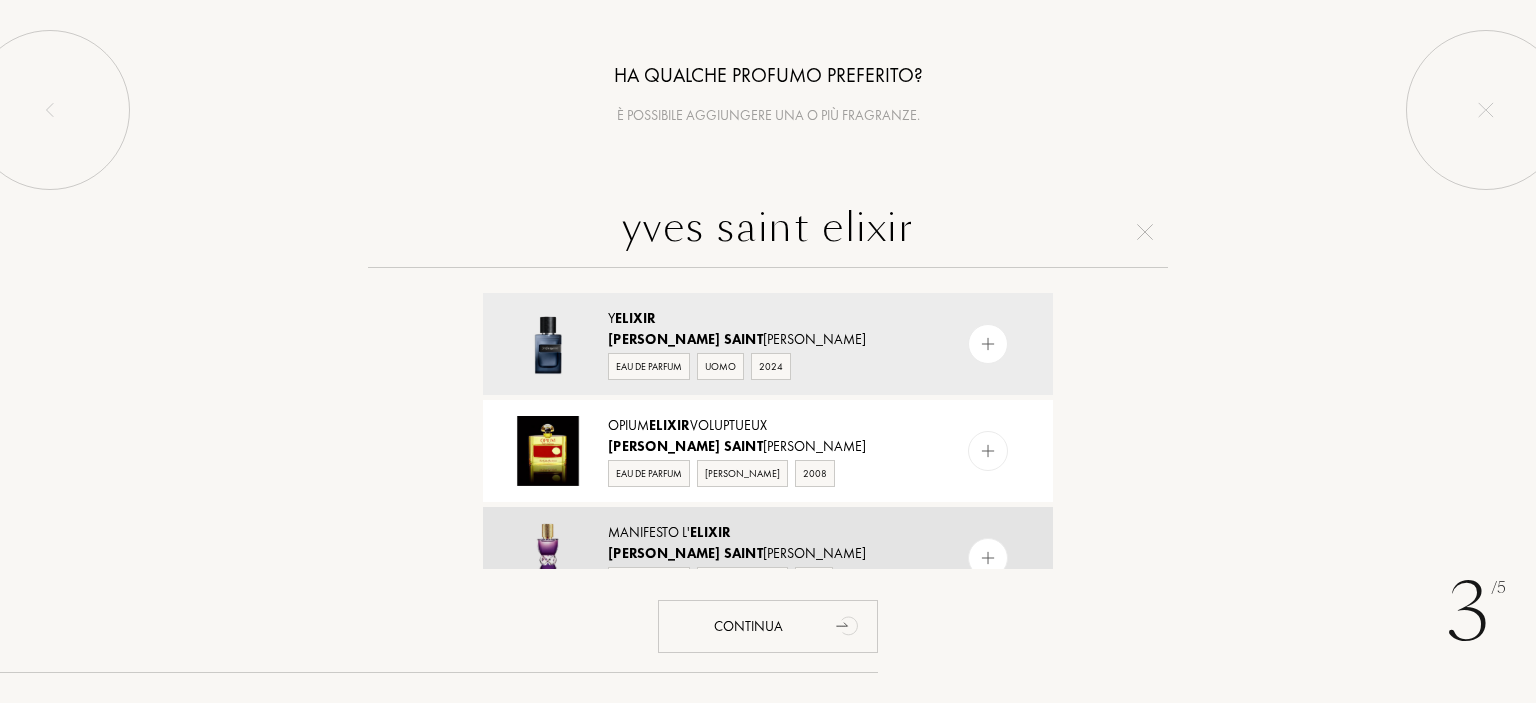 type on "yves saint elixir" 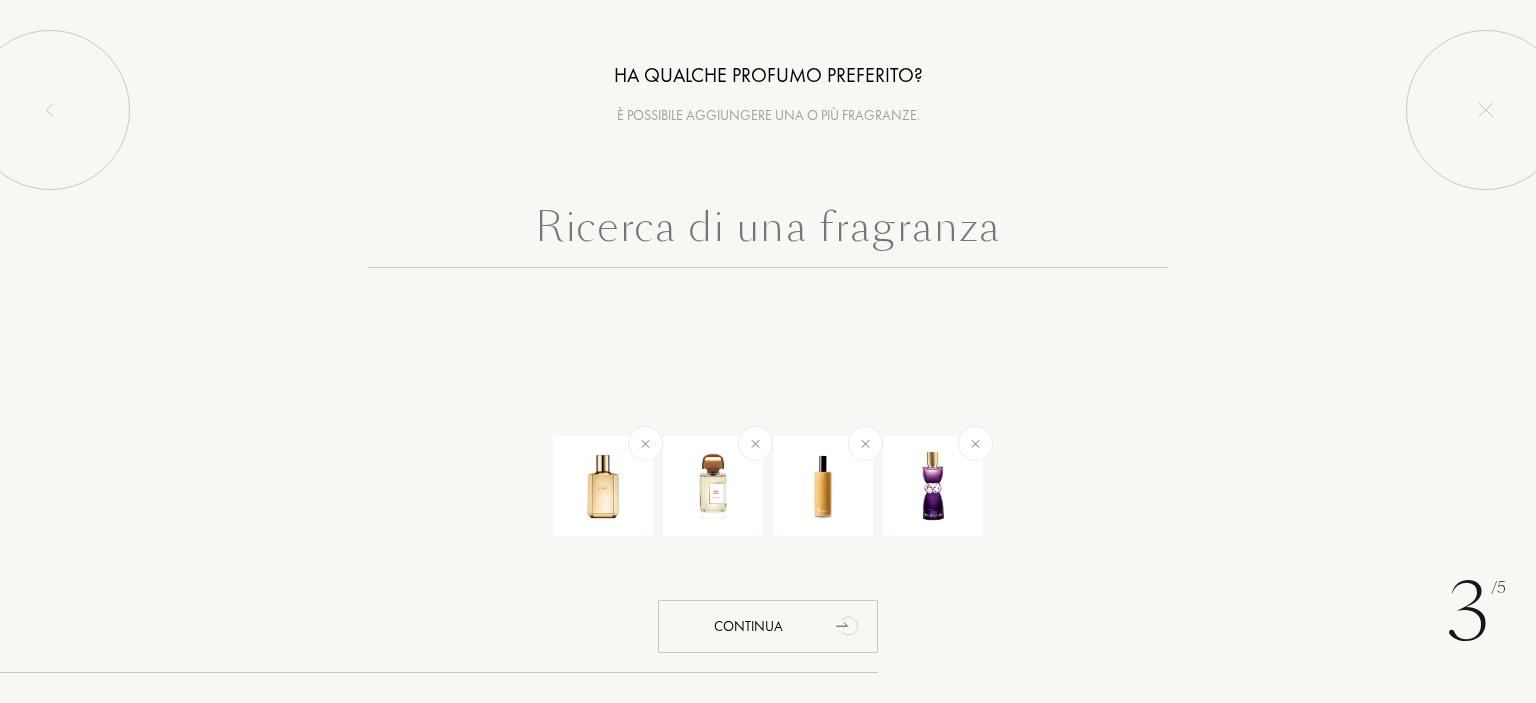 click at bounding box center [768, 232] 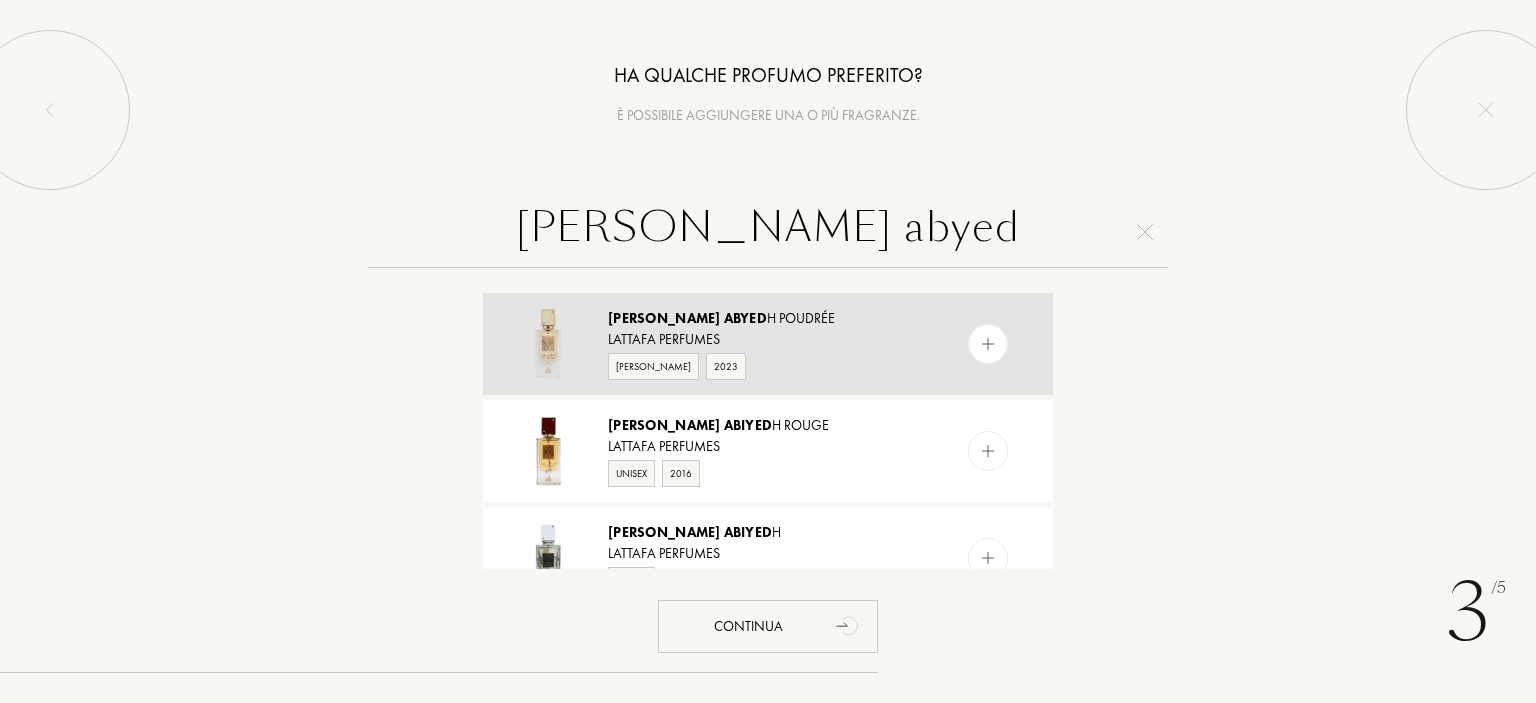 type on "ana abyed" 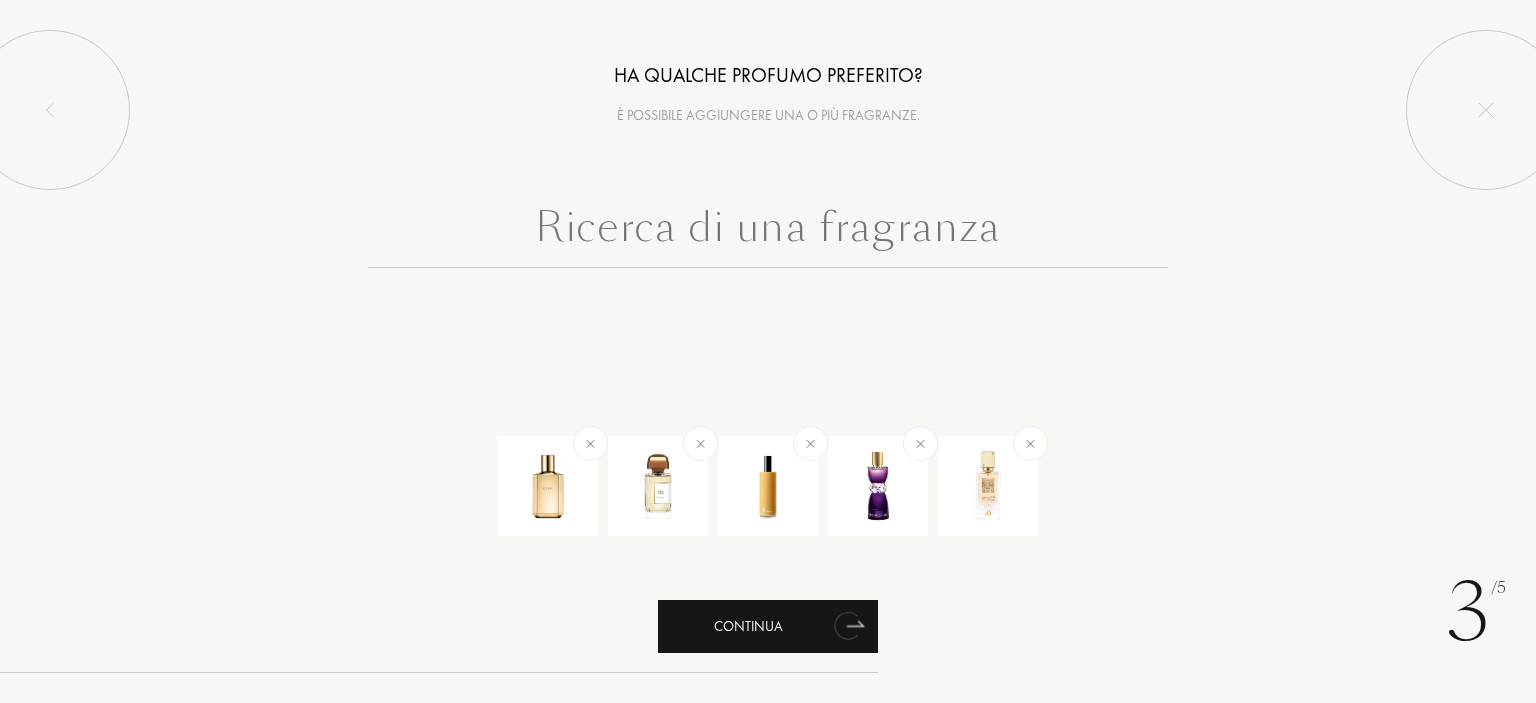 click on "Continua" at bounding box center [768, 626] 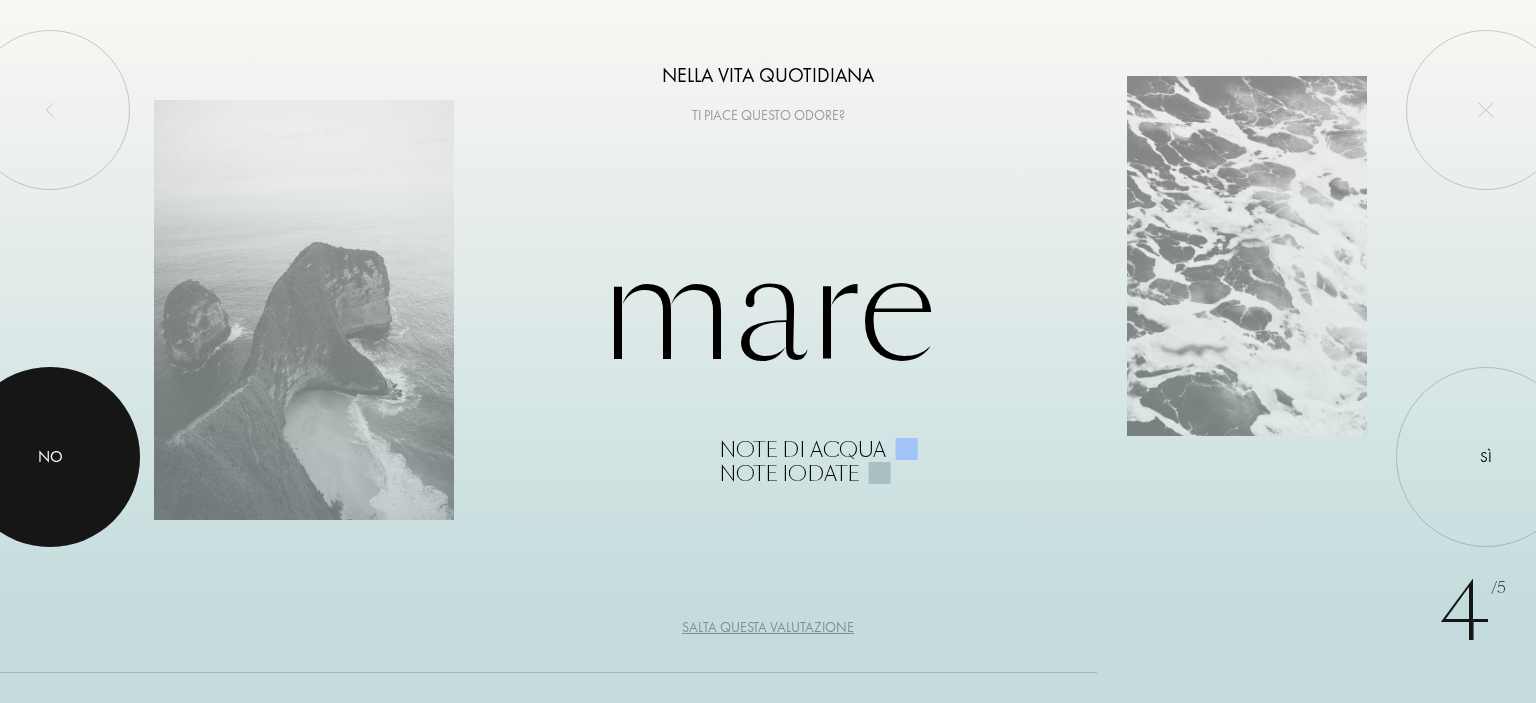 click at bounding box center (50, 457) 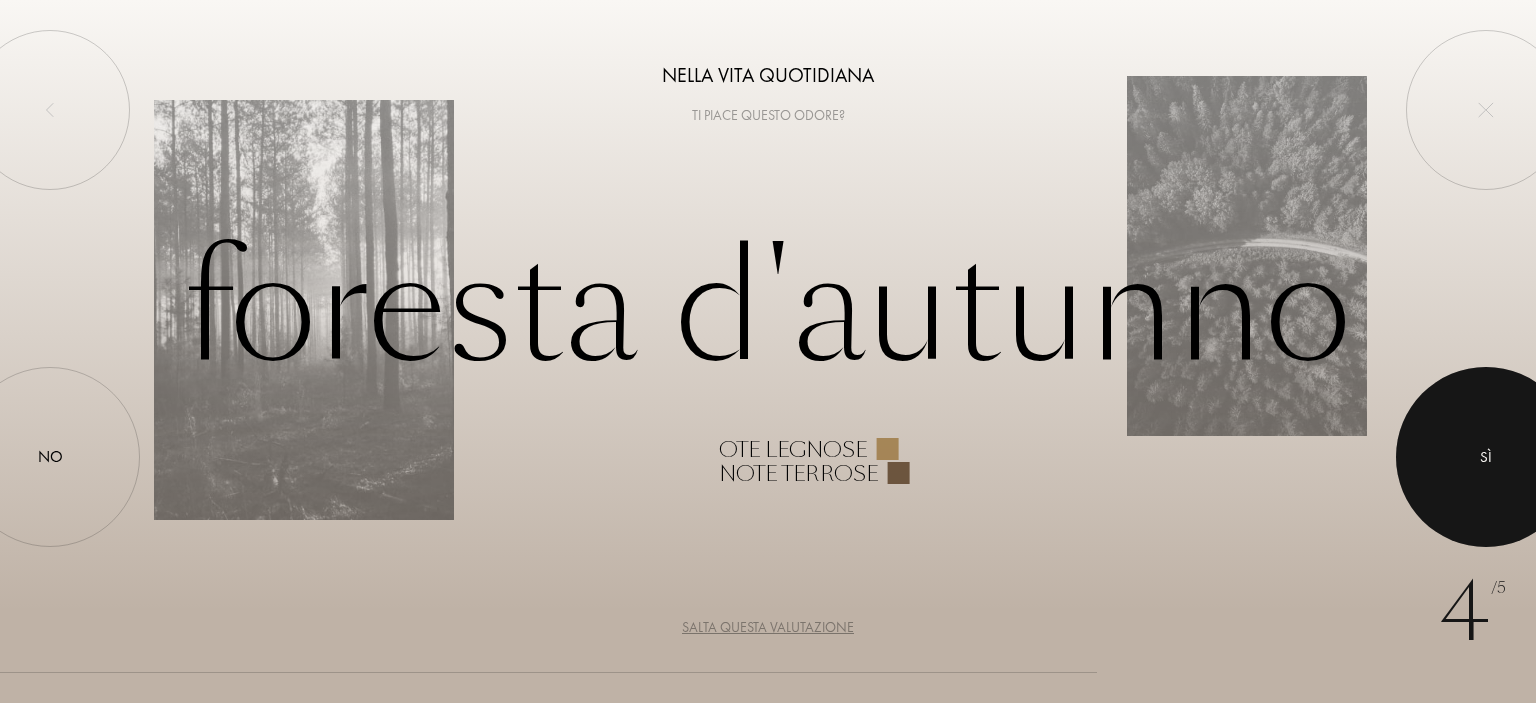click at bounding box center [1486, 457] 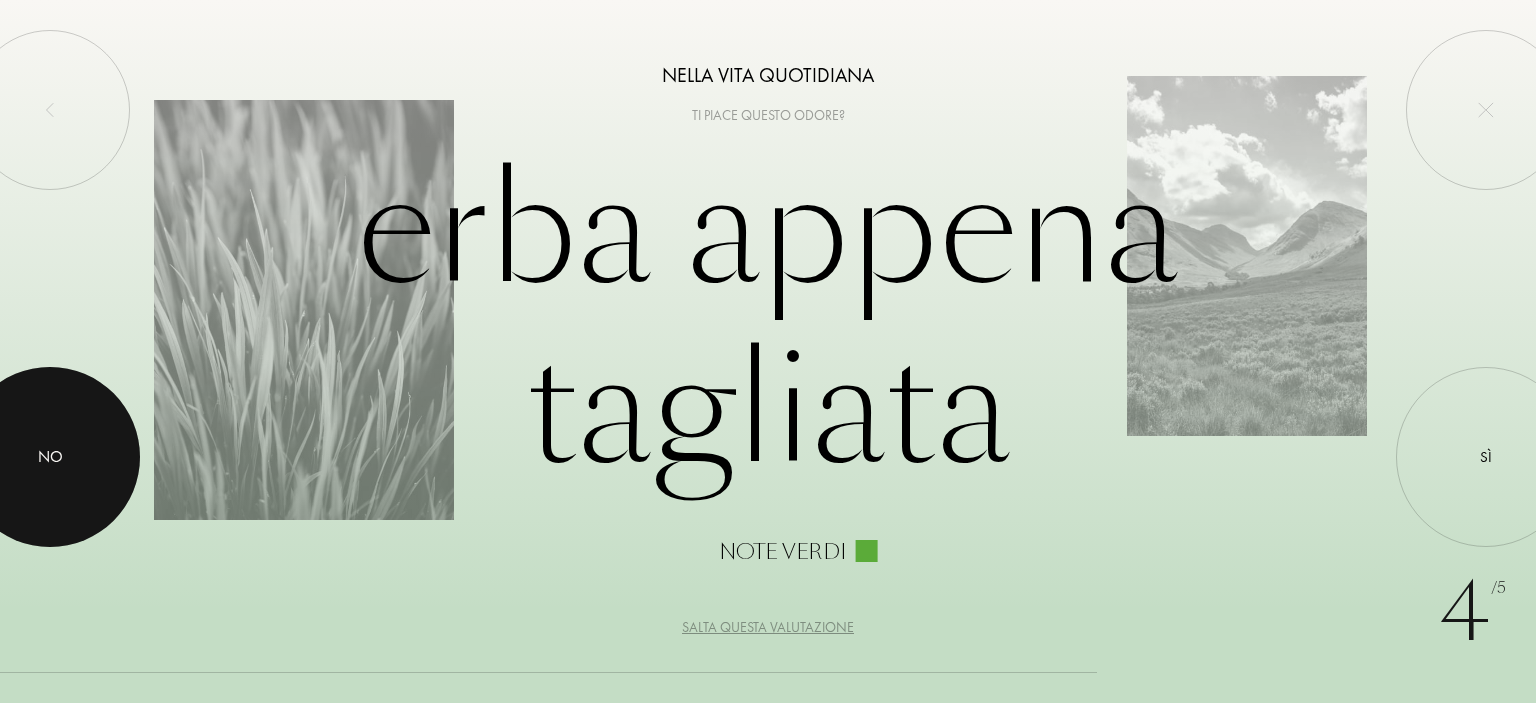 click at bounding box center (50, 457) 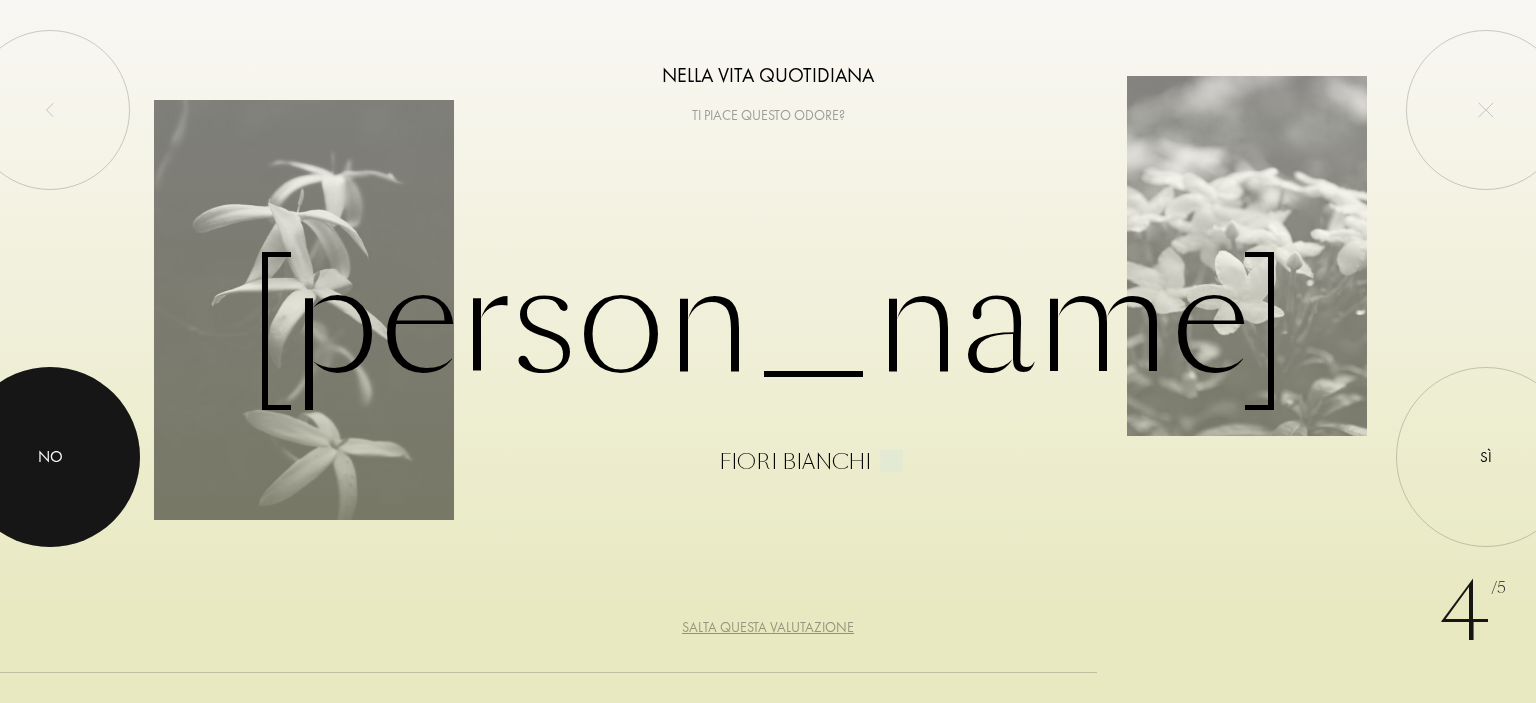 click at bounding box center (50, 457) 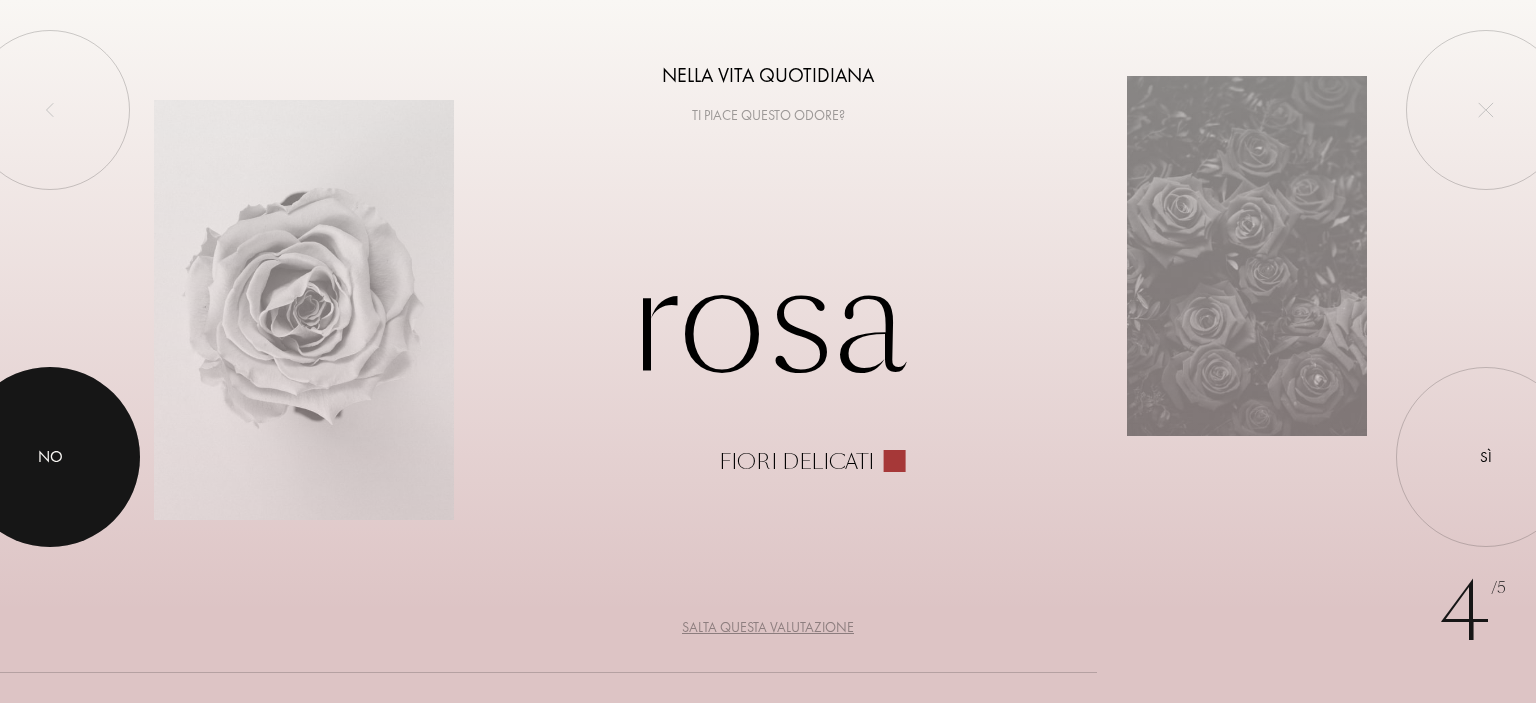 click at bounding box center (50, 457) 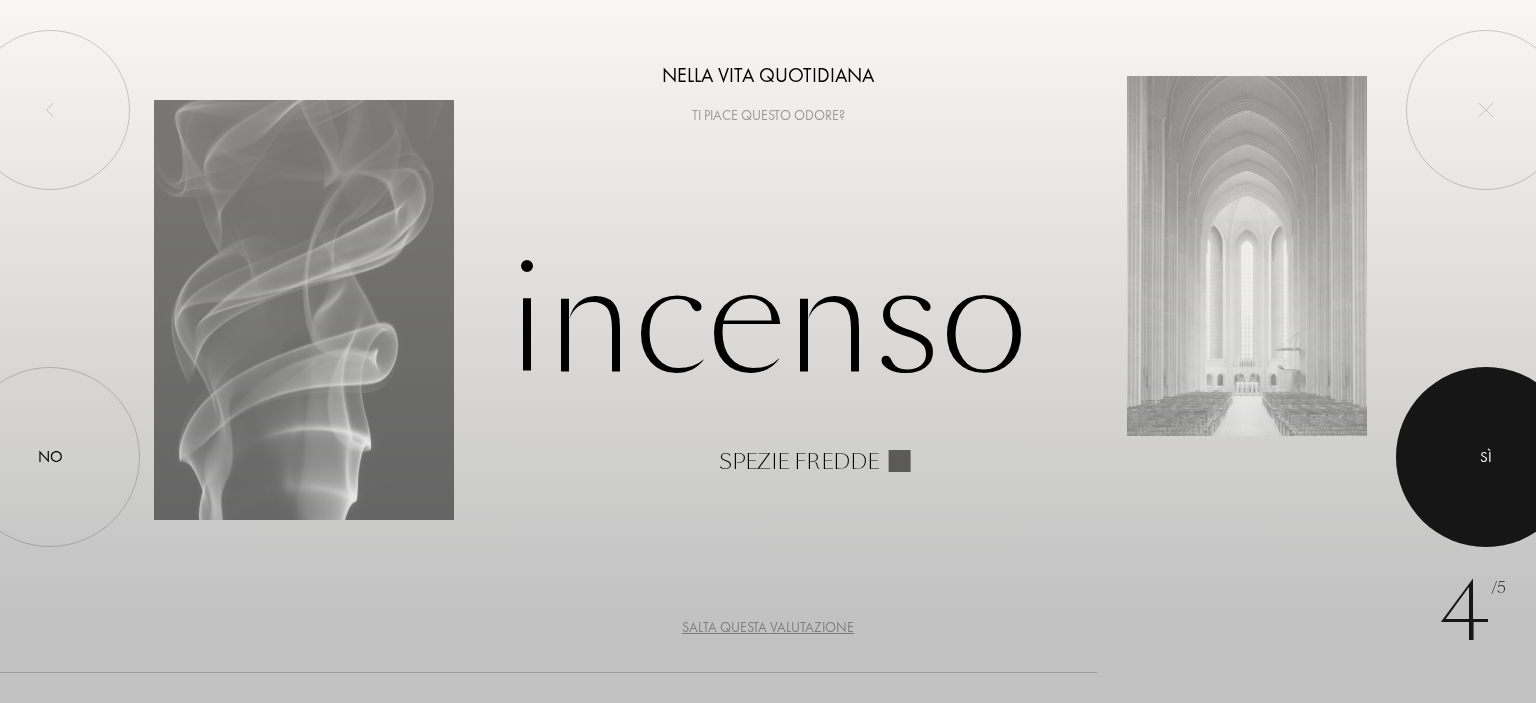 click on "Sì" at bounding box center [1486, 457] 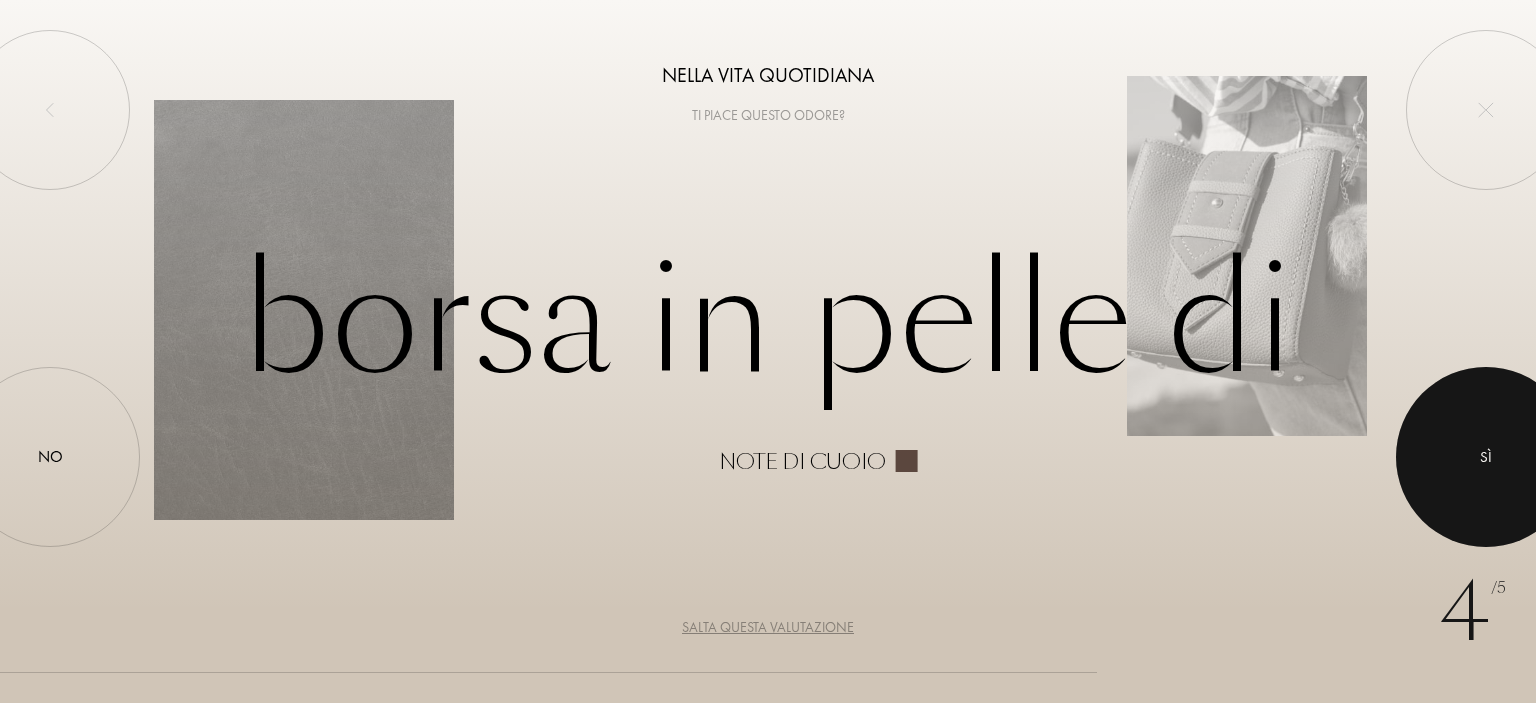 click at bounding box center (1486, 457) 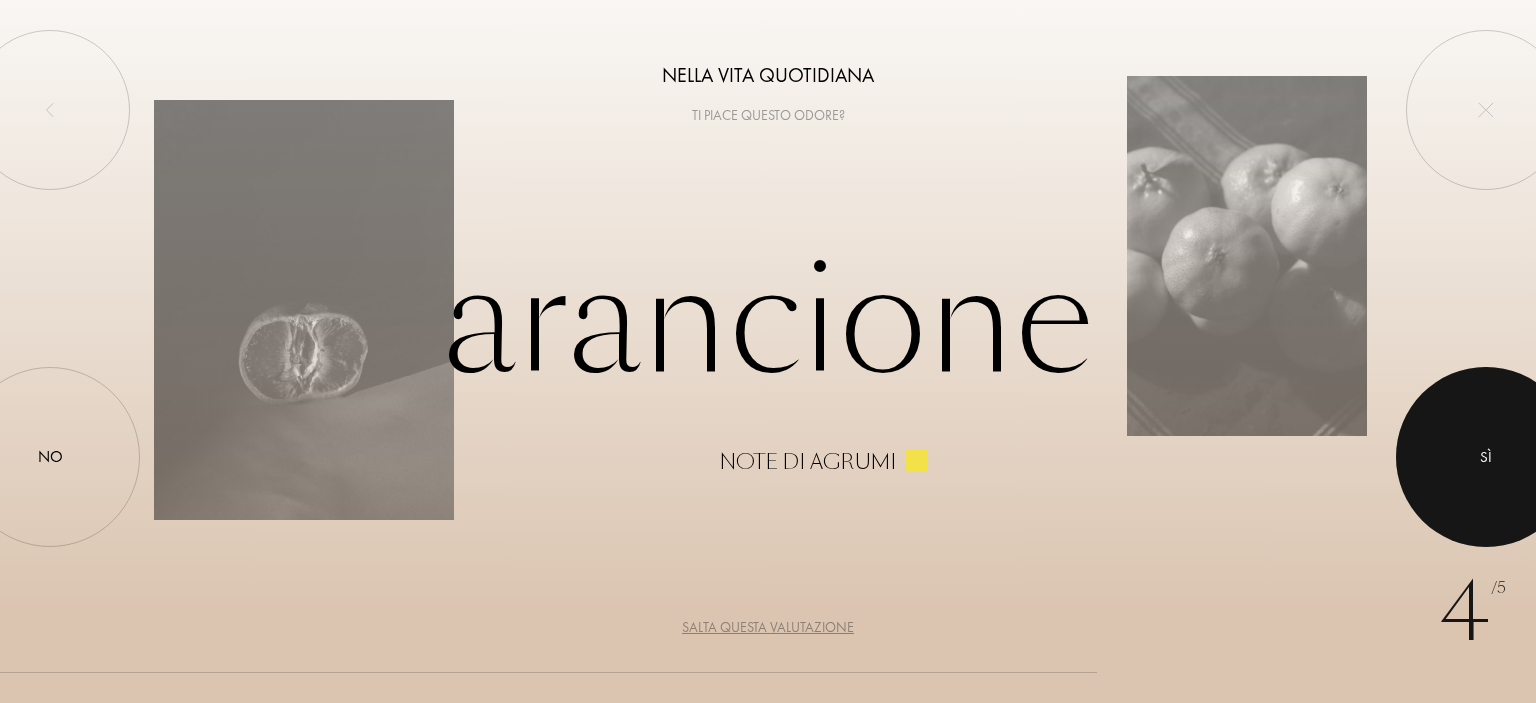 click at bounding box center [1486, 457] 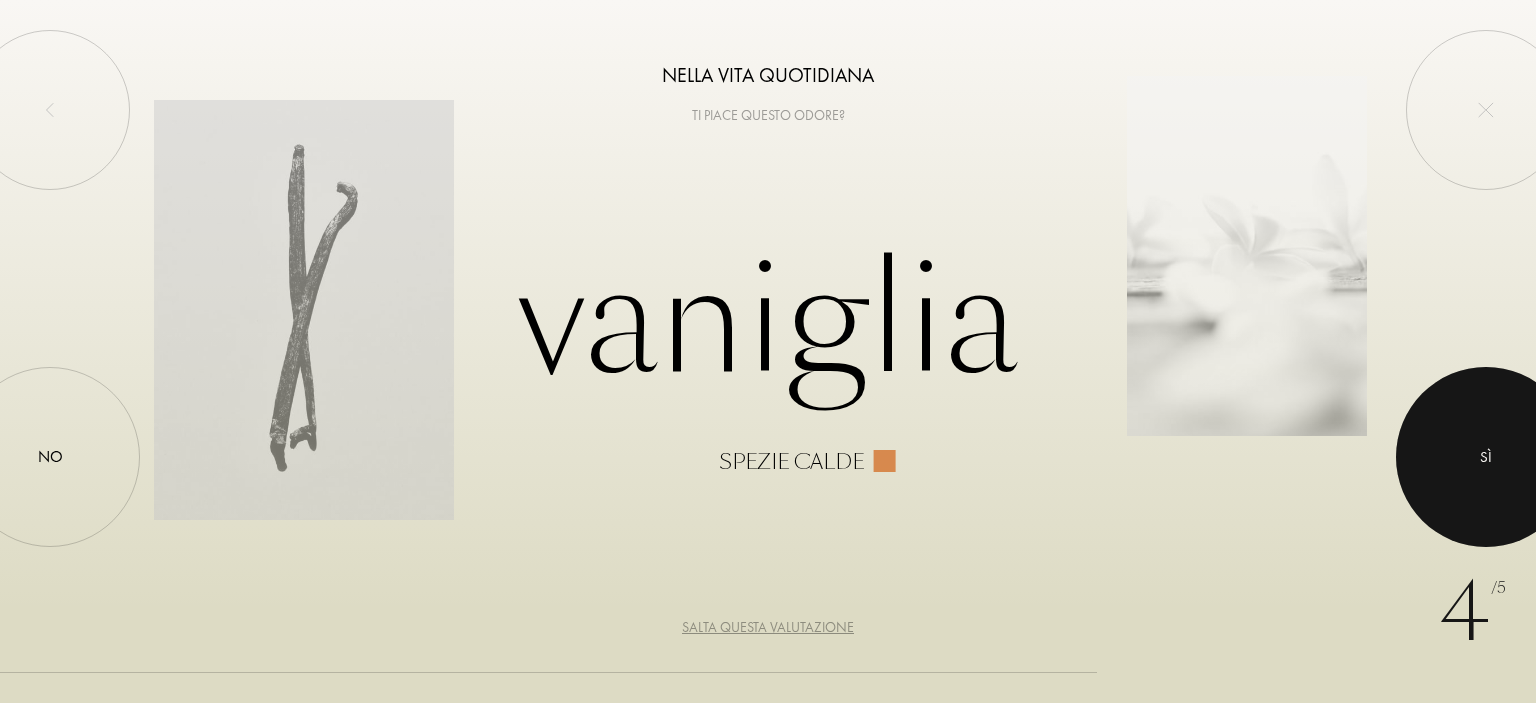 click at bounding box center (1486, 457) 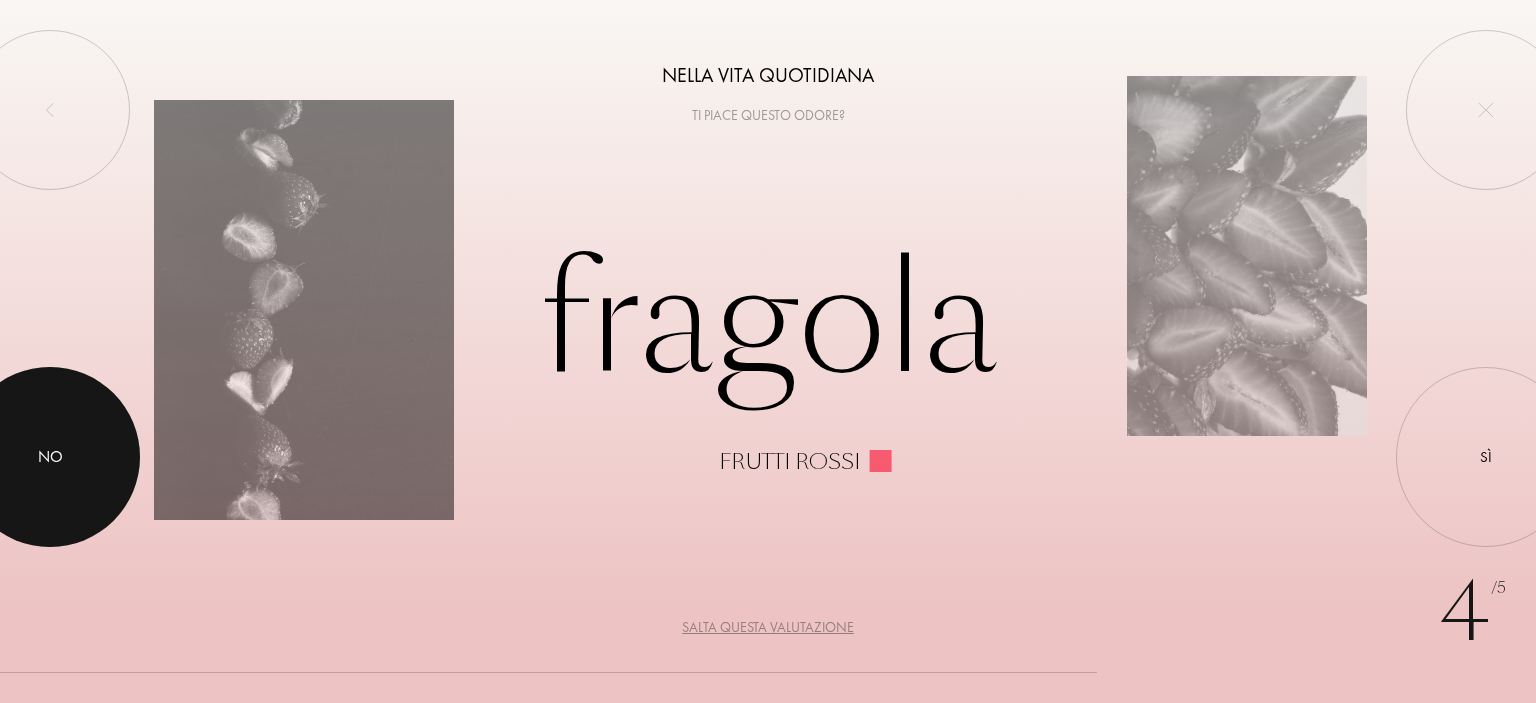 click at bounding box center [50, 457] 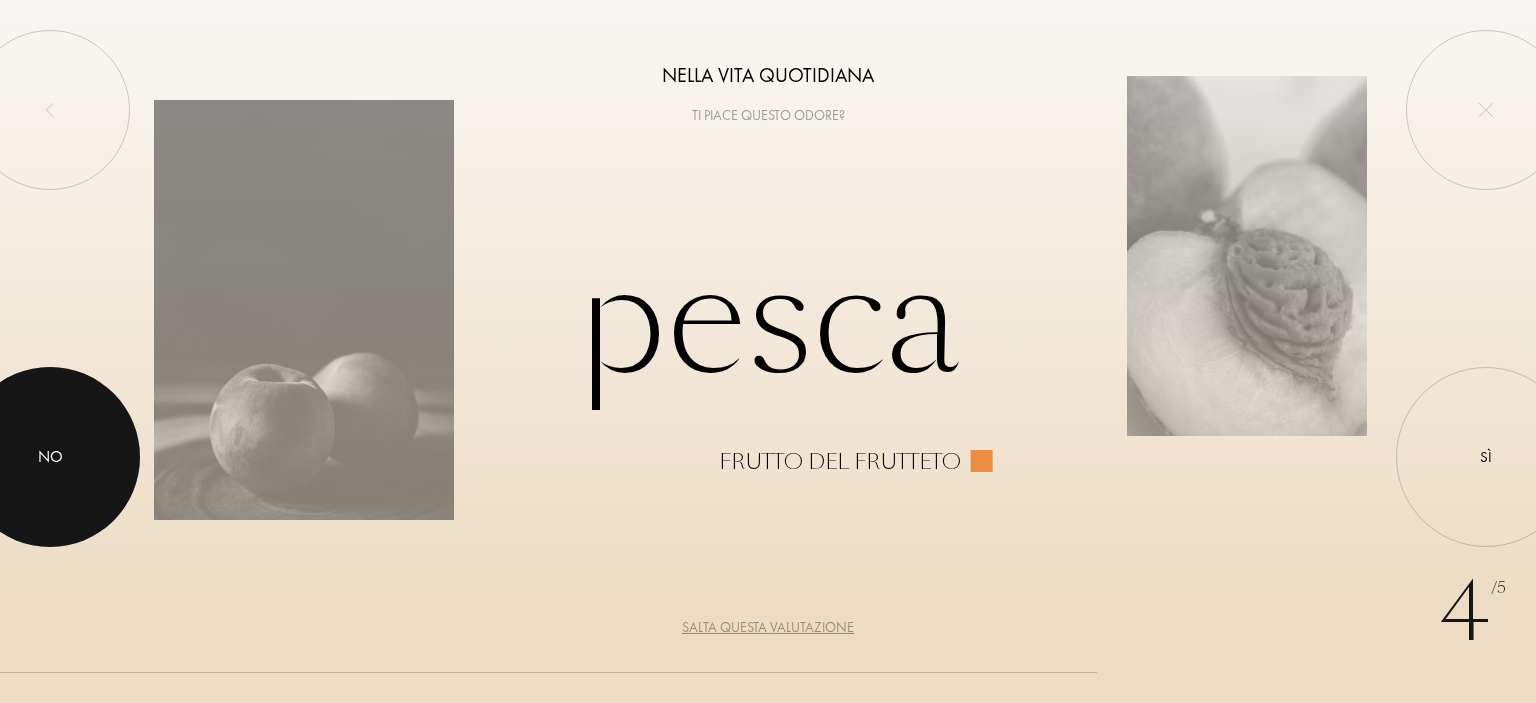 click at bounding box center [50, 457] 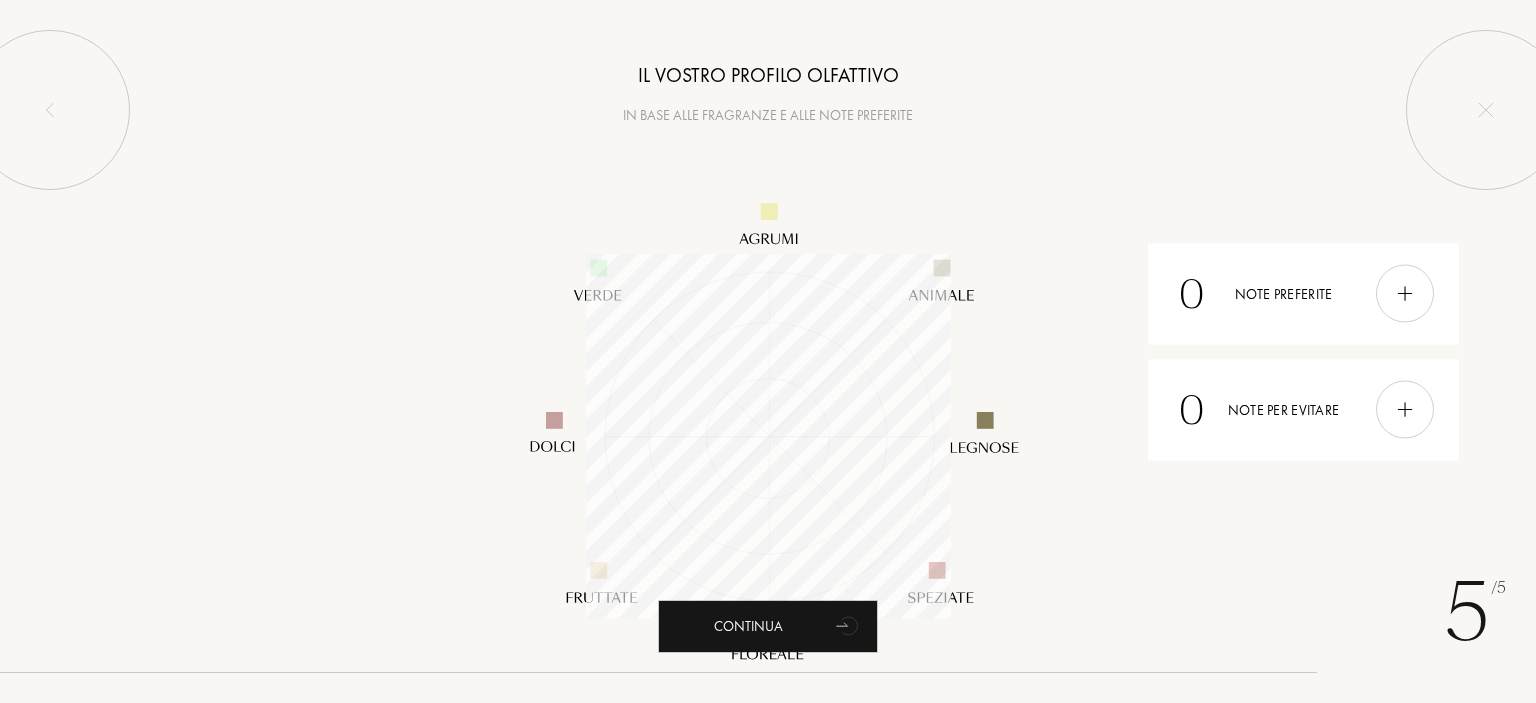 scroll, scrollTop: 999635, scrollLeft: 999635, axis: both 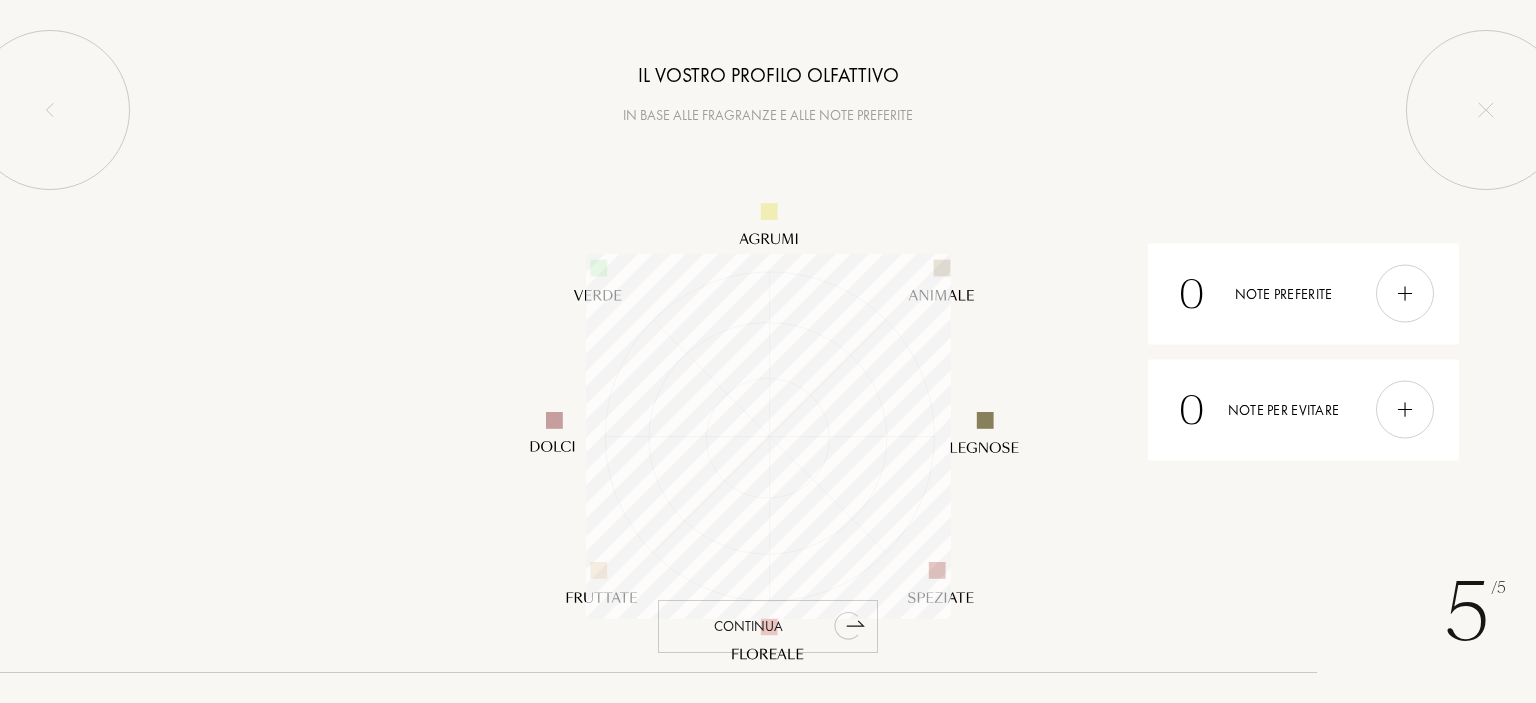 click on "Continua" at bounding box center [768, 626] 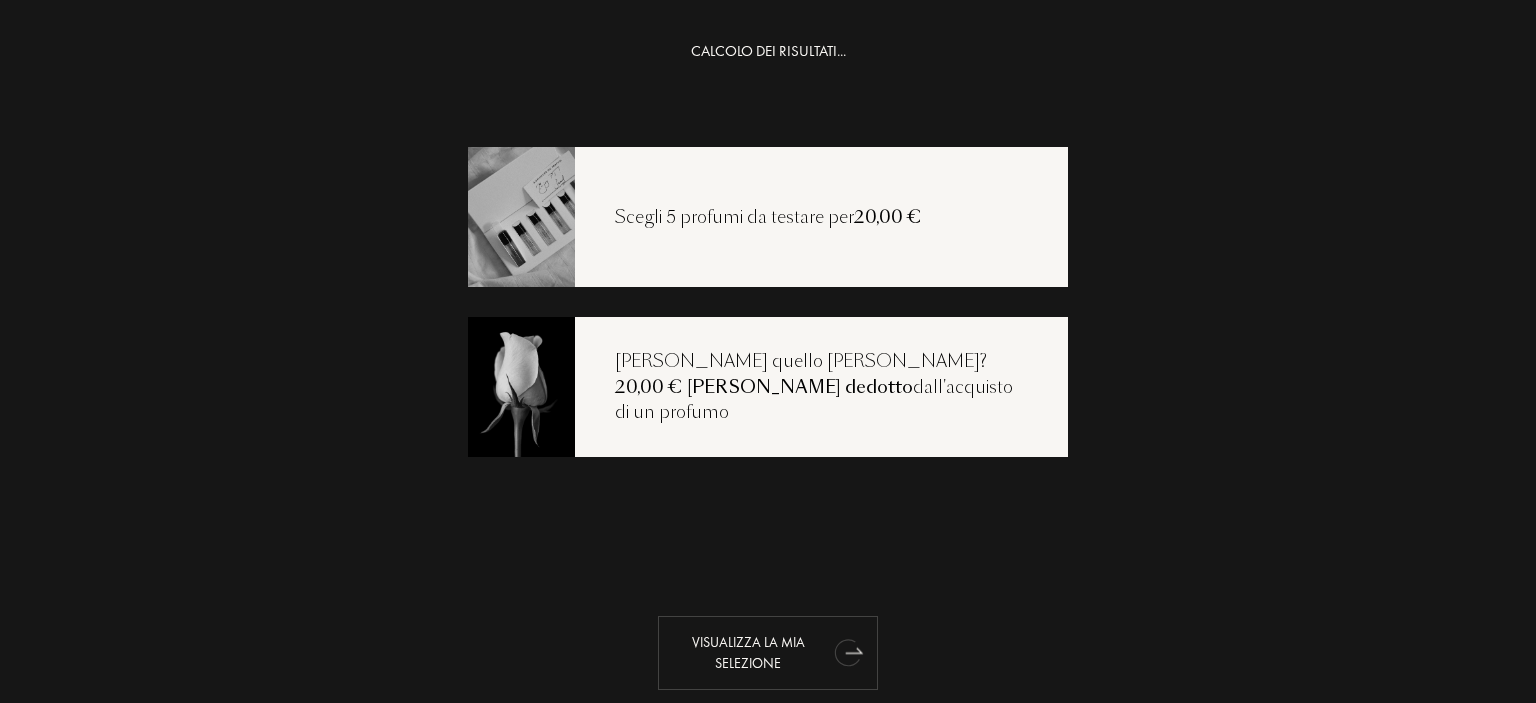 click on "Visualizza la mia selezione" at bounding box center [768, 653] 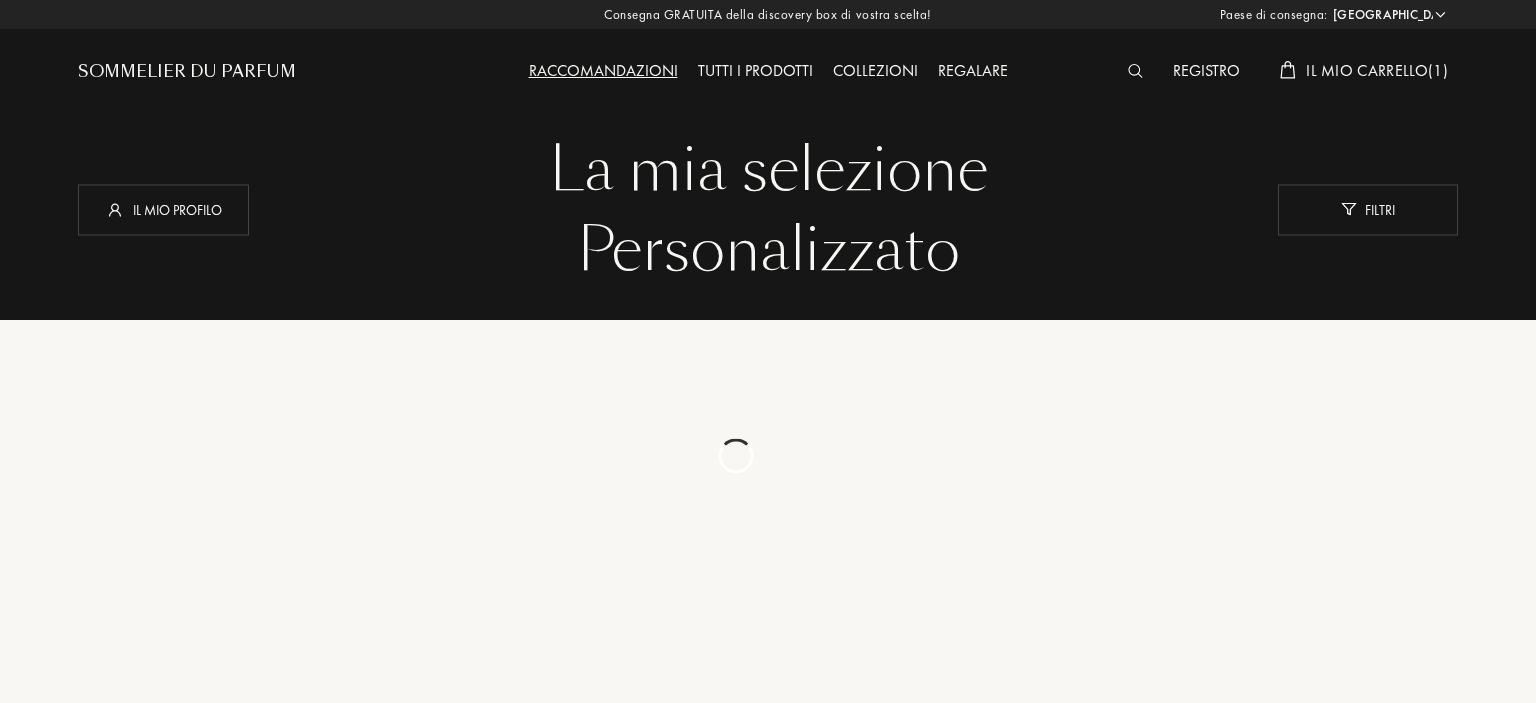 select on "IT" 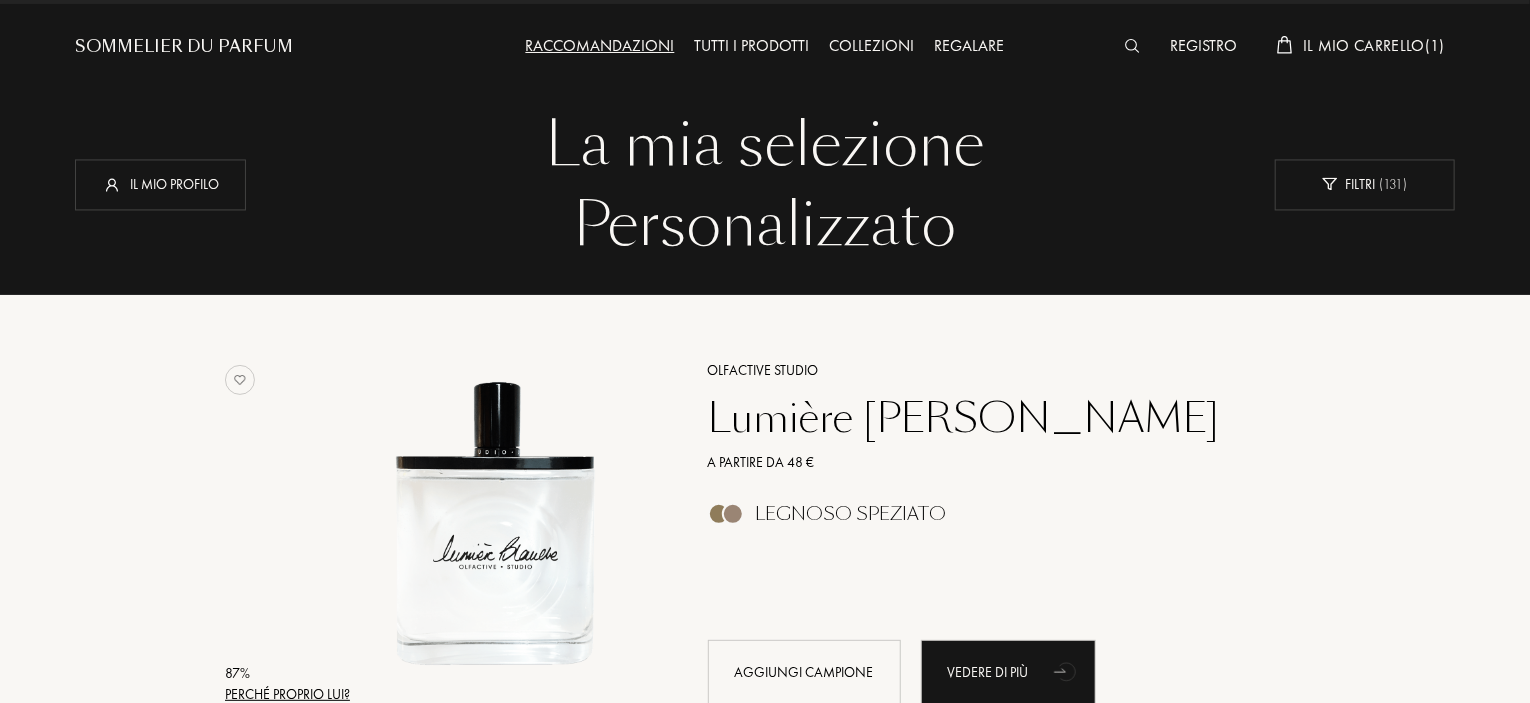 scroll, scrollTop: 0, scrollLeft: 0, axis: both 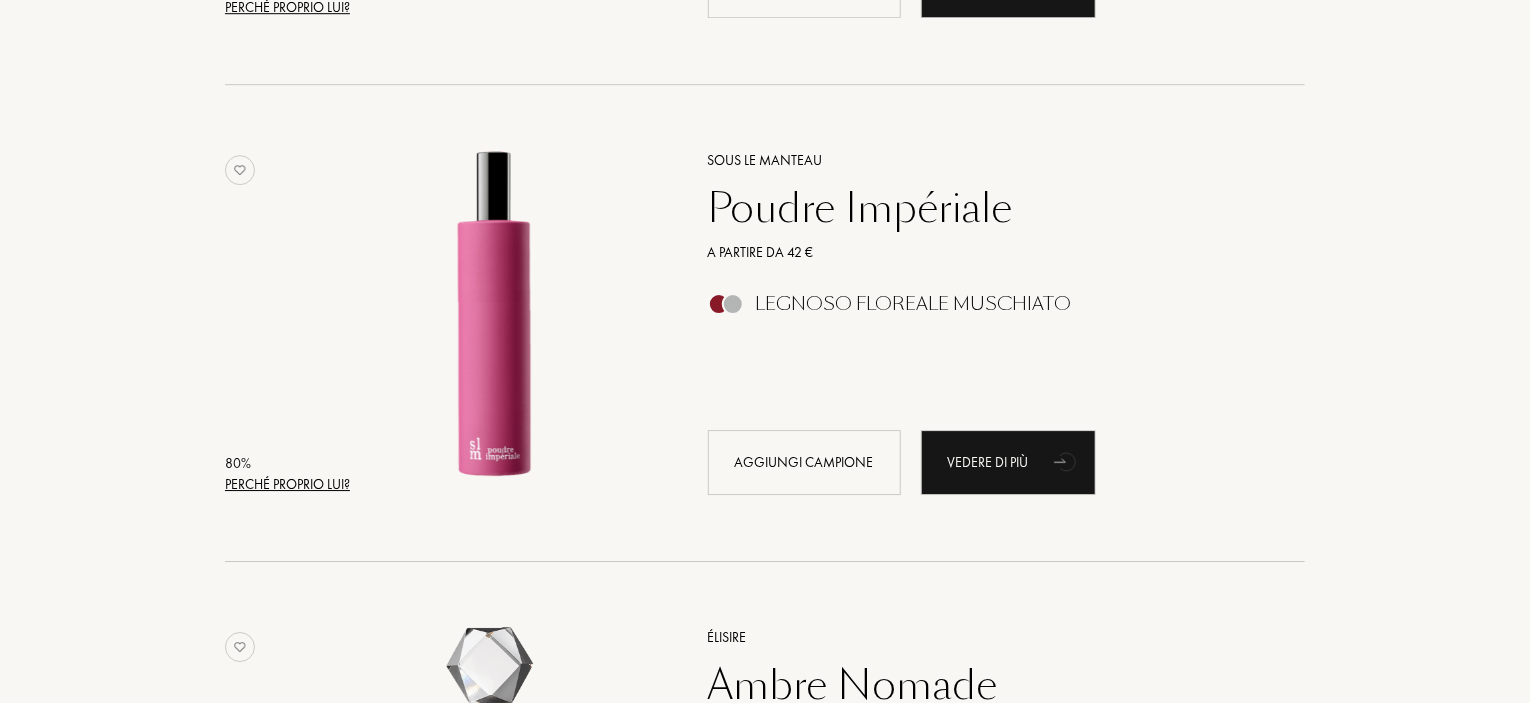 drag, startPoint x: 894, startPoint y: 184, endPoint x: 831, endPoint y: 208, distance: 67.41662 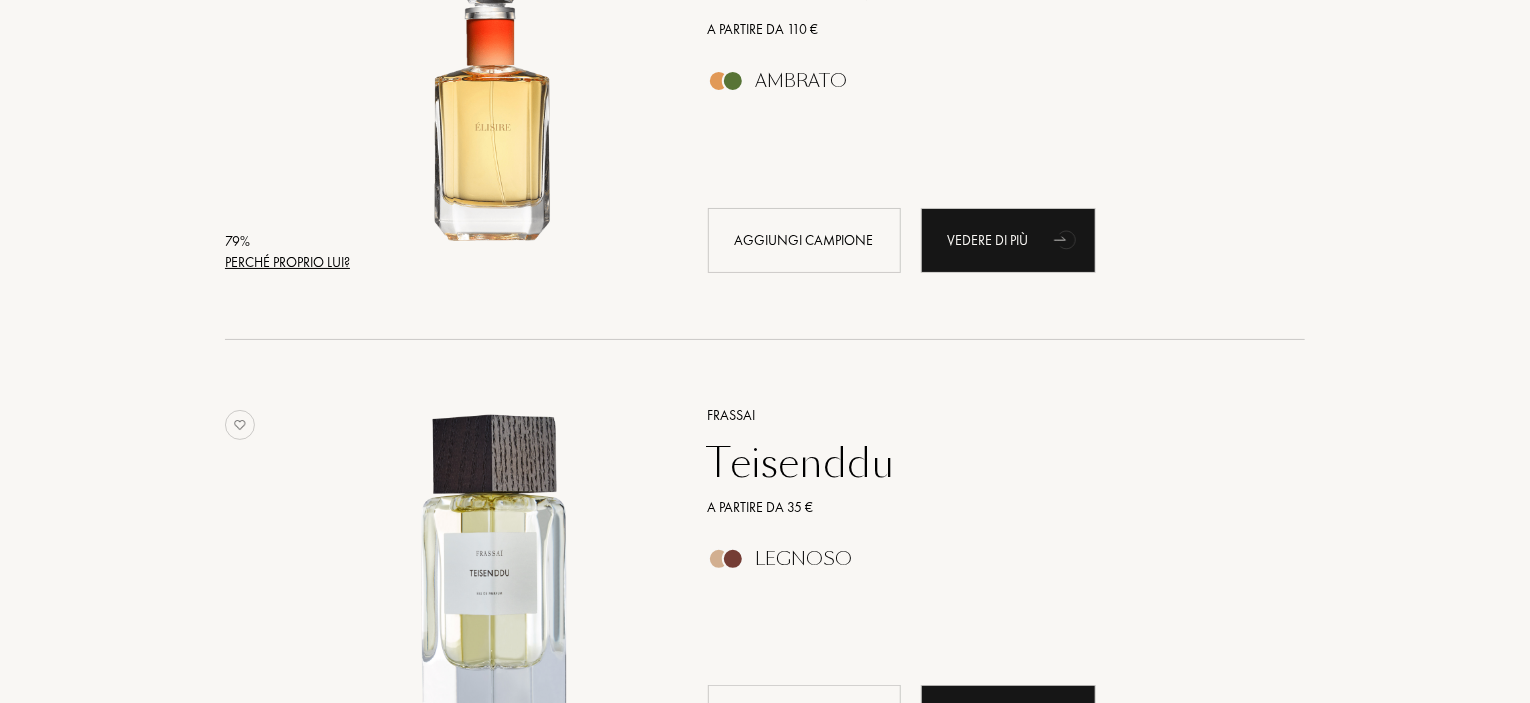 scroll, scrollTop: 3700, scrollLeft: 0, axis: vertical 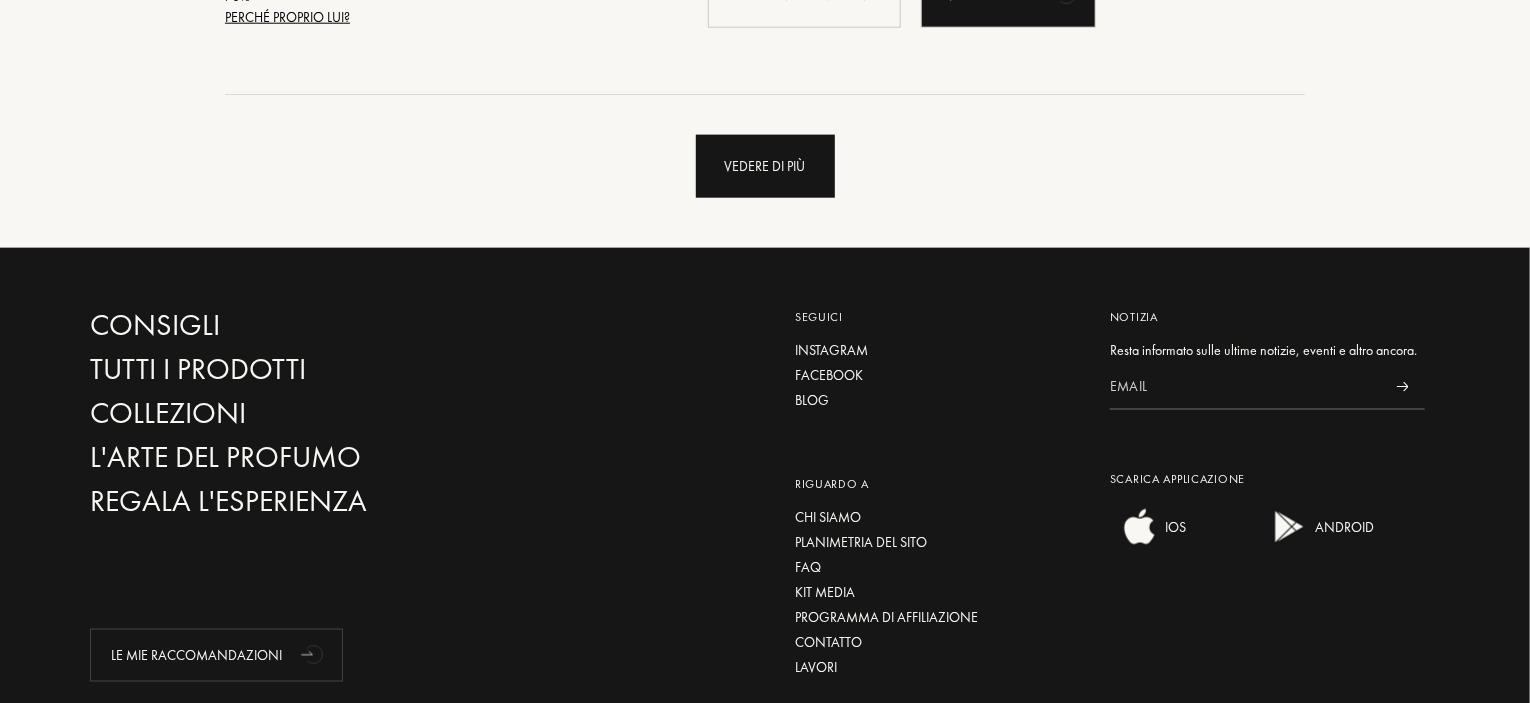 click on "Vedere di più" at bounding box center [765, 166] 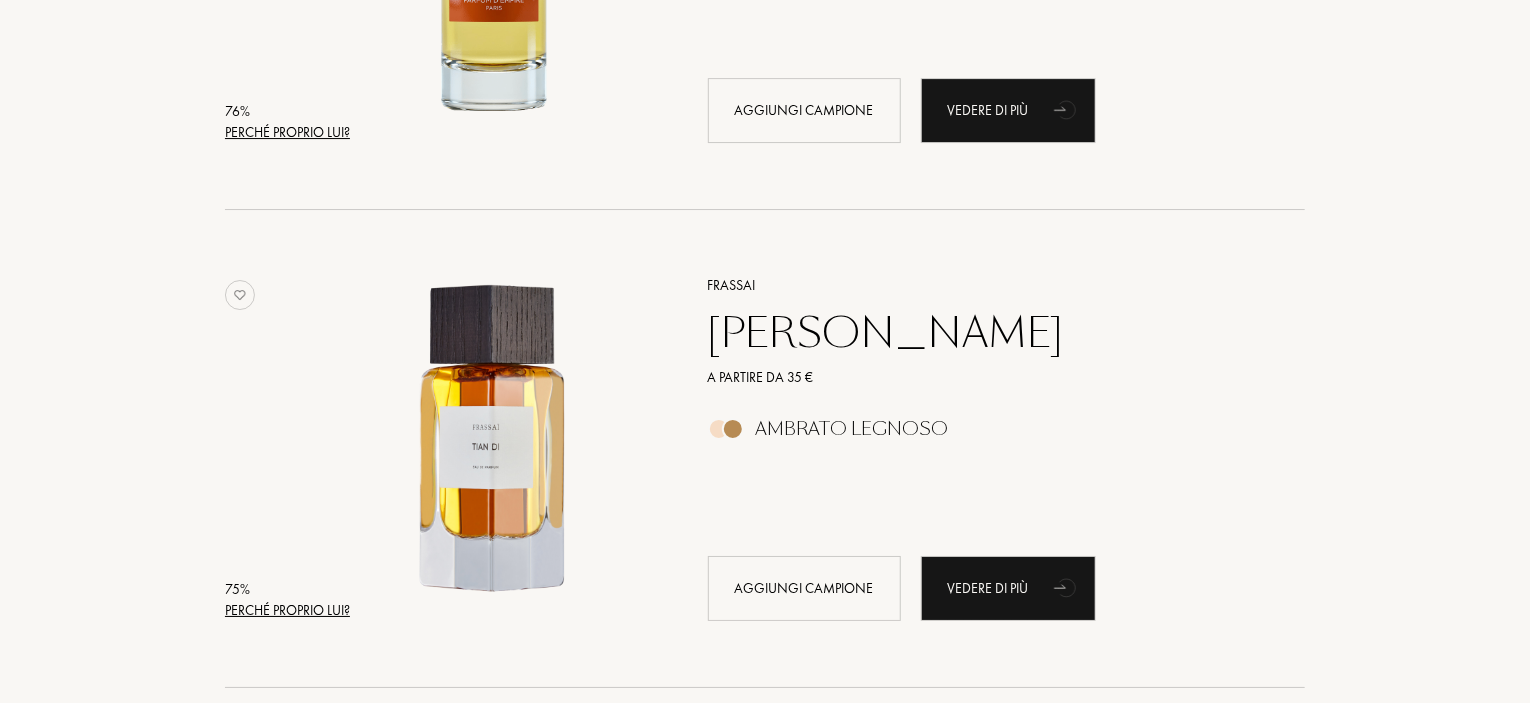 scroll, scrollTop: 7300, scrollLeft: 0, axis: vertical 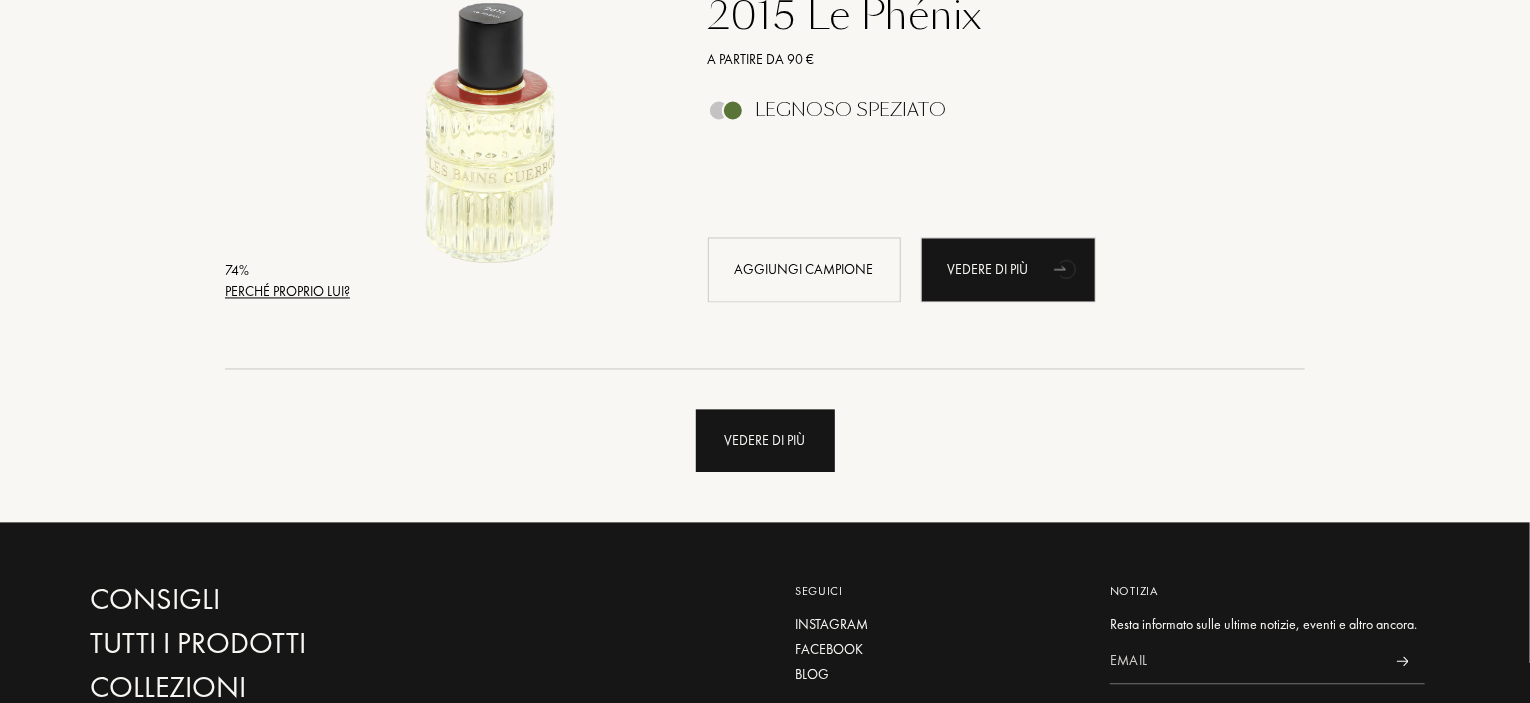 click on "Vedere di più" at bounding box center (765, 441) 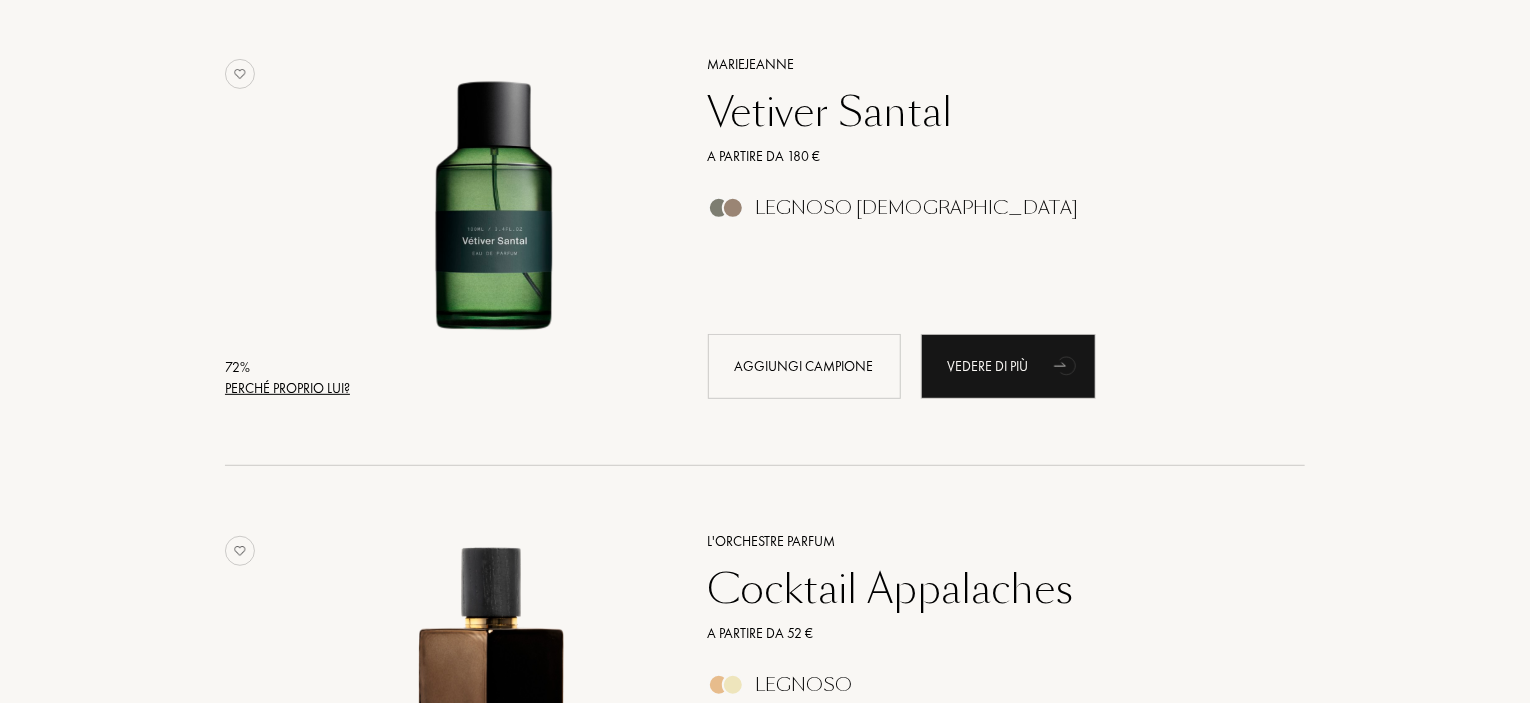 scroll, scrollTop: 12200, scrollLeft: 0, axis: vertical 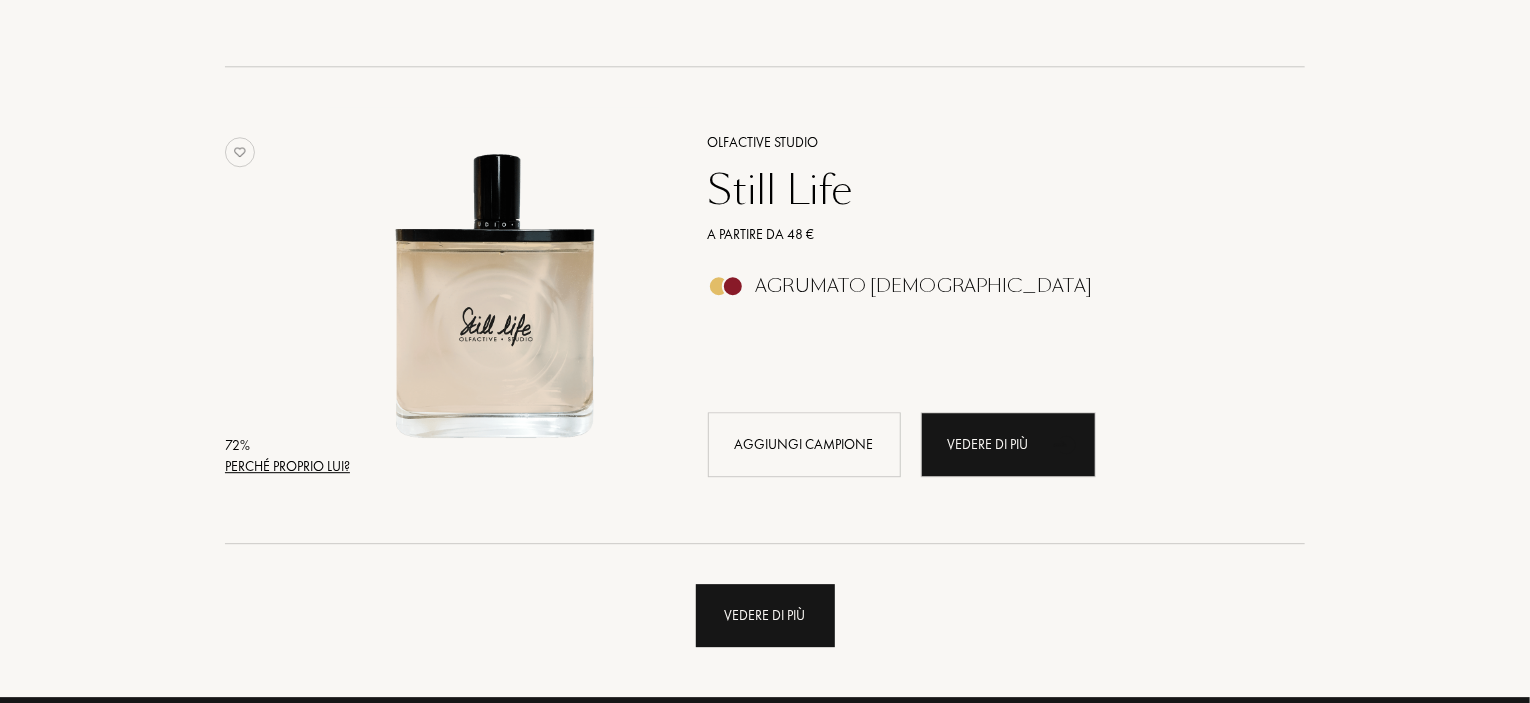 click on "Vedere di più" at bounding box center (765, 615) 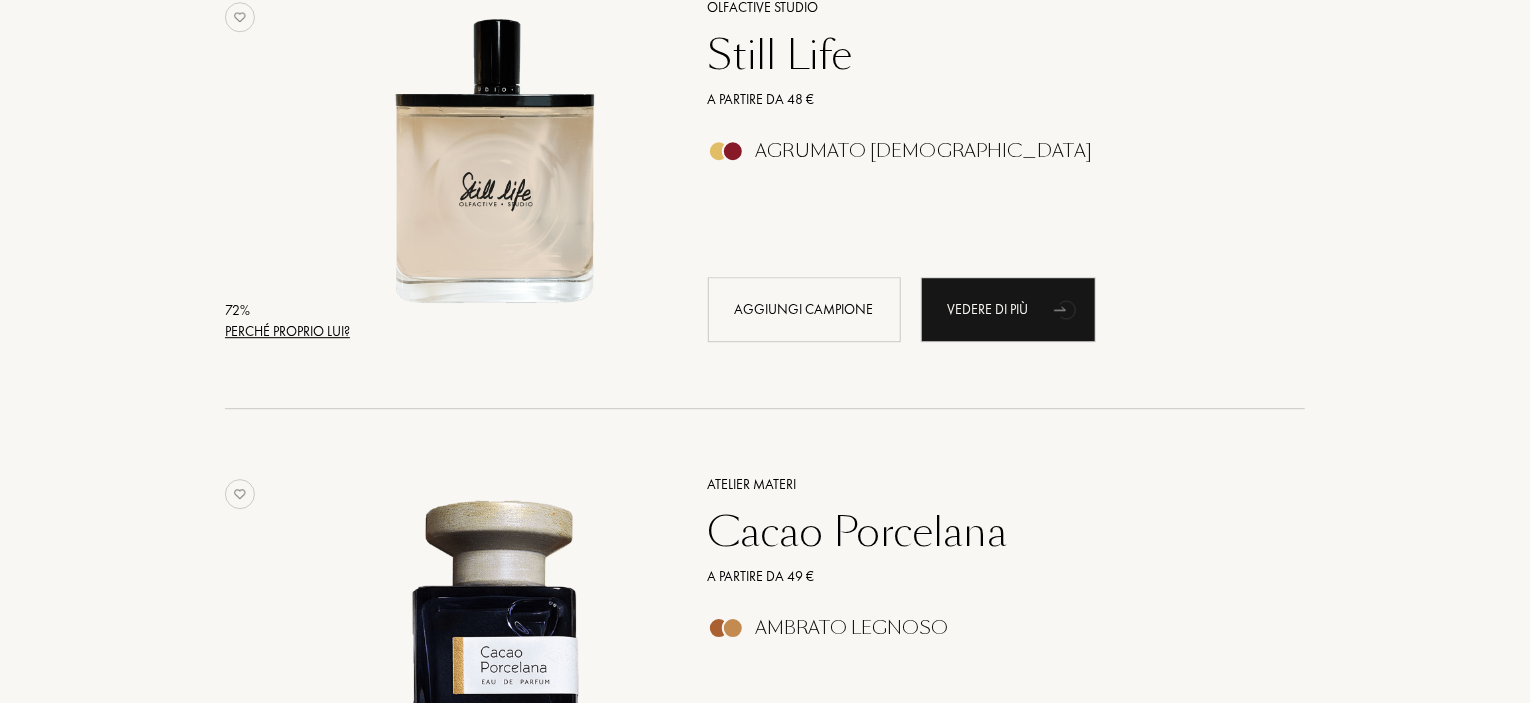 scroll, scrollTop: 14500, scrollLeft: 0, axis: vertical 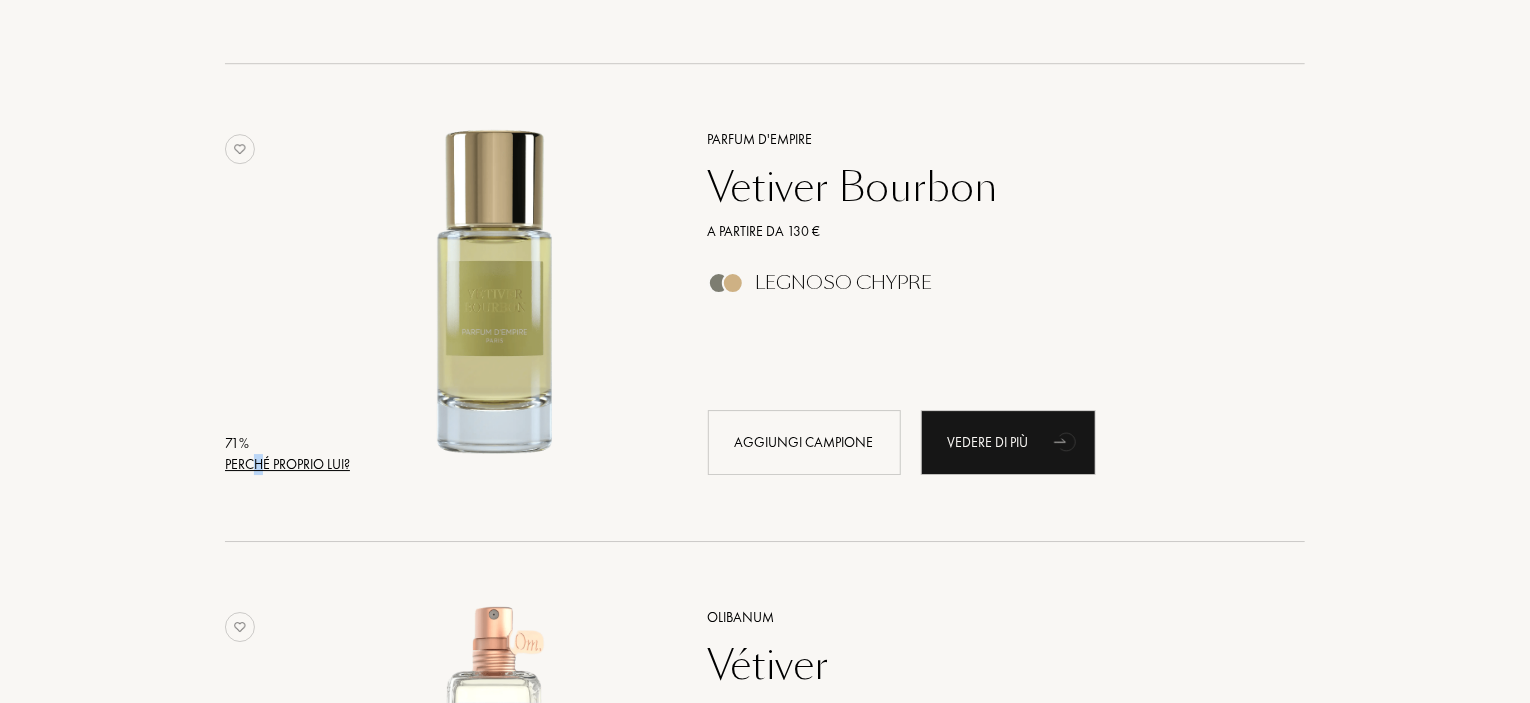 drag, startPoint x: 310, startPoint y: 456, endPoint x: 260, endPoint y: 456, distance: 50 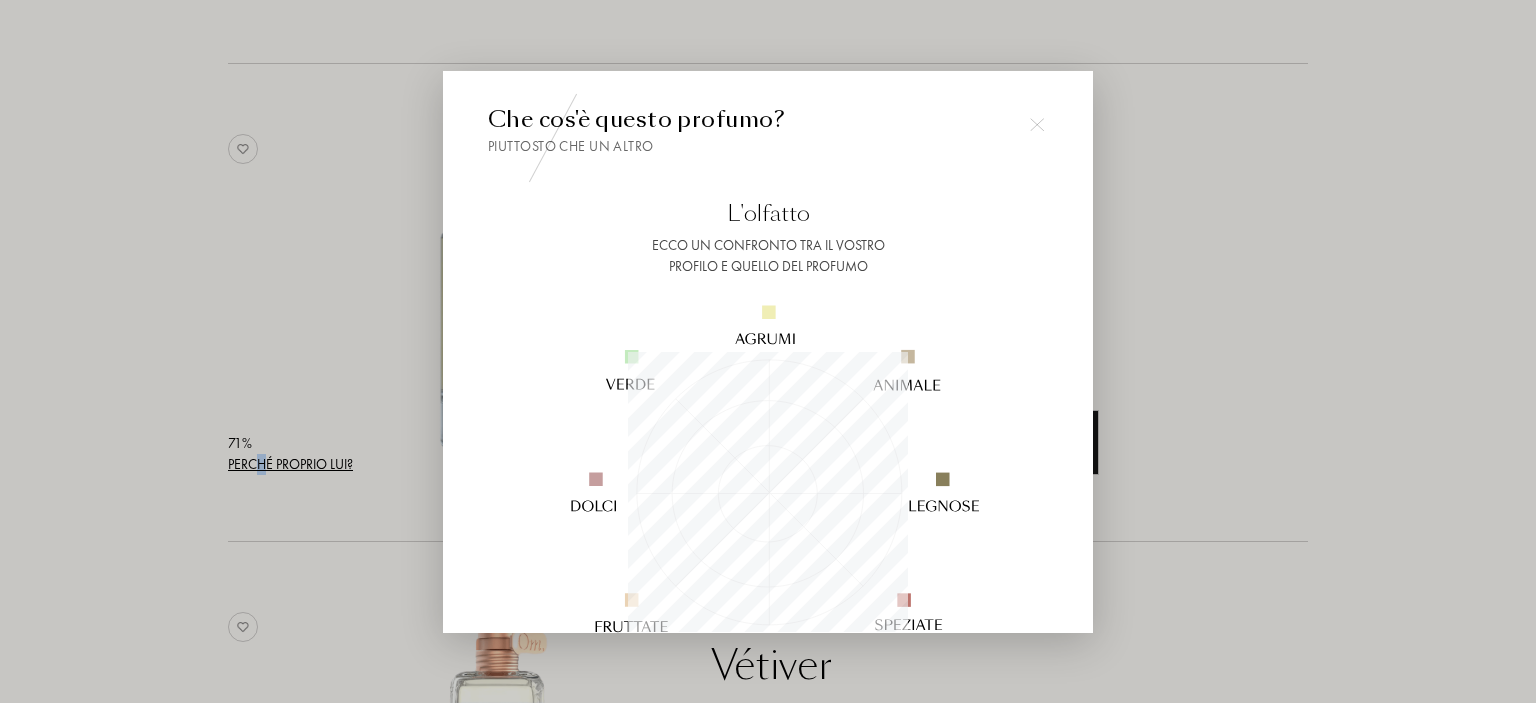 scroll, scrollTop: 999720, scrollLeft: 999720, axis: both 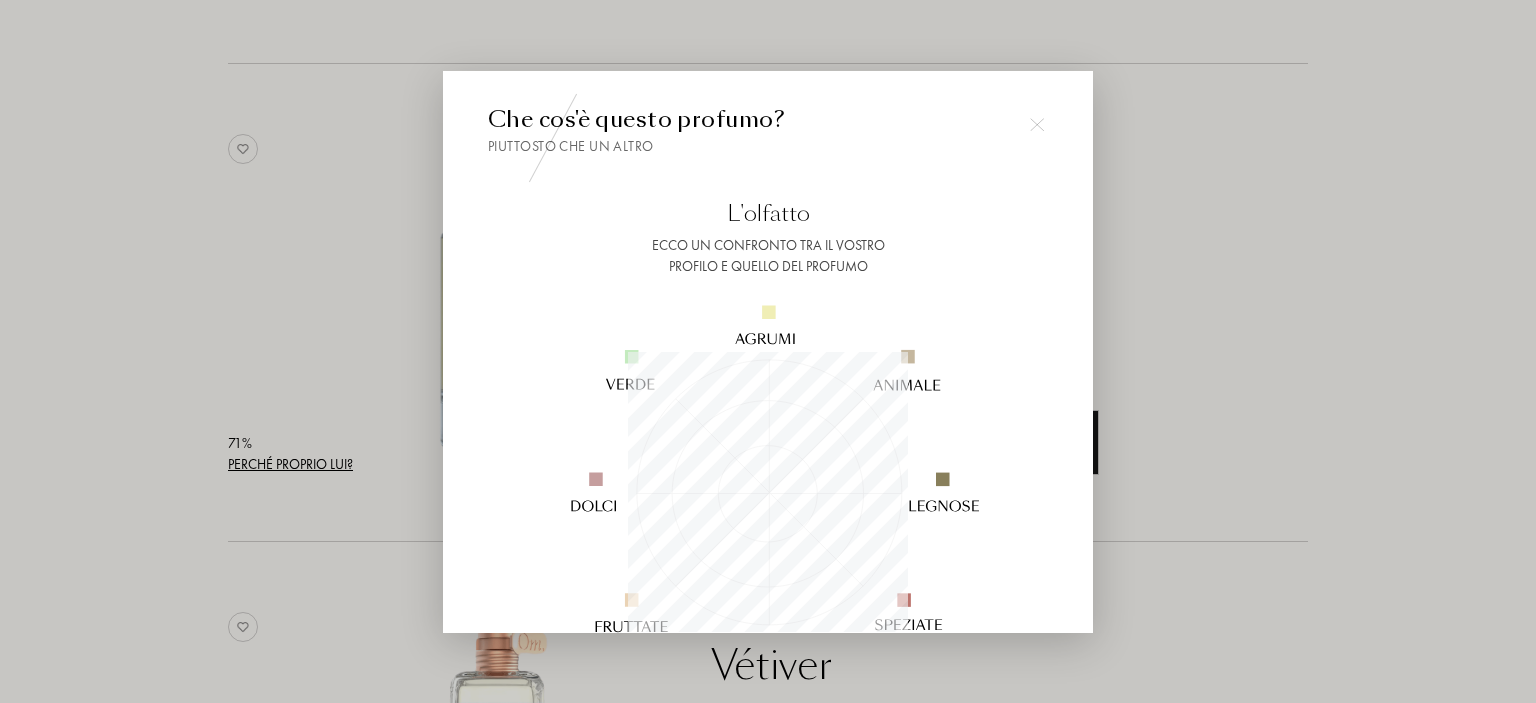 click at bounding box center (768, 351) 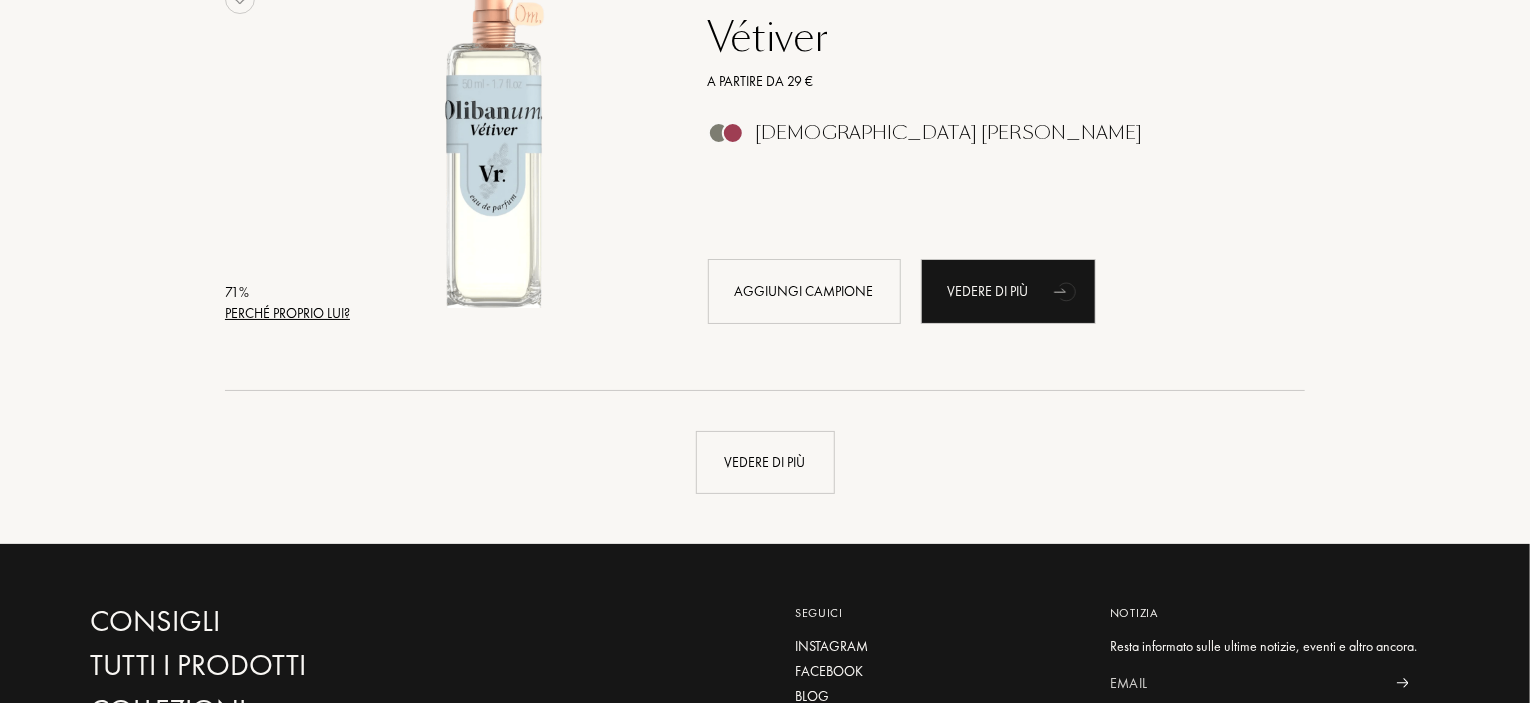 scroll, scrollTop: 18784, scrollLeft: 0, axis: vertical 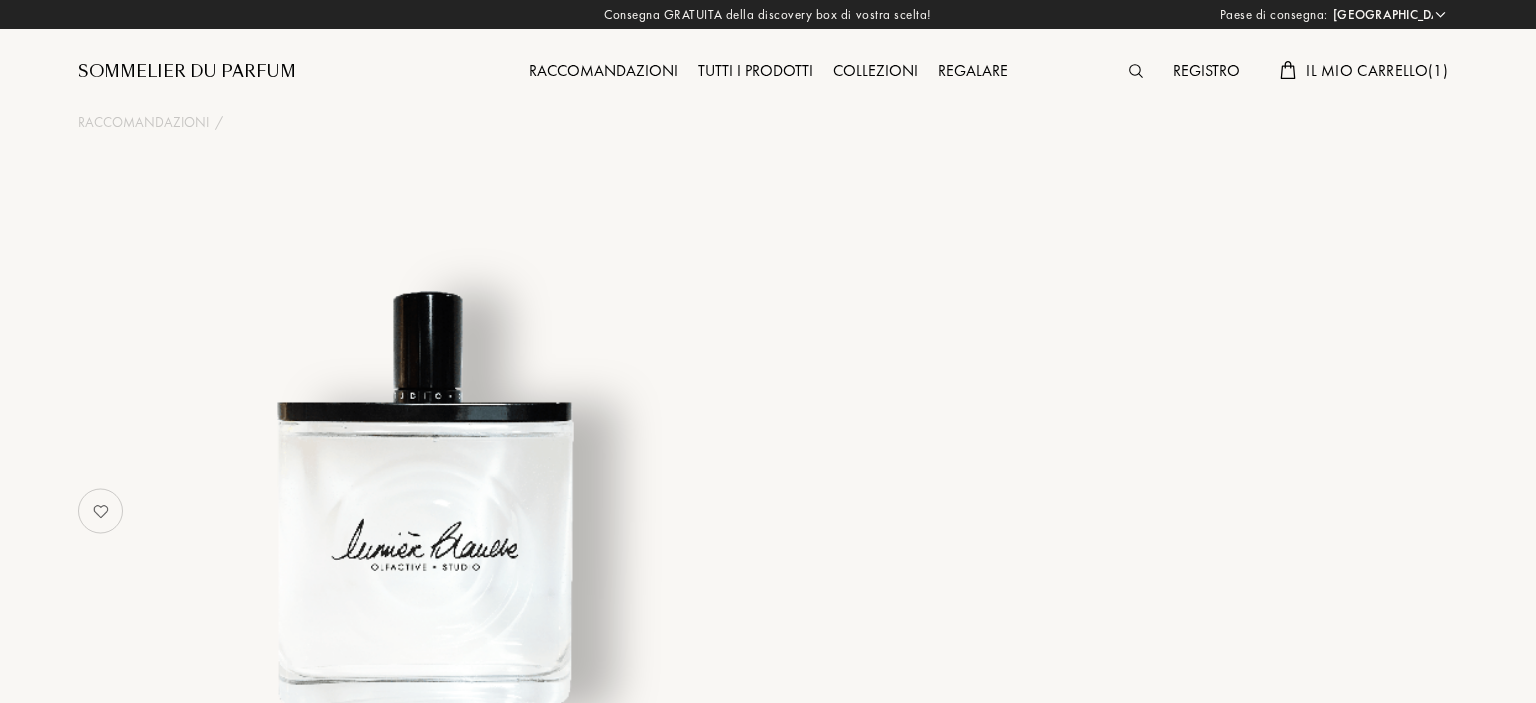 select on "IT" 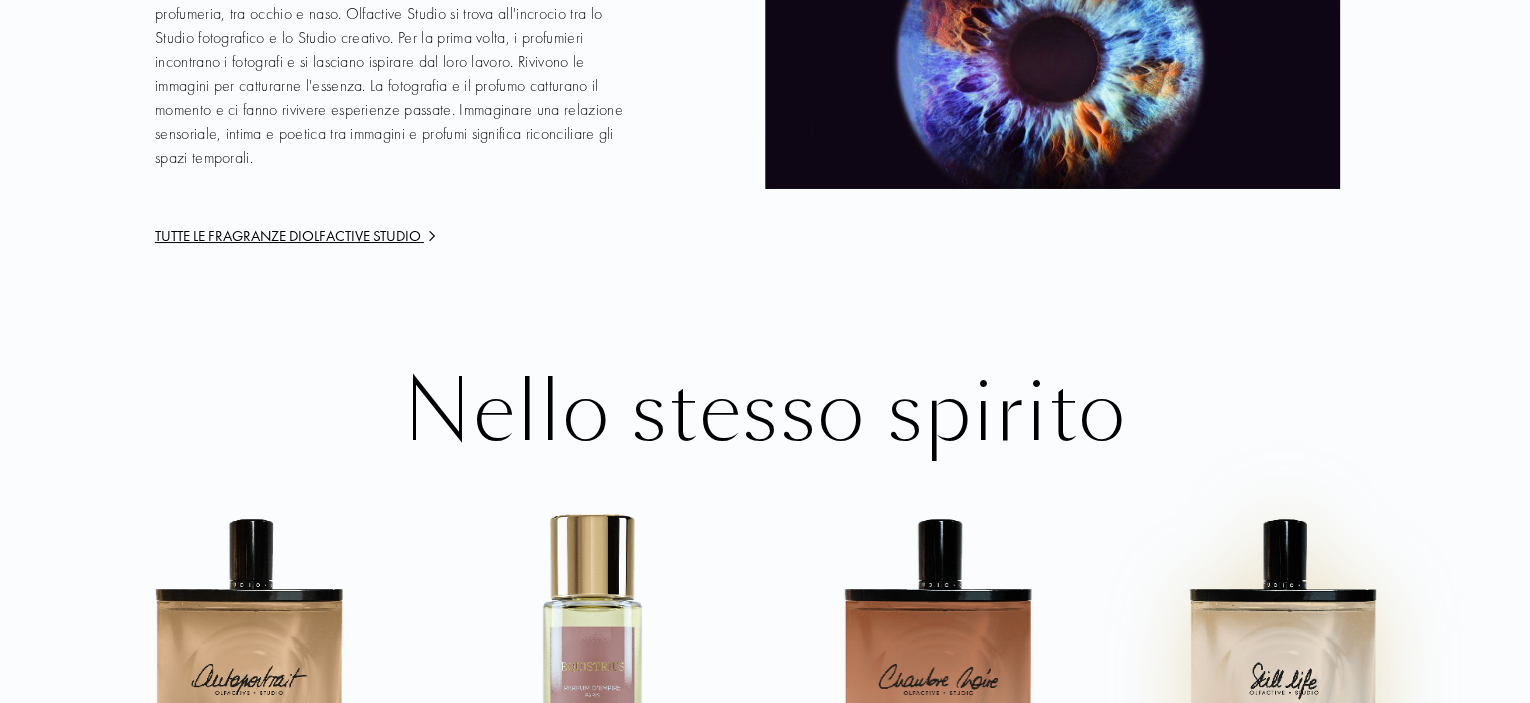 scroll, scrollTop: 3600, scrollLeft: 0, axis: vertical 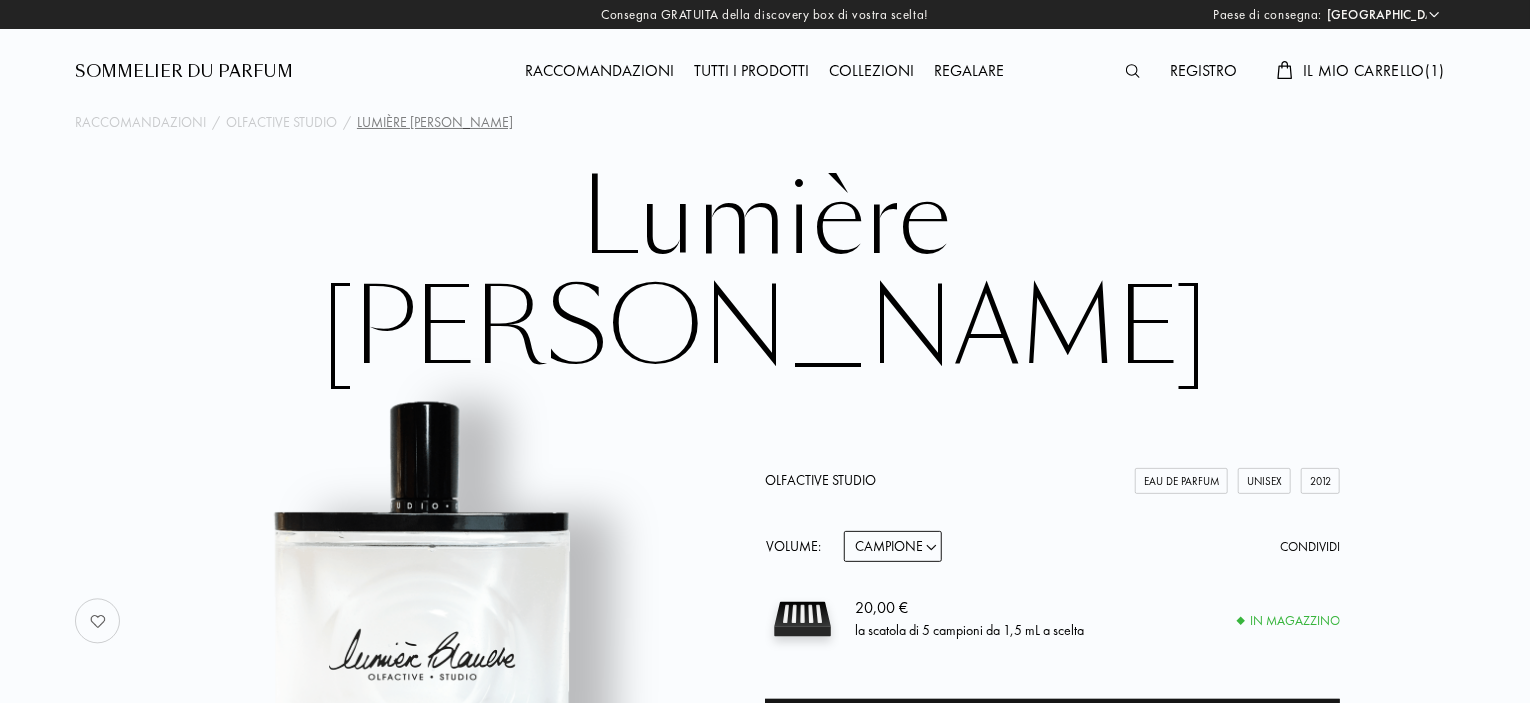 click on "Lumière [PERSON_NAME]" at bounding box center (765, 274) 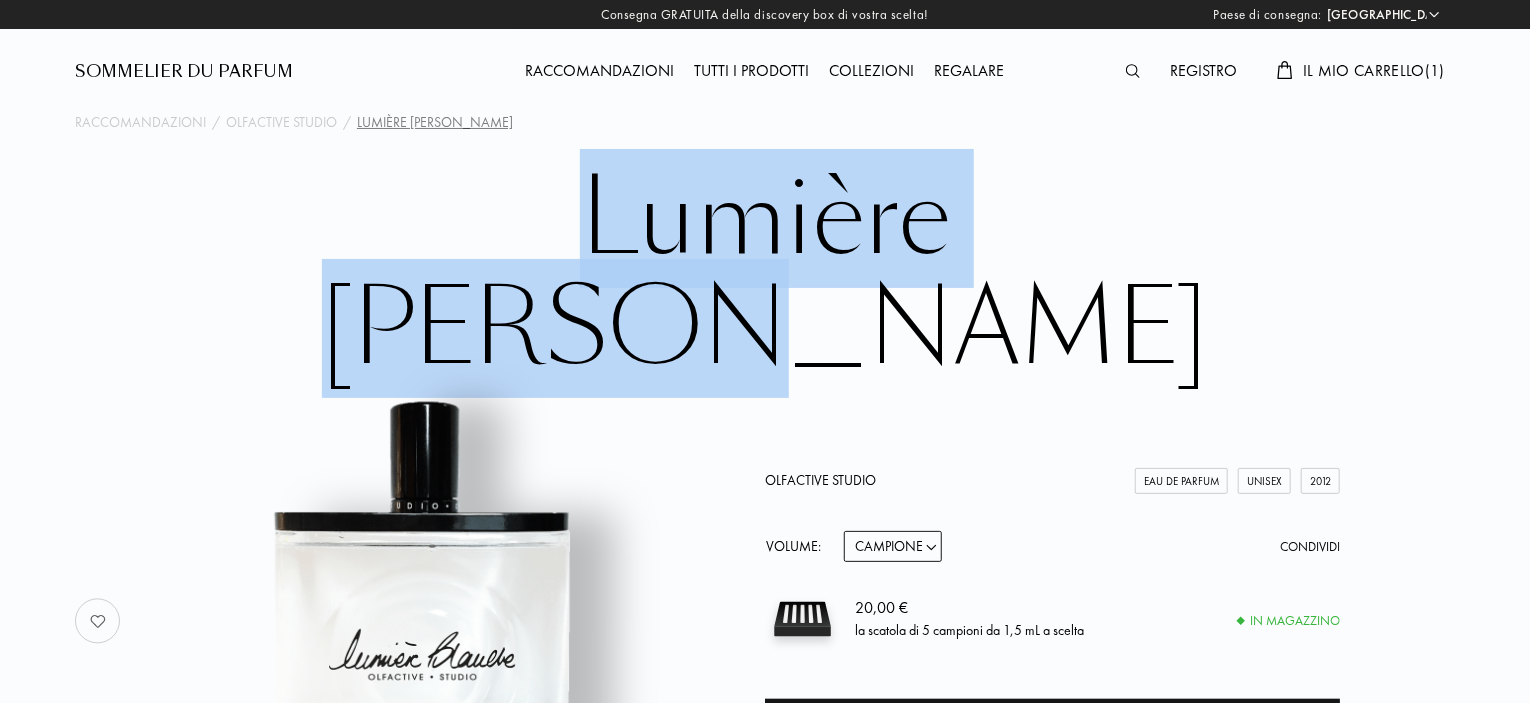 drag, startPoint x: 576, startPoint y: 217, endPoint x: 839, endPoint y: 222, distance: 263.04752 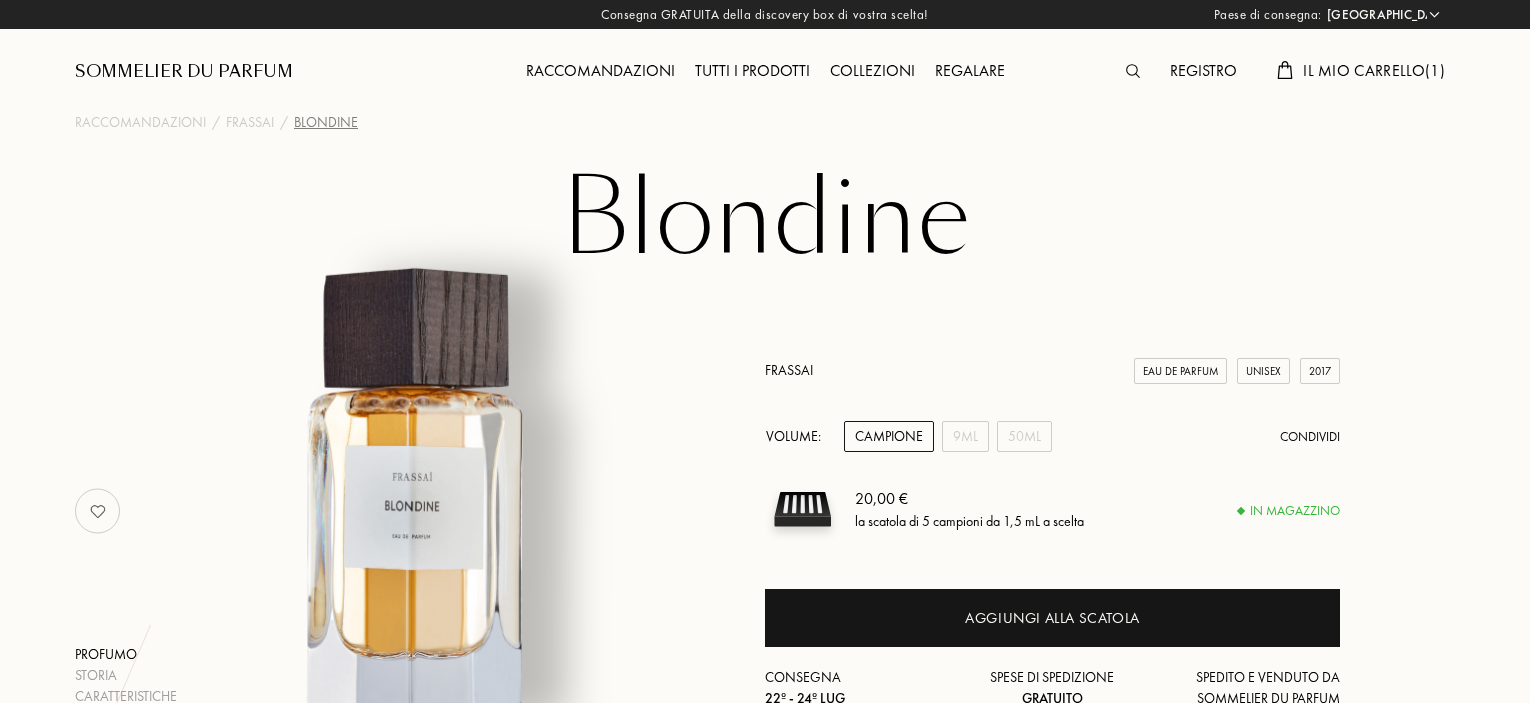 select on "IT" 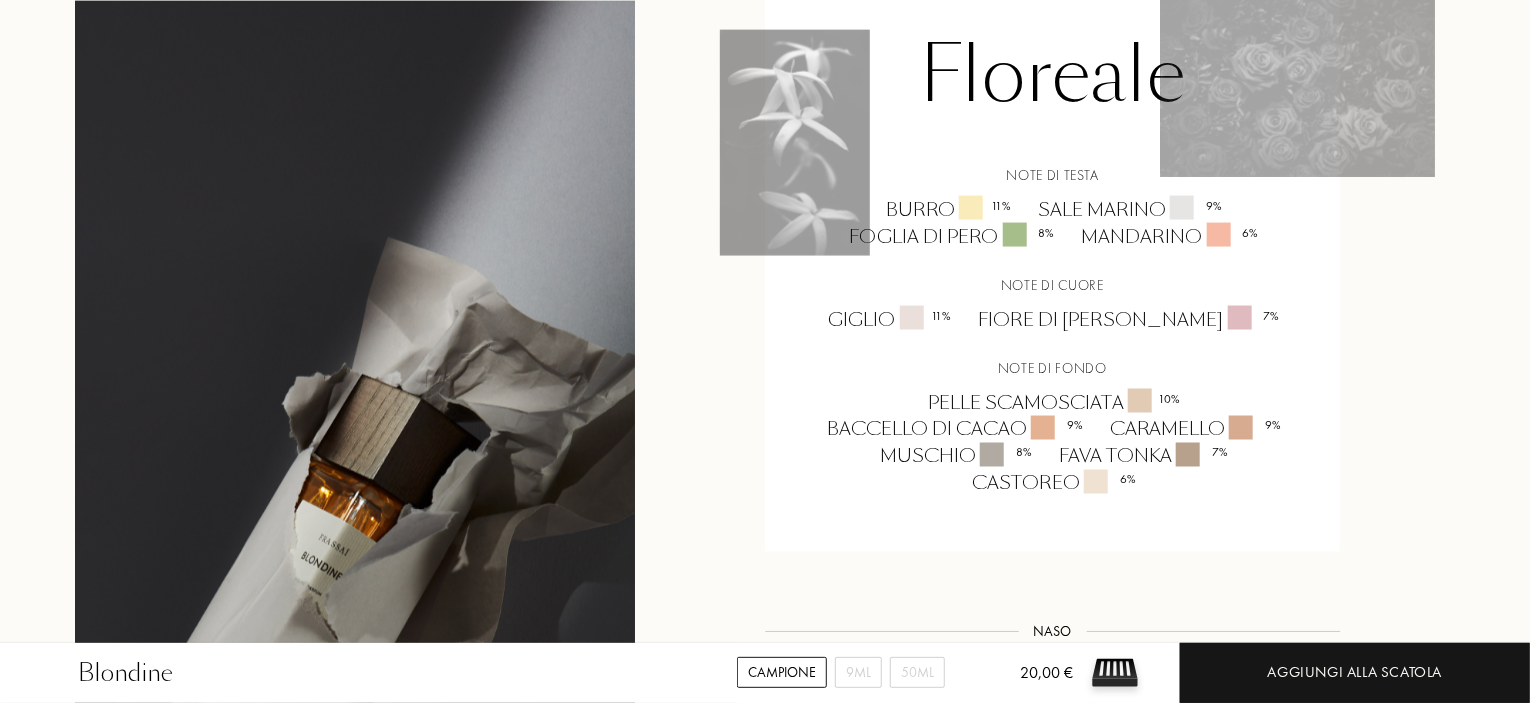 scroll, scrollTop: 2100, scrollLeft: 0, axis: vertical 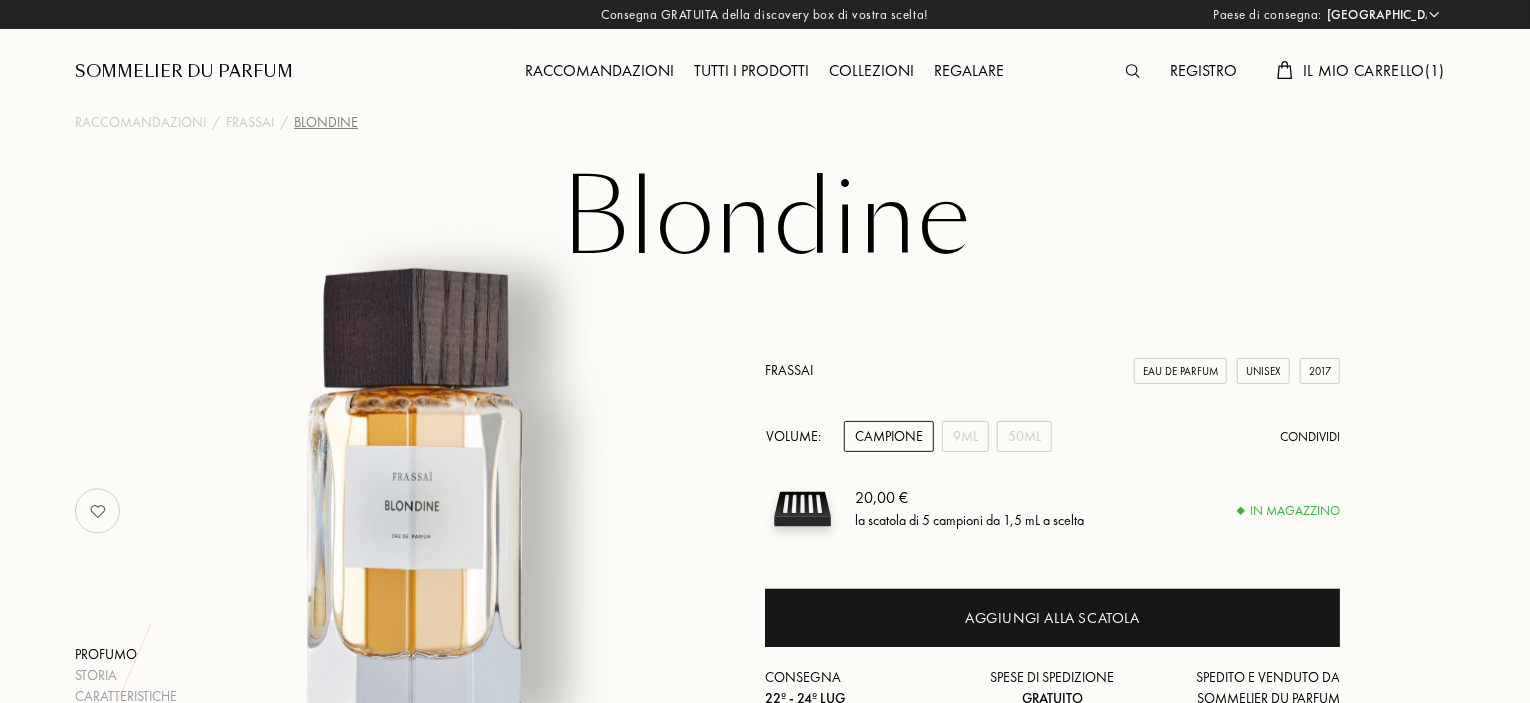click on "Blondine" at bounding box center (765, 219) 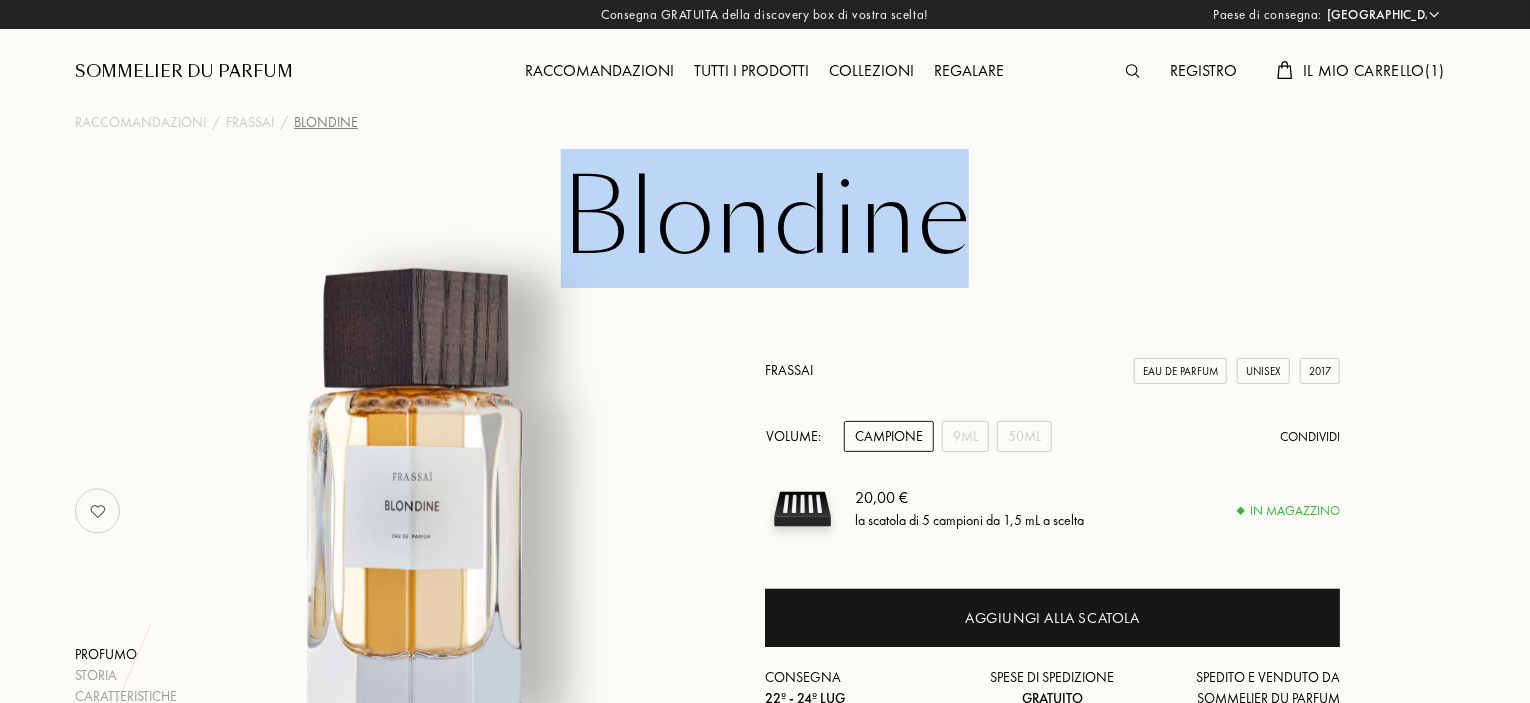 click on "Blondine" at bounding box center (765, 219) 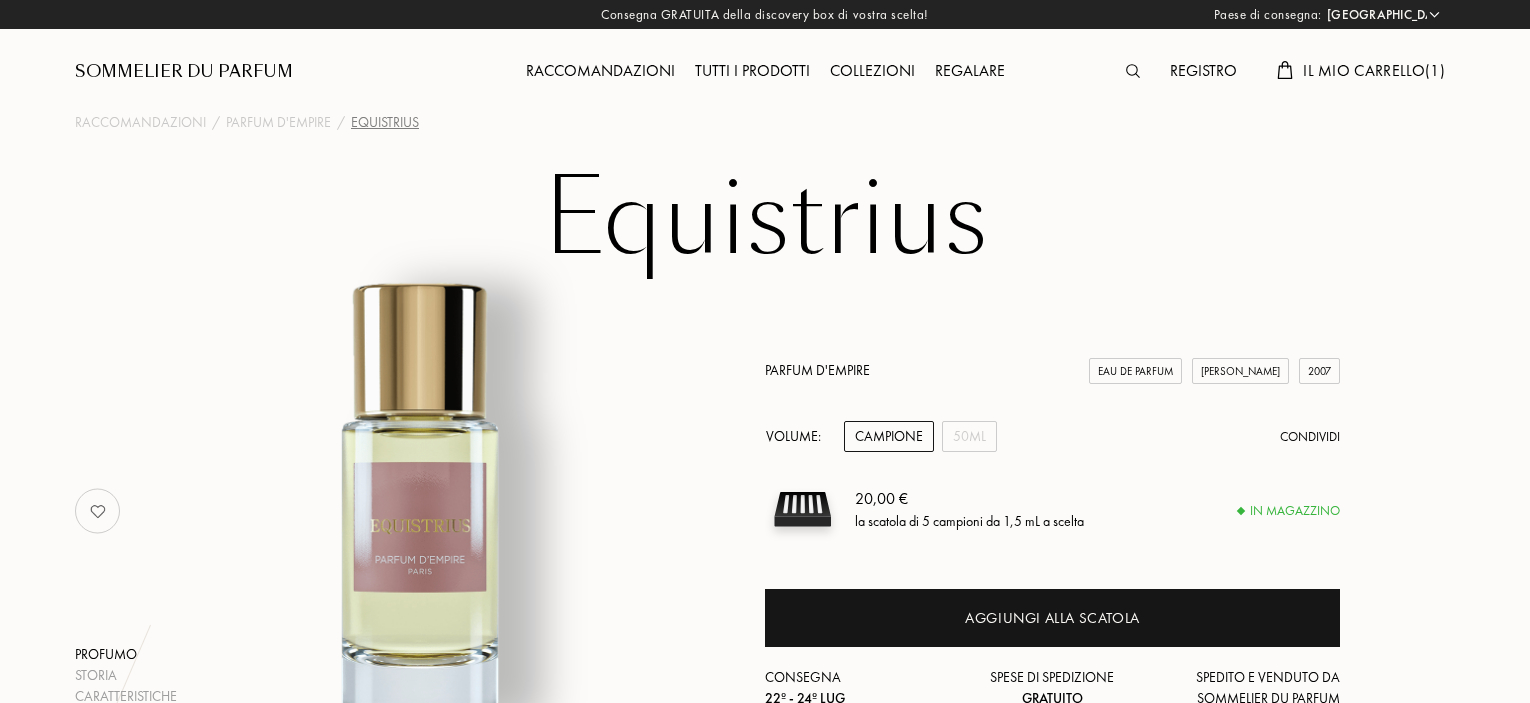 select on "IT" 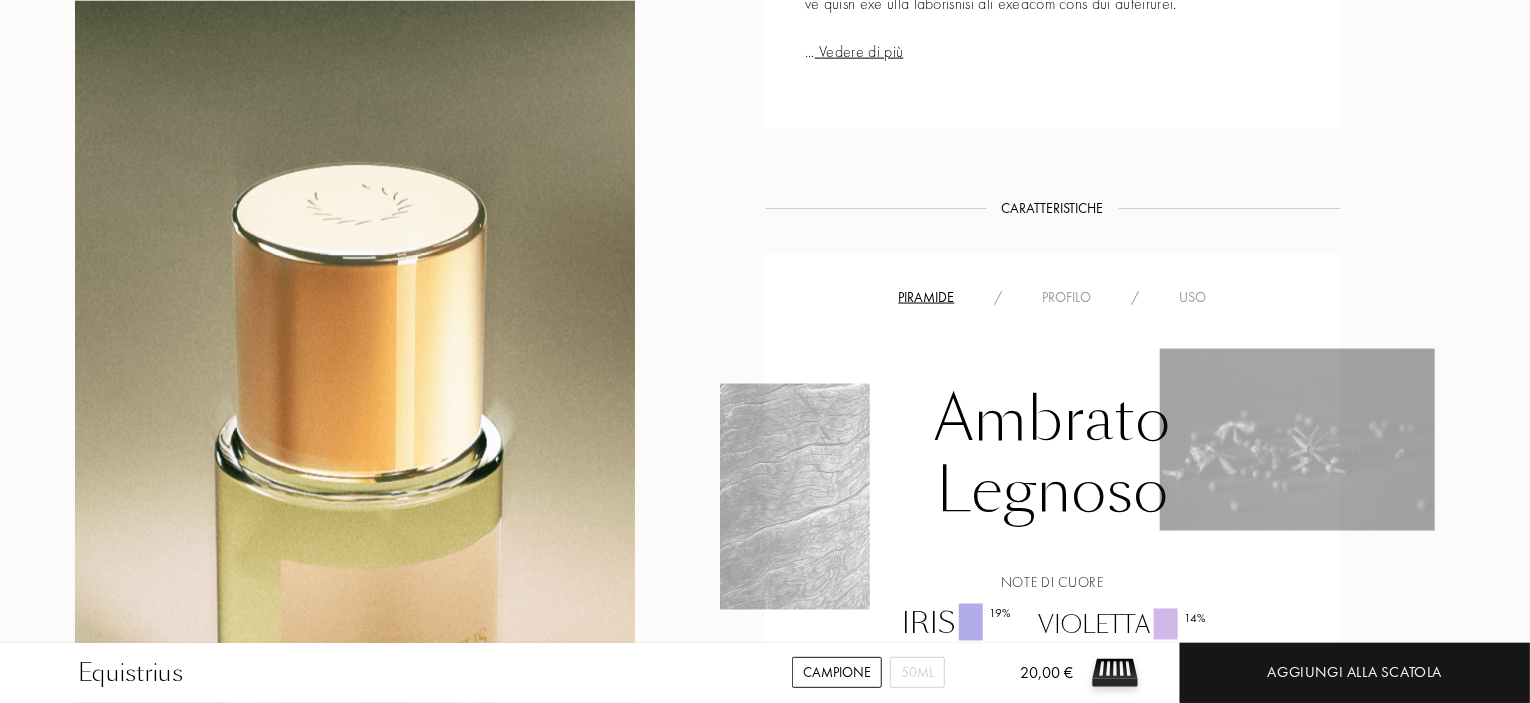 scroll, scrollTop: 1700, scrollLeft: 0, axis: vertical 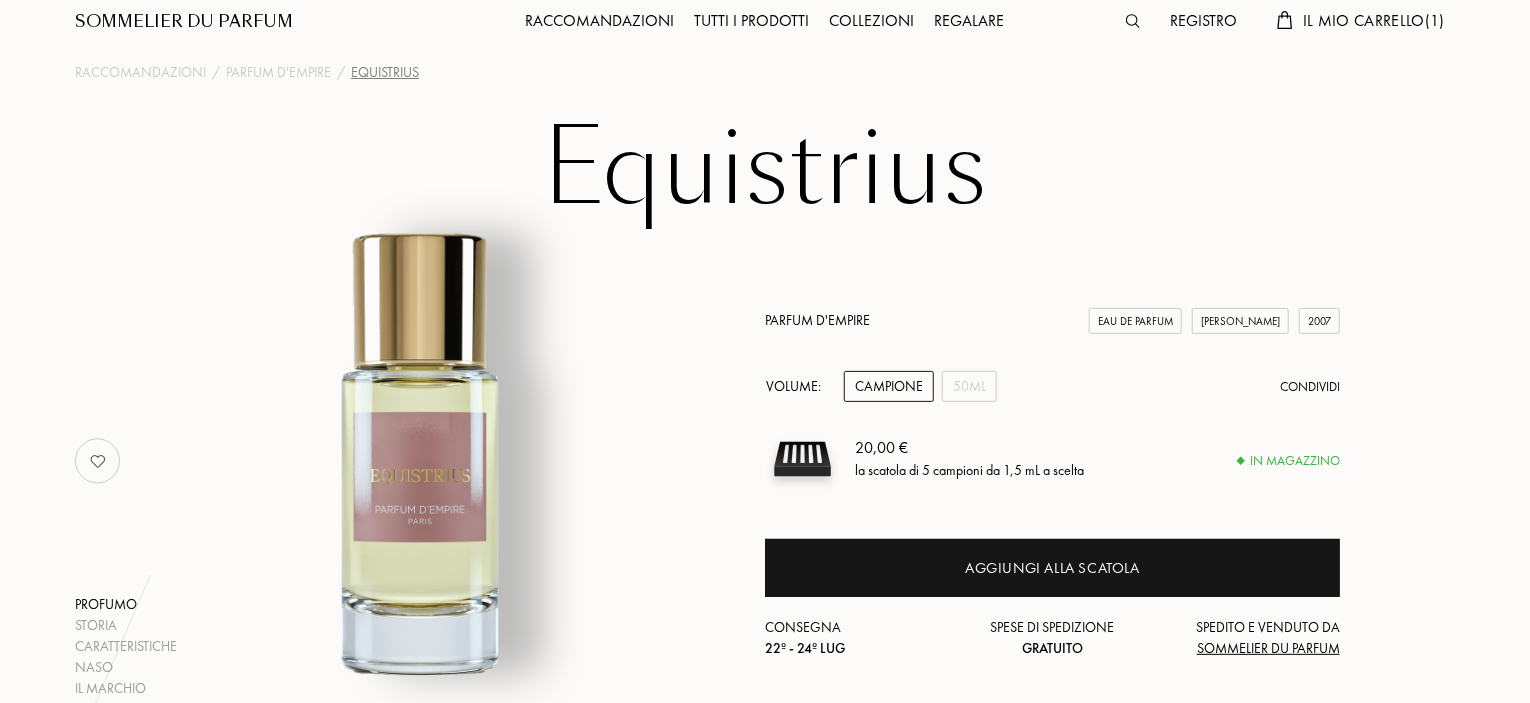 click on "Equistrius" at bounding box center [765, 169] 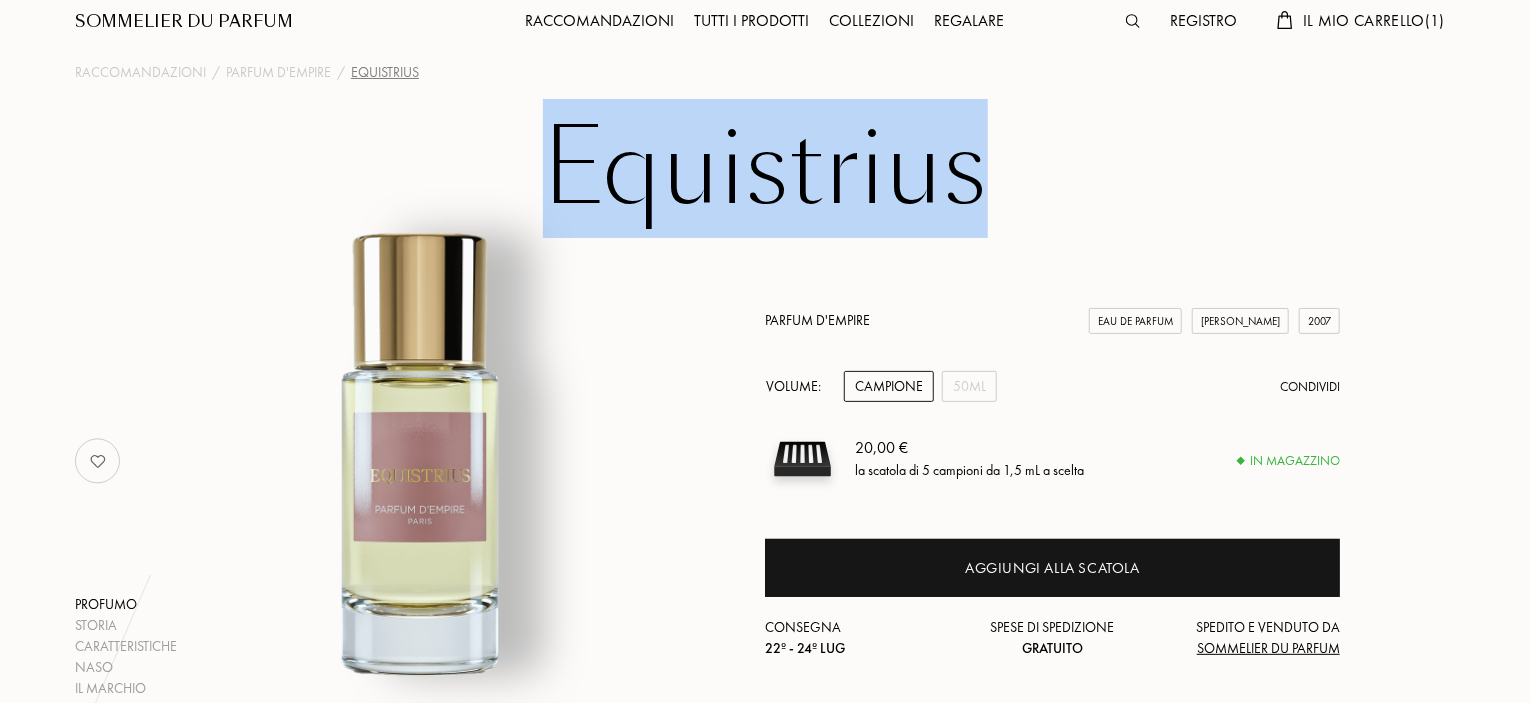 click on "Equistrius" at bounding box center [765, 169] 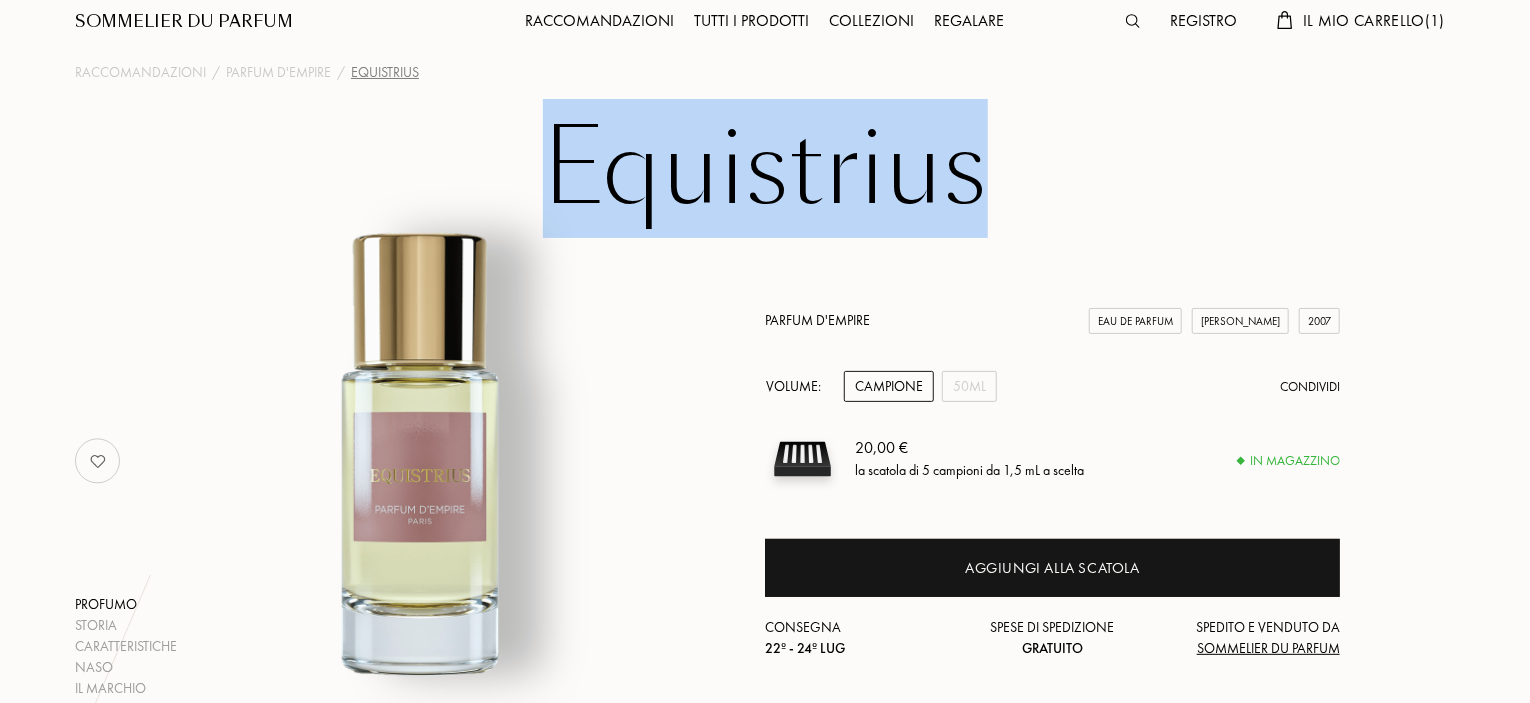 copy on "Equistrius" 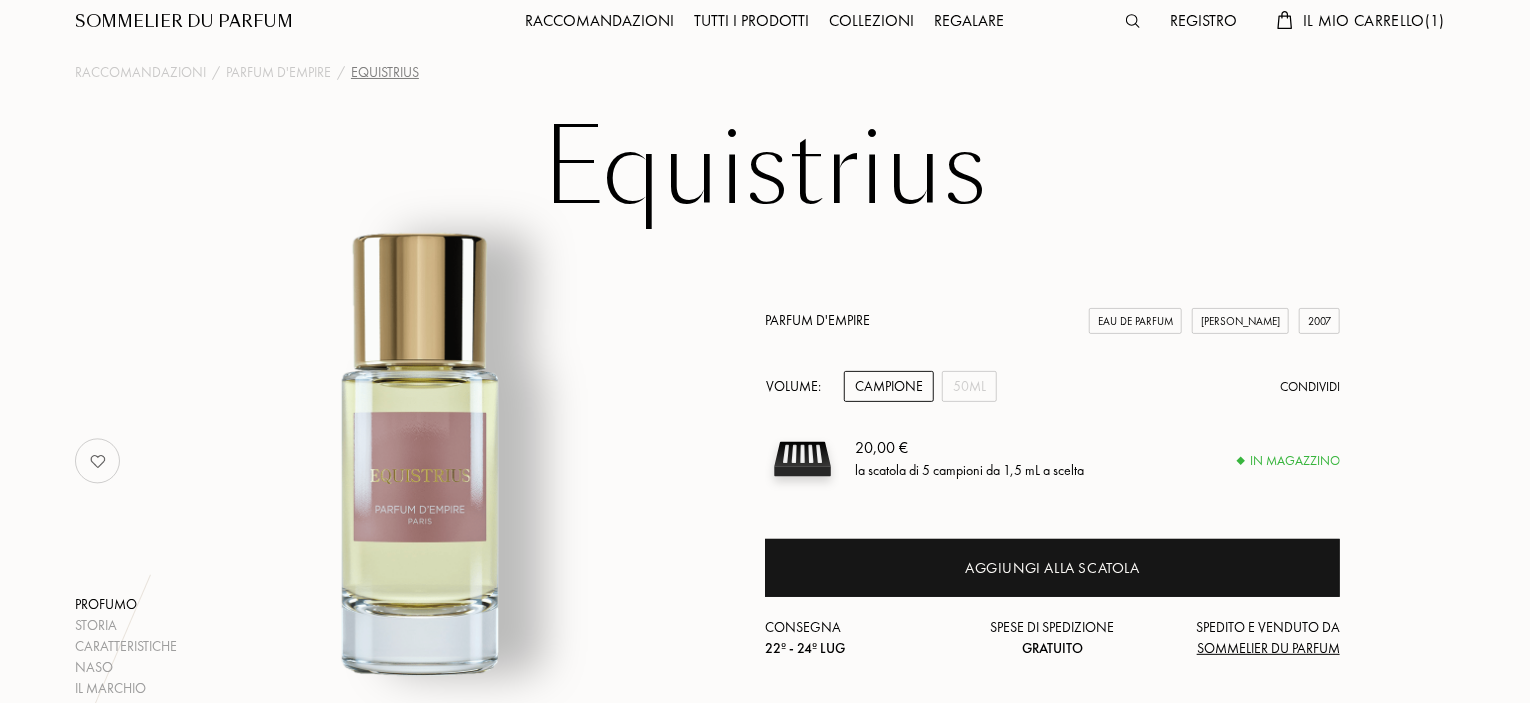 click on "Parfum d'Empire Eau de Parfum Donna 2007 Volume: Campione 50mL Condividi 20,00 € la scatola di 5 campioni da 1,5 mL a scelta In magazzino Aggiungi alla scatola Consegna 22º - 24º lug Spese di spedizione Gratuito Spedito e venduto da Sommelier du Parfum" at bounding box center [1052, 461] 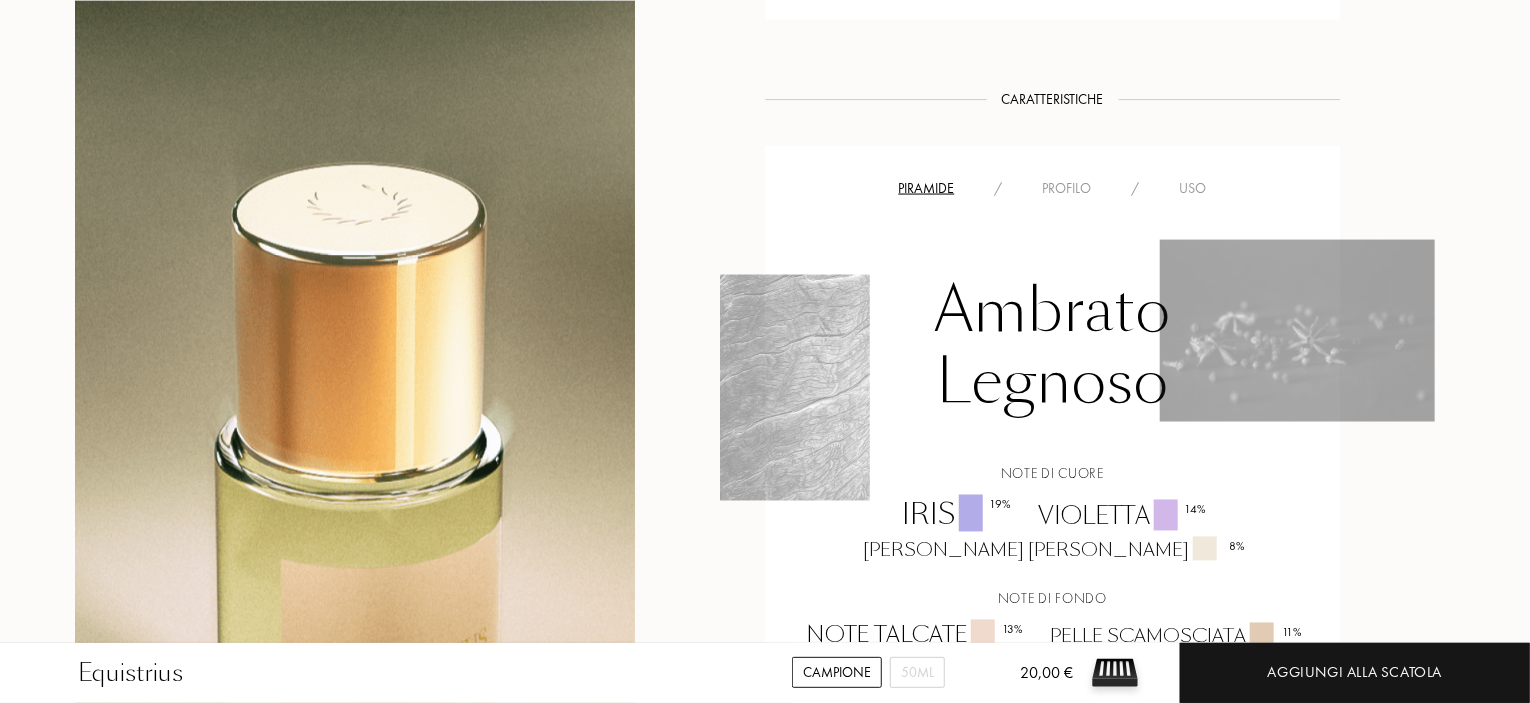 scroll, scrollTop: 1850, scrollLeft: 0, axis: vertical 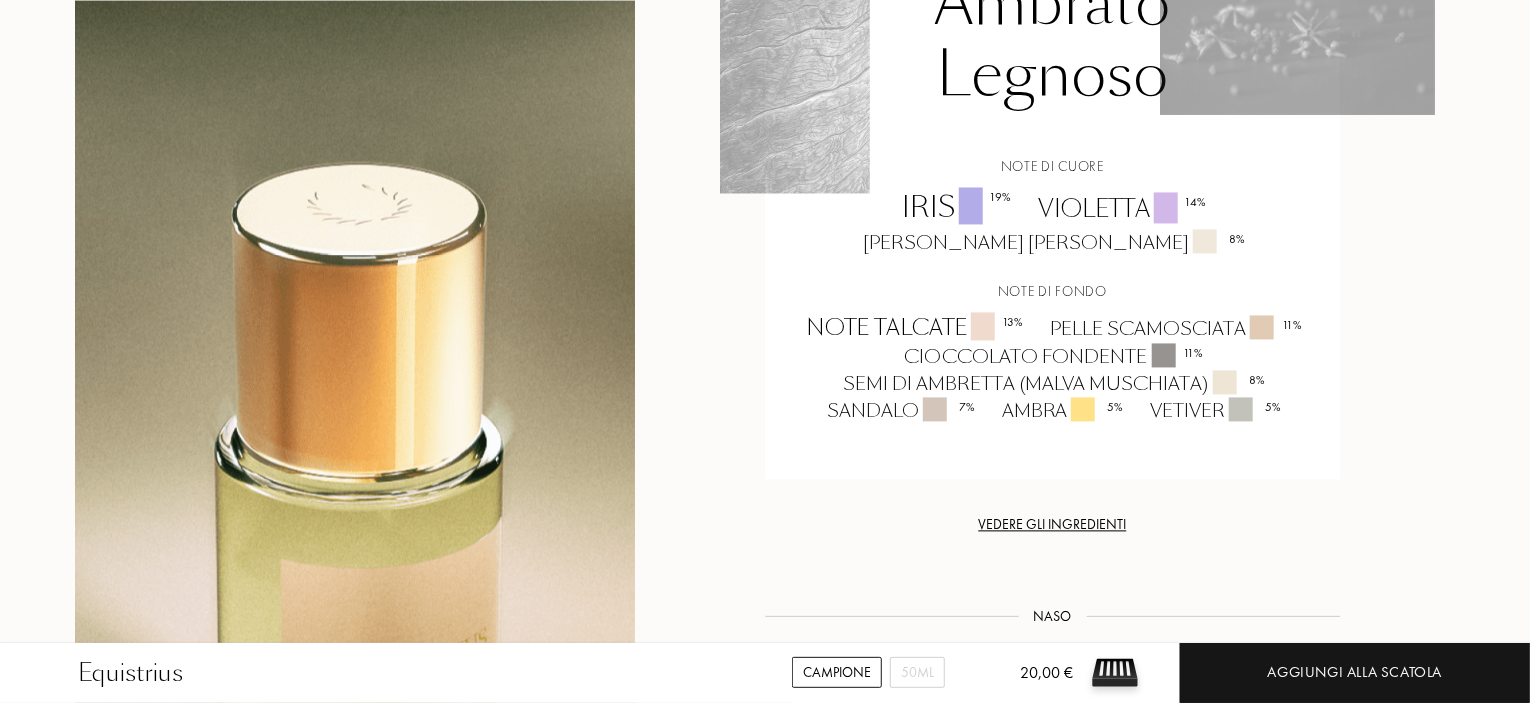 click on "Storia Storia   Vedere di più EQUISTRIUS — PARFUM D'EMPIRE Caratteristiche Caratteristiche Piramide / Profilo / Uso Ambrato Legnoso Note di cuore Iris 19 % Violetta 14 % Foglia di Riso 8 % Note di fondo Note Talcate 13 % Pelle Scamosciata 11 % Cioccolato Fondente 11 % Semi di Ambretta (Malva Muschiata) 8 % Sandalo 7 % Ambra 5 % Vetiver 5 % Vedere gli ingredienti Naso Naso Anno di creazione:  2007 Marc-Antoine Corticchiato" at bounding box center (765, 116) 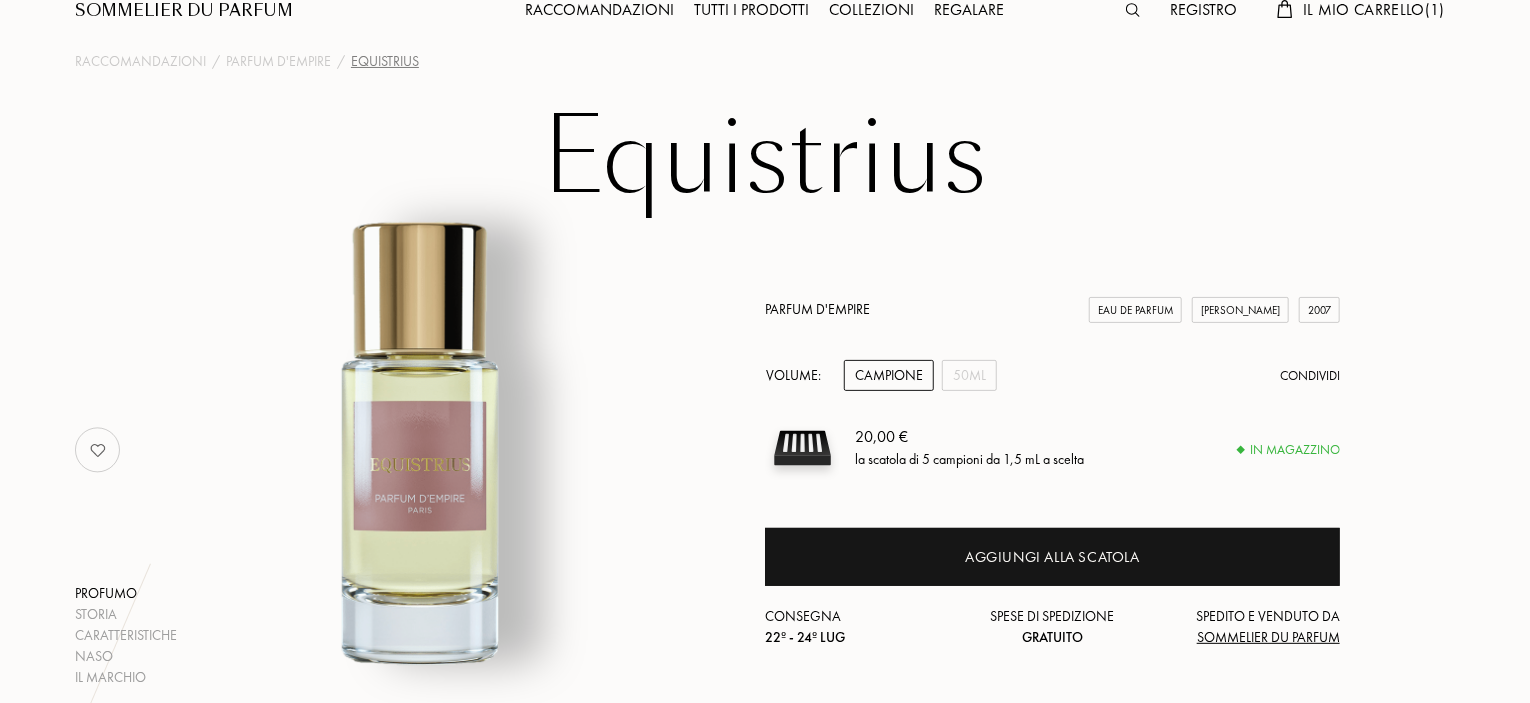 scroll, scrollTop: 0, scrollLeft: 0, axis: both 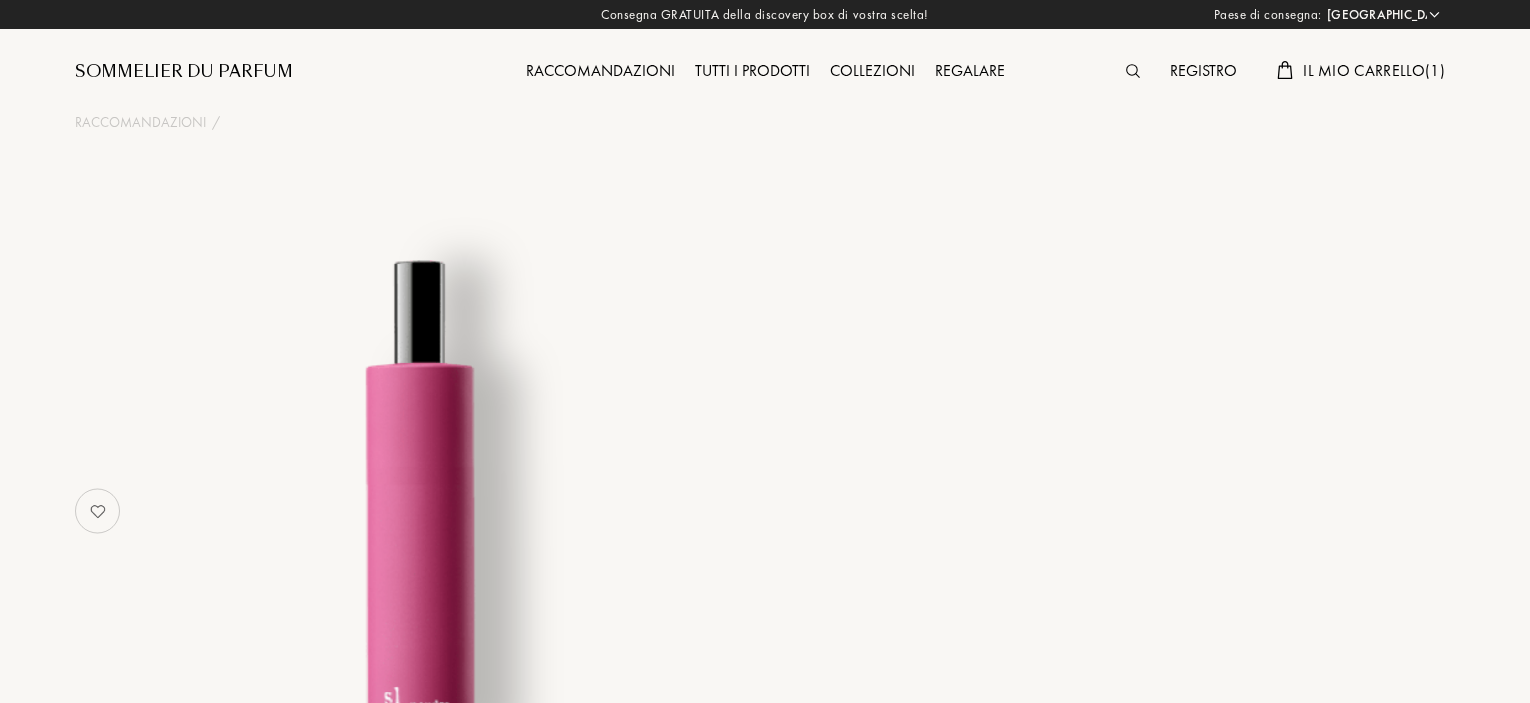 select on "IT" 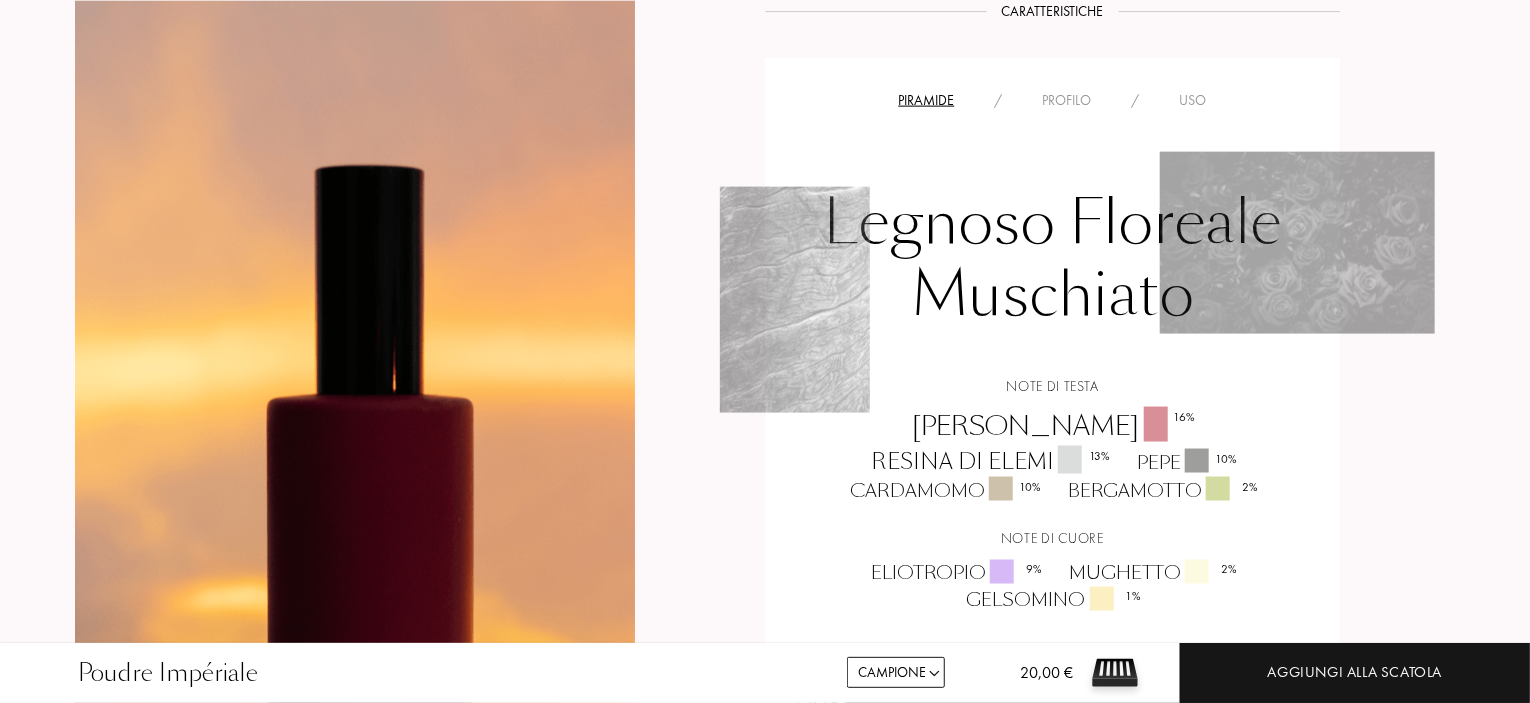 scroll, scrollTop: 1600, scrollLeft: 0, axis: vertical 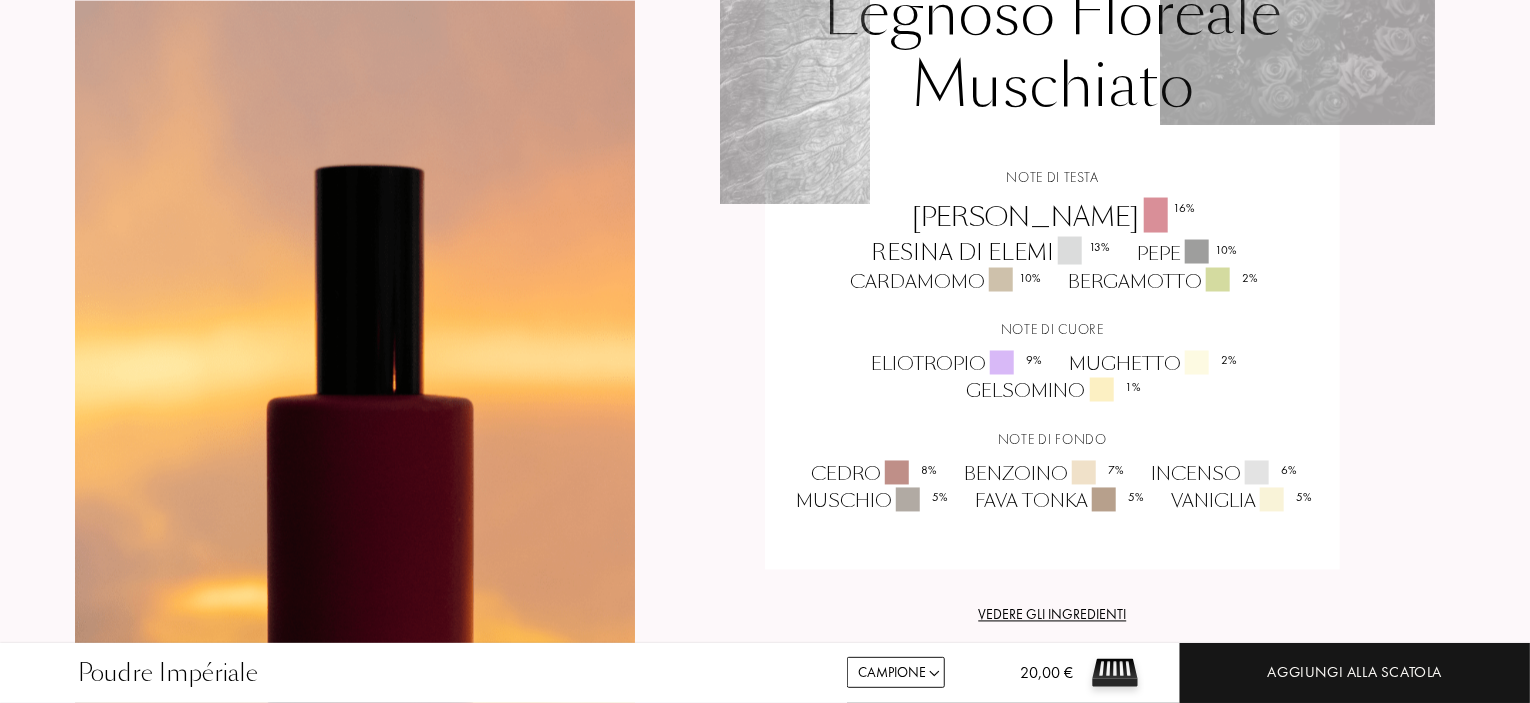 click on "Paese di consegna: [GEOGRAPHIC_DATA] [GEOGRAPHIC_DATA] [GEOGRAPHIC_DATA] [GEOGRAPHIC_DATA] [GEOGRAPHIC_DATA] [GEOGRAPHIC_DATA] [GEOGRAPHIC_DATA] [GEOGRAPHIC_DATA] [GEOGRAPHIC_DATA] [GEOGRAPHIC_DATA] [GEOGRAPHIC_DATA] [GEOGRAPHIC_DATA] [GEOGRAPHIC_DATA] [GEOGRAPHIC_DATA] [GEOGRAPHIC_DATA] [GEOGRAPHIC_DATA] [GEOGRAPHIC_DATA] [GEOGRAPHIC_DATA] [GEOGRAPHIC_DATA] [GEOGRAPHIC_DATA] [GEOGRAPHIC_DATA] [GEOGRAPHIC_DATA] [GEOGRAPHIC_DATA] [GEOGRAPHIC_DATA] [GEOGRAPHIC_DATA] Bielorussia [GEOGRAPHIC_DATA] [GEOGRAPHIC_DATA] [GEOGRAPHIC_DATA] [GEOGRAPHIC_DATA] [GEOGRAPHIC_DATA] [GEOGRAPHIC_DATA] [GEOGRAPHIC_DATA] [GEOGRAPHIC_DATA] [GEOGRAPHIC_DATA] [GEOGRAPHIC_DATA] [GEOGRAPHIC_DATA] [GEOGRAPHIC_DATA] [GEOGRAPHIC_DATA] [GEOGRAPHIC_DATA] [GEOGRAPHIC_DATA][PERSON_NAME][GEOGRAPHIC_DATA] [GEOGRAPHIC_DATA] [GEOGRAPHIC_DATA] [GEOGRAPHIC_DATA] [PERSON_NAME][GEOGRAPHIC_DATA] [PERSON_NAME][GEOGRAPHIC_DATA] [GEOGRAPHIC_DATA] [GEOGRAPHIC_DATA] [GEOGRAPHIC_DATA] [GEOGRAPHIC_DATA] [GEOGRAPHIC_DATA] [GEOGRAPHIC_DATA] [GEOGRAPHIC_DATA] [GEOGRAPHIC_DATA] [GEOGRAPHIC_DATA][PERSON_NAME] [GEOGRAPHIC_DATA] [GEOGRAPHIC_DATA] [GEOGRAPHIC_DATA] [GEOGRAPHIC_DATA] [GEOGRAPHIC_DATA] [GEOGRAPHIC_DATA] [GEOGRAPHIC_DATA] [GEOGRAPHIC_DATA] [GEOGRAPHIC_DATA] [GEOGRAPHIC_DATA] [US_STATE] [US_STATE][GEOGRAPHIC_DATA] e Isole [GEOGRAPHIC_DATA] [GEOGRAPHIC_DATA] [GEOGRAPHIC_DATA] [GEOGRAPHIC_DATA] [GEOGRAPHIC_DATA] [GEOGRAPHIC_DATA] [GEOGRAPHIC_DATA] [GEOGRAPHIC_DATA] [GEOGRAPHIC_DATA] [GEOGRAPHIC_DATA] [GEOGRAPHIC_DATA] [GEOGRAPHIC_DATA] [GEOGRAPHIC_DATA] [GEOGRAPHIC_DATA] [GEOGRAPHIC_DATA] [GEOGRAPHIC_DATA] [GEOGRAPHIC_DATA] [GEOGRAPHIC_DATA] [GEOGRAPHIC_DATA] [GEOGRAPHIC_DATA] [GEOGRAPHIC_DATA] [GEOGRAPHIC_DATA] [GEOGRAPHIC_DATA] [GEOGRAPHIC_DATA] [GEOGRAPHIC_DATA] [GEOGRAPHIC_DATA] [GEOGRAPHIC_DATA] [GEOGRAPHIC_DATA] [GEOGRAPHIC_DATA] [GEOGRAPHIC_DATA] [GEOGRAPHIC_DATA] [GEOGRAPHIC_DATA][PERSON_NAME] [GEOGRAPHIC_DATA][PERSON_NAME] [GEOGRAPHIC_DATA]" at bounding box center [765, 818] 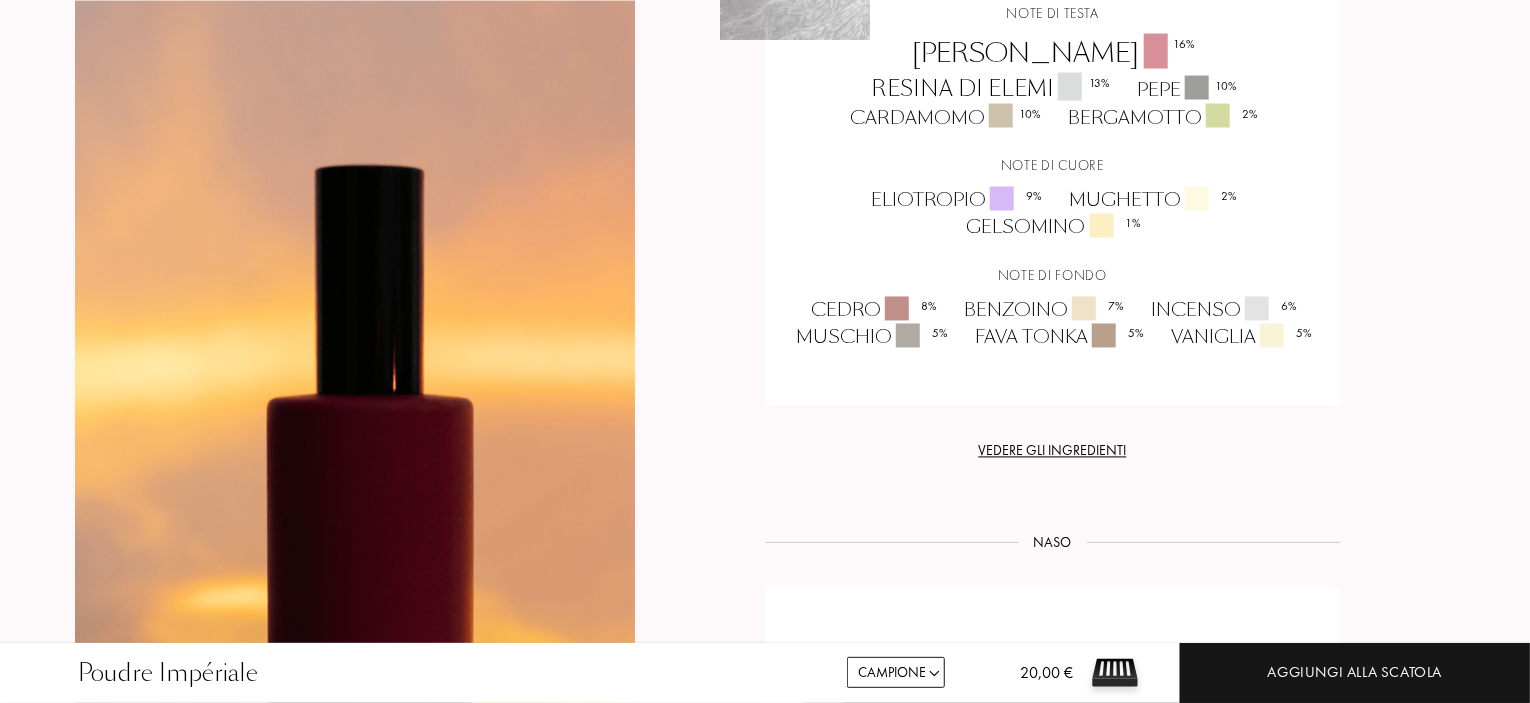 scroll, scrollTop: 0, scrollLeft: 0, axis: both 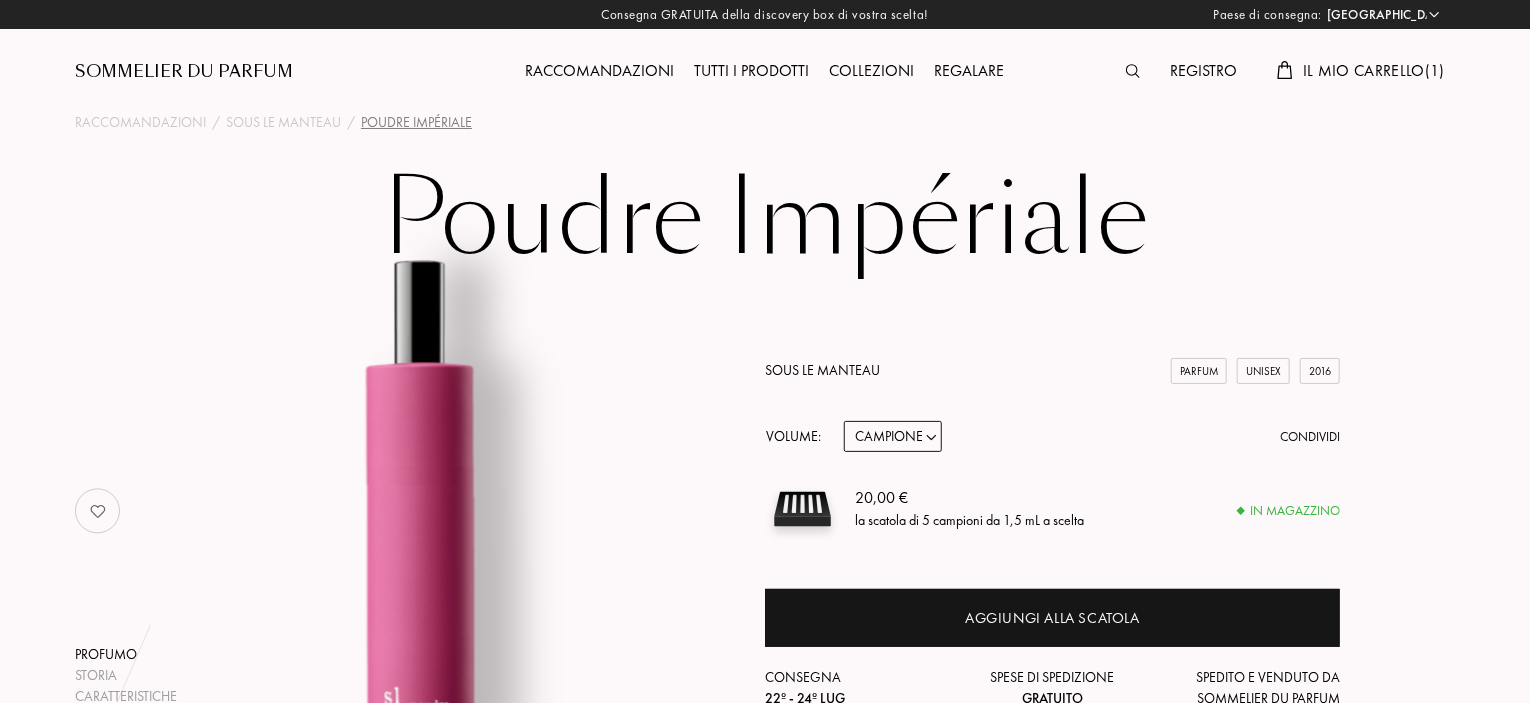 click on "Poudre Impériale" at bounding box center (765, 219) 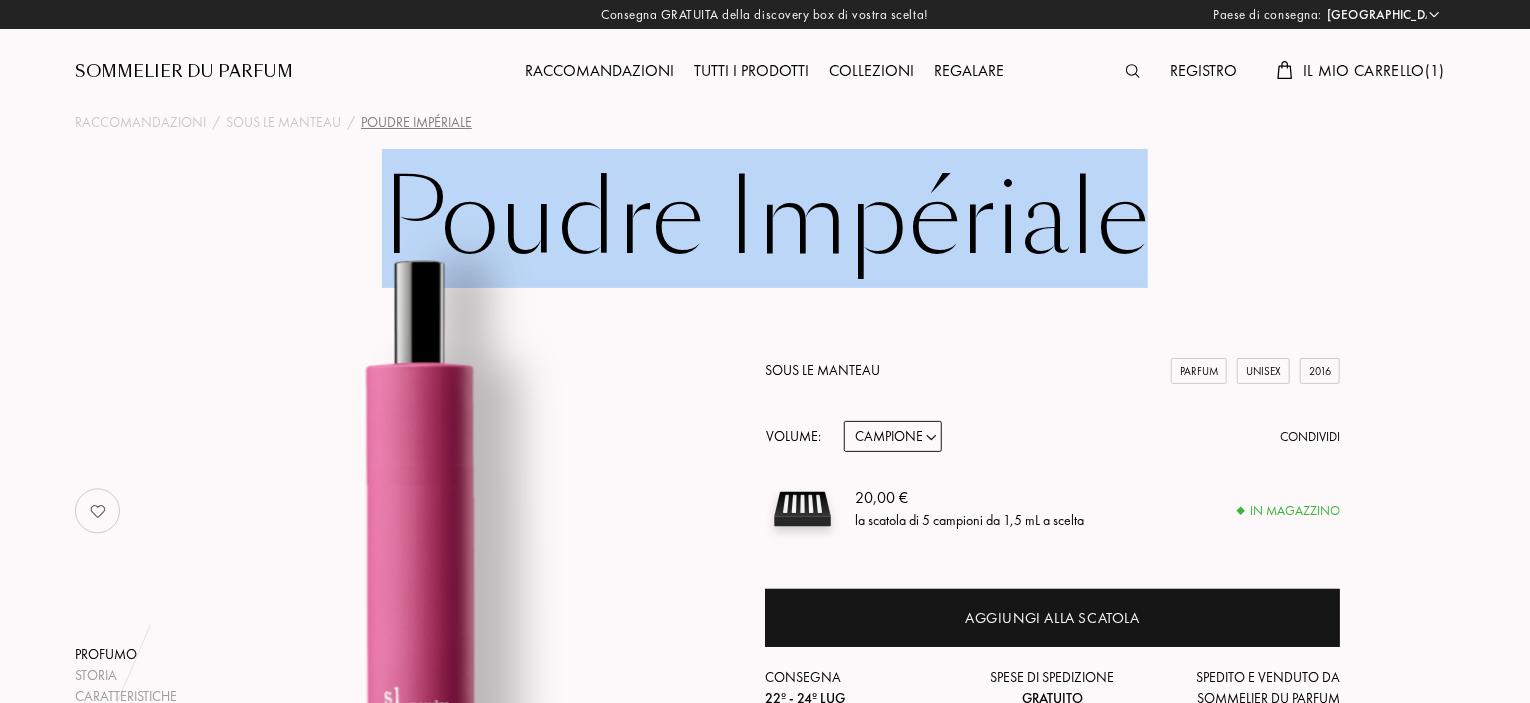 drag, startPoint x: 636, startPoint y: 205, endPoint x: 837, endPoint y: 205, distance: 201 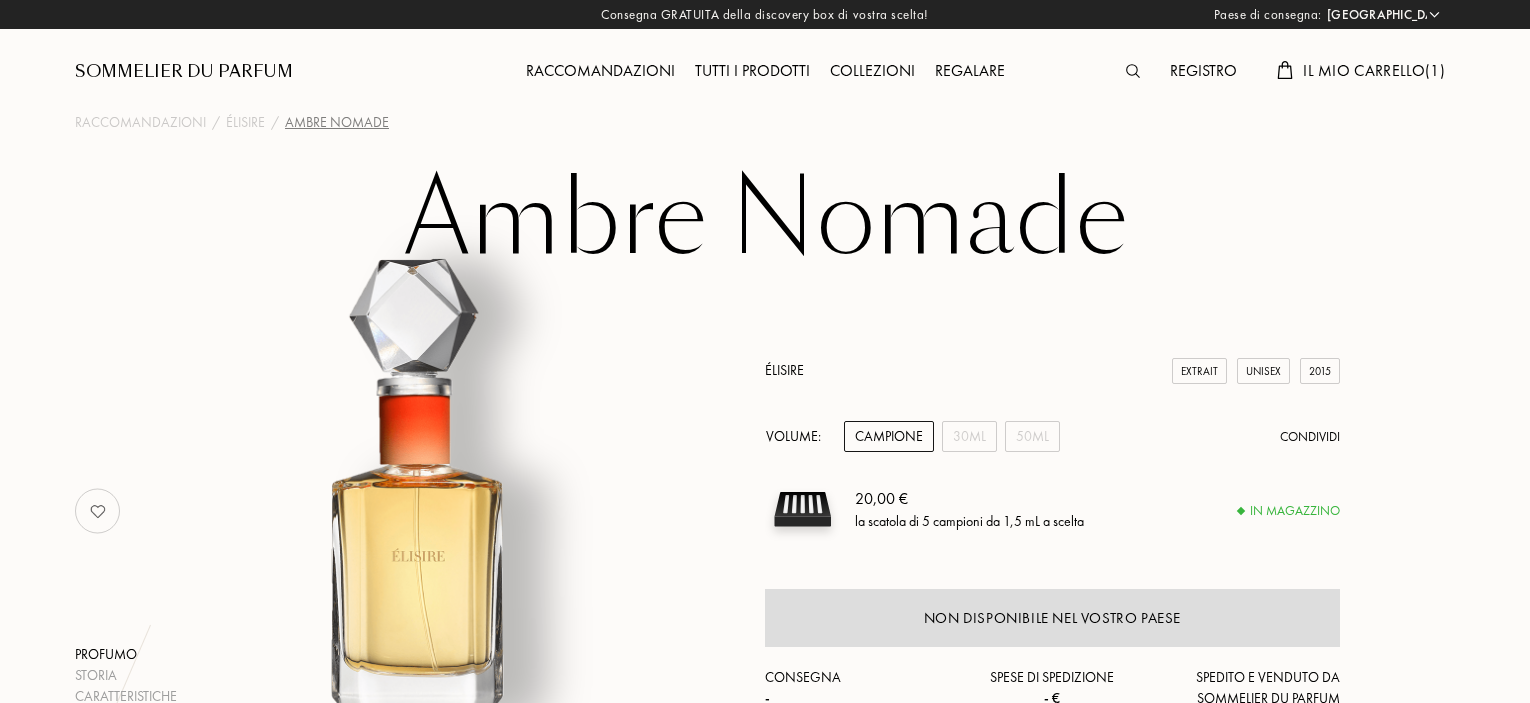 select on "IT" 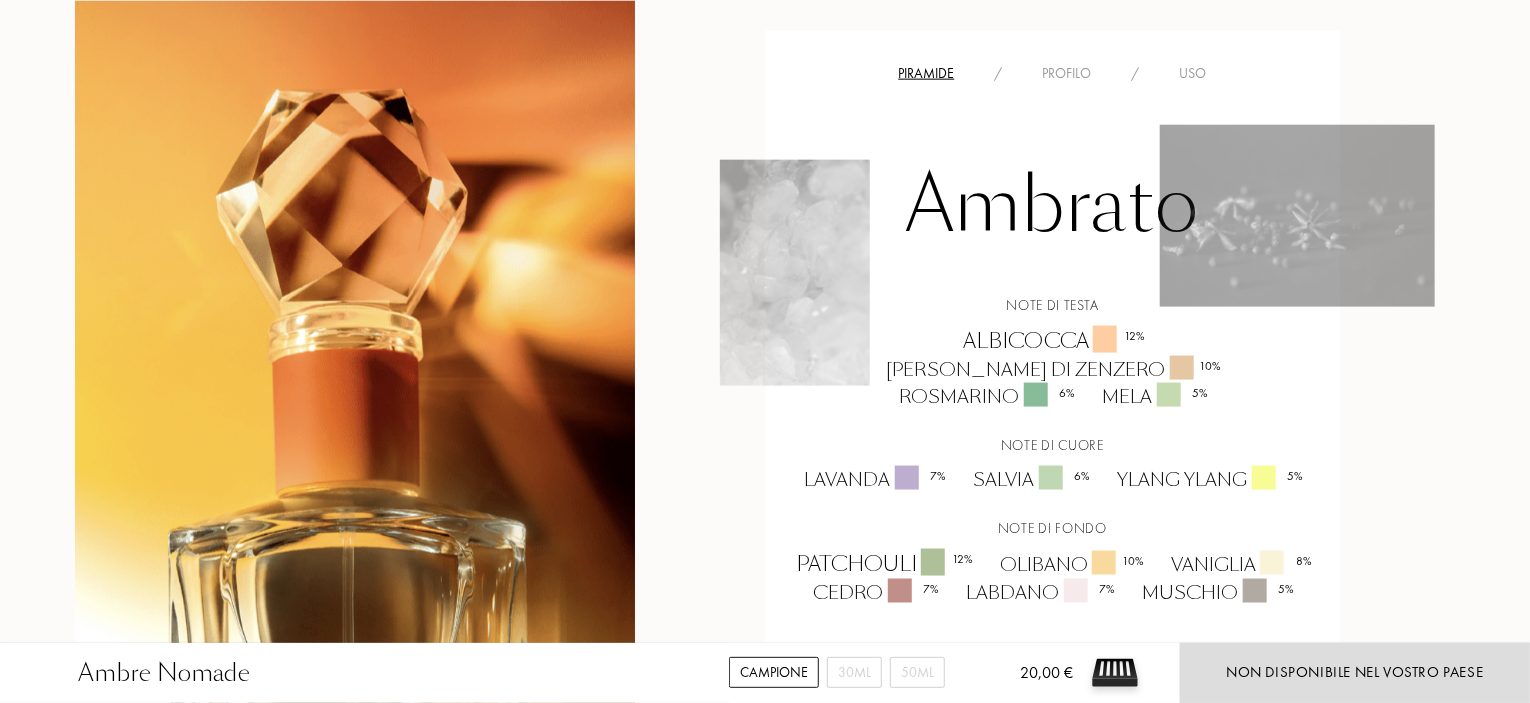 scroll, scrollTop: 1300, scrollLeft: 0, axis: vertical 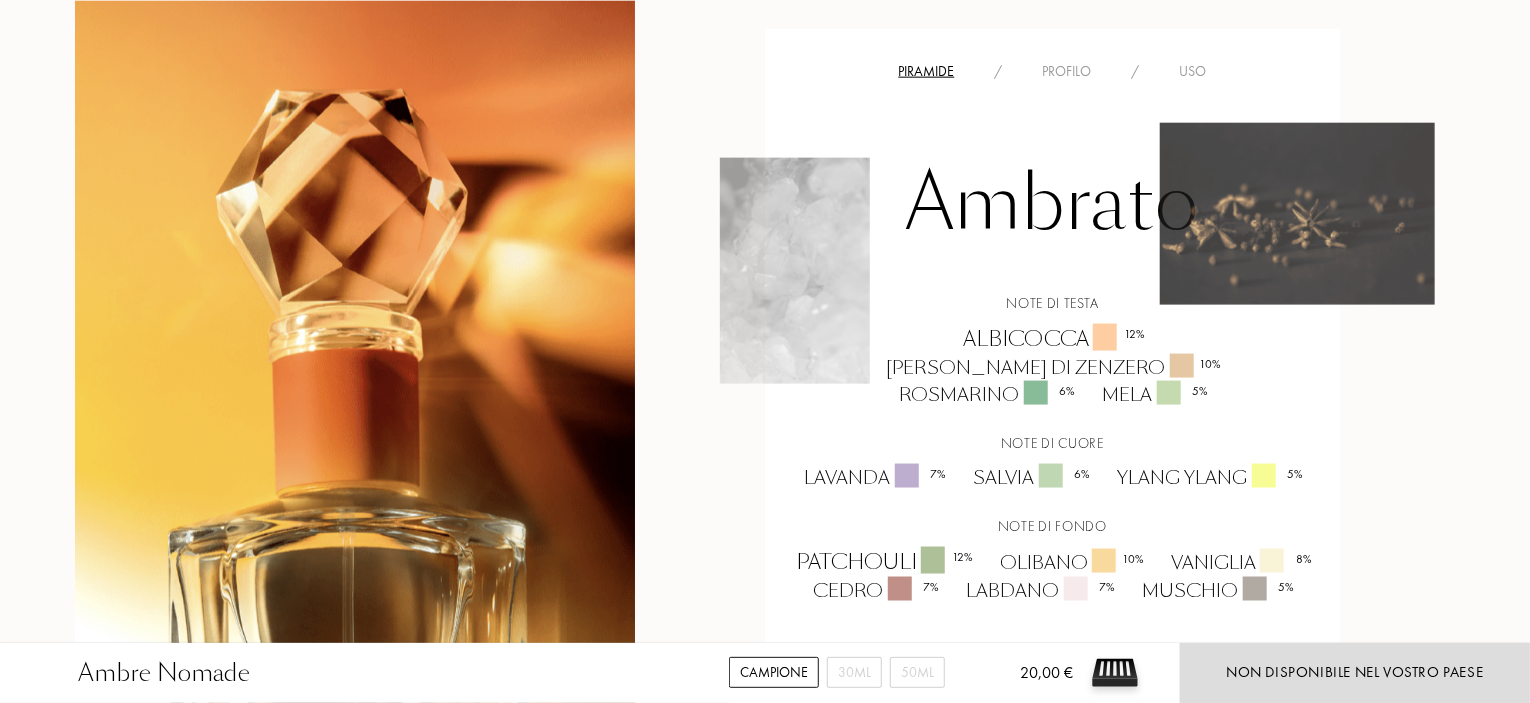 click at bounding box center (1297, 214) 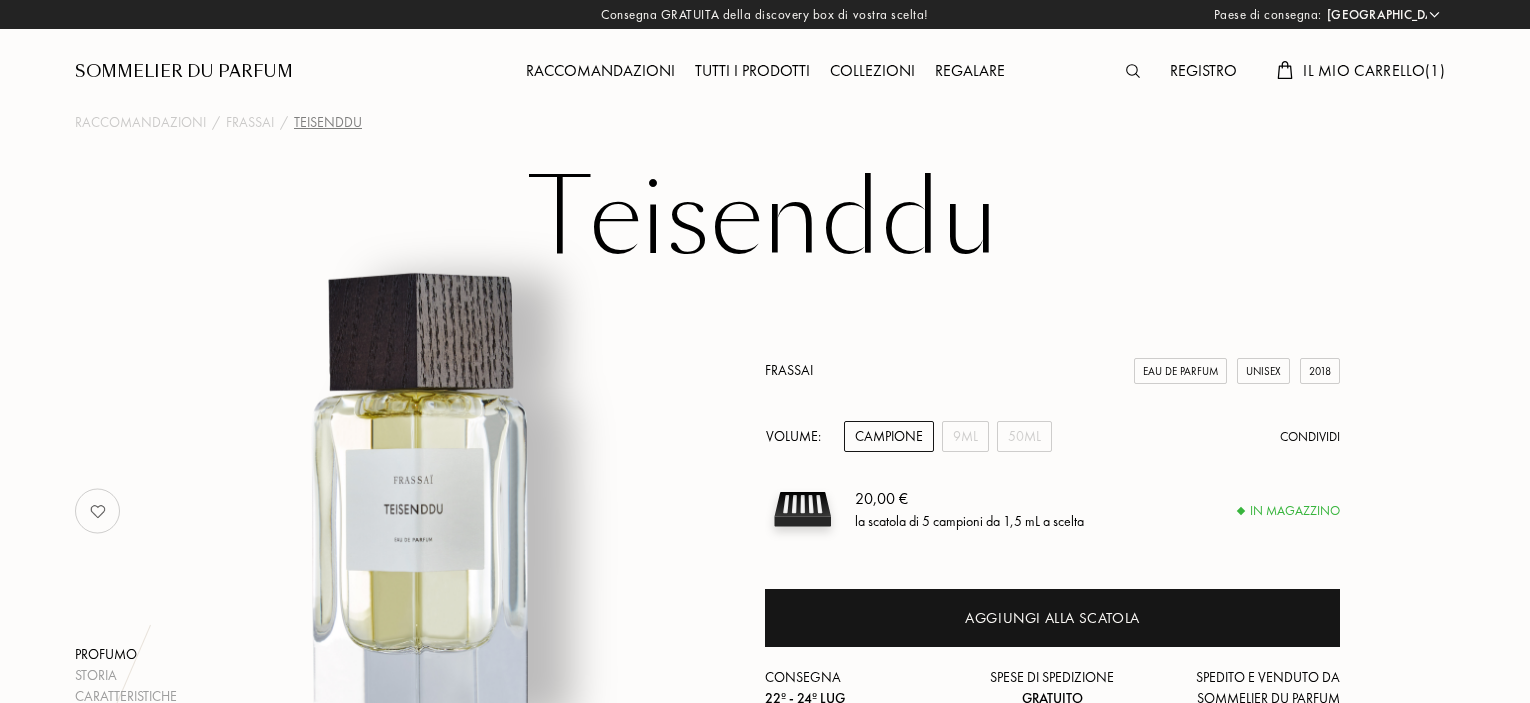 select on "IT" 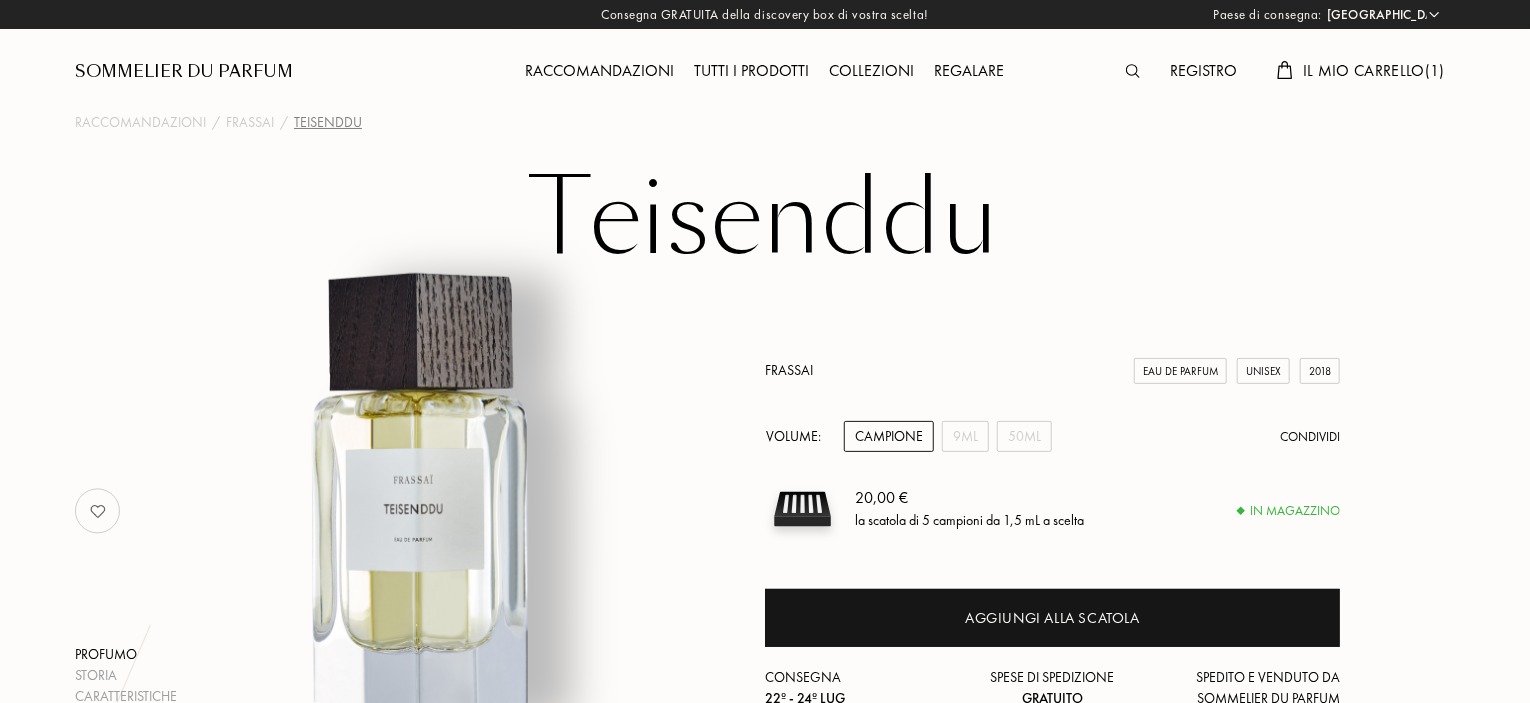 click on "Teisenddu Campione 9mL 50mL 20,00 € Aggiungi alla scatola Raccomandazioni / Frassai / Teisenddu Teisenddu Profumo Storia Caratteristiche Naso Il marchio Frassai Eau de Parfum Unisex 2018 Volume: Campione 9mL 50mL Condividi 20,00 € la scatola di 5 campioni da 1,5 mL a scelta In magazzino Aggiungi alla scatola Consegna 22º - 24º lug Spese di spedizione Gratuito Spedito e venduto da Sommelier du Parfum Storia Storia   Vedere di più TEISENDDU — FRASSAI Caratteristiche Caratteristiche Piramide / Profilo / Uso Legnoso Note di testa Arancia Amara 13 % Rum 11 % Note di cuore Noce Moscata 16 % Ginepro 16 % Mimosa 8 % Note di fondo Zucchero di Canna 22 % Cuoio 14 % Naso Naso Anno di creazione:  2018 Roxanne Kirkpatrick Il marchio Il marchio SENSUALITÀ INTUIZIONE EVASIONE Frassai Tutte le fragranze di  Frassai   Nello stesso spirito Parfum d'Empire Parfum d'Empire Fougère Bengale A partire da 120 € Frassai Frassai Blondine A partire da 20 € Parfum d'Empire Parfum d'Empire Tabac Tabou Sous le Manteau" at bounding box center (765, 2101) 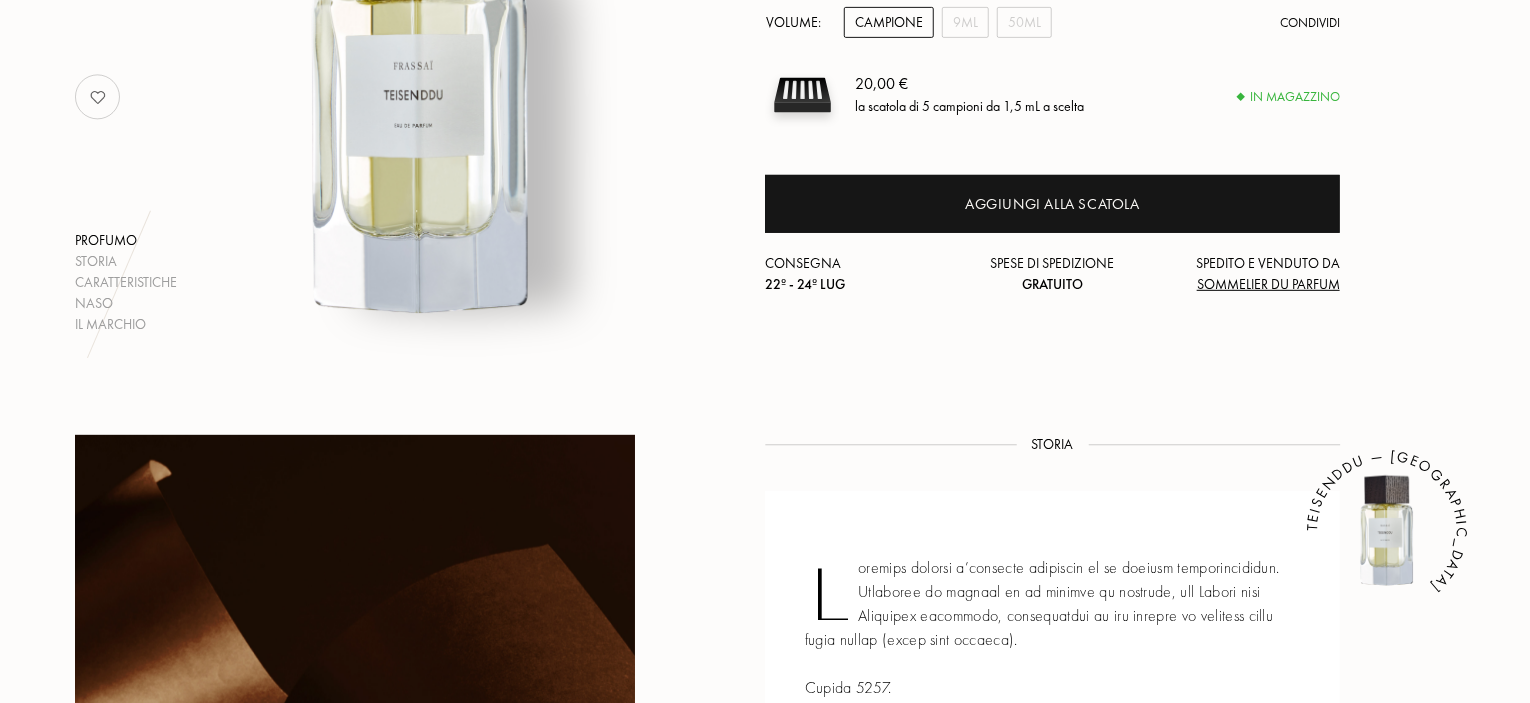 scroll, scrollTop: 818, scrollLeft: 0, axis: vertical 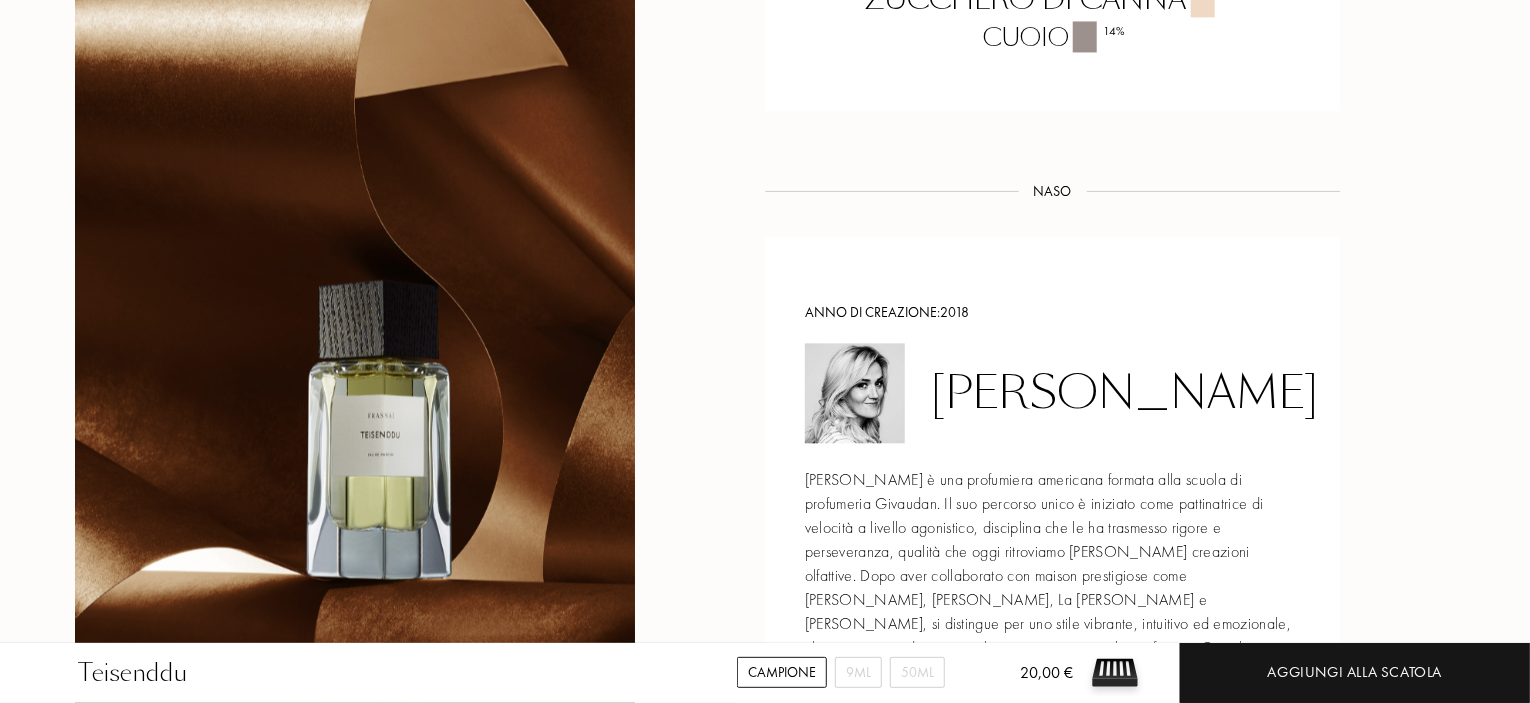 drag, startPoint x: 1529, startPoint y: 318, endPoint x: 1535, endPoint y: 361, distance: 43.416588 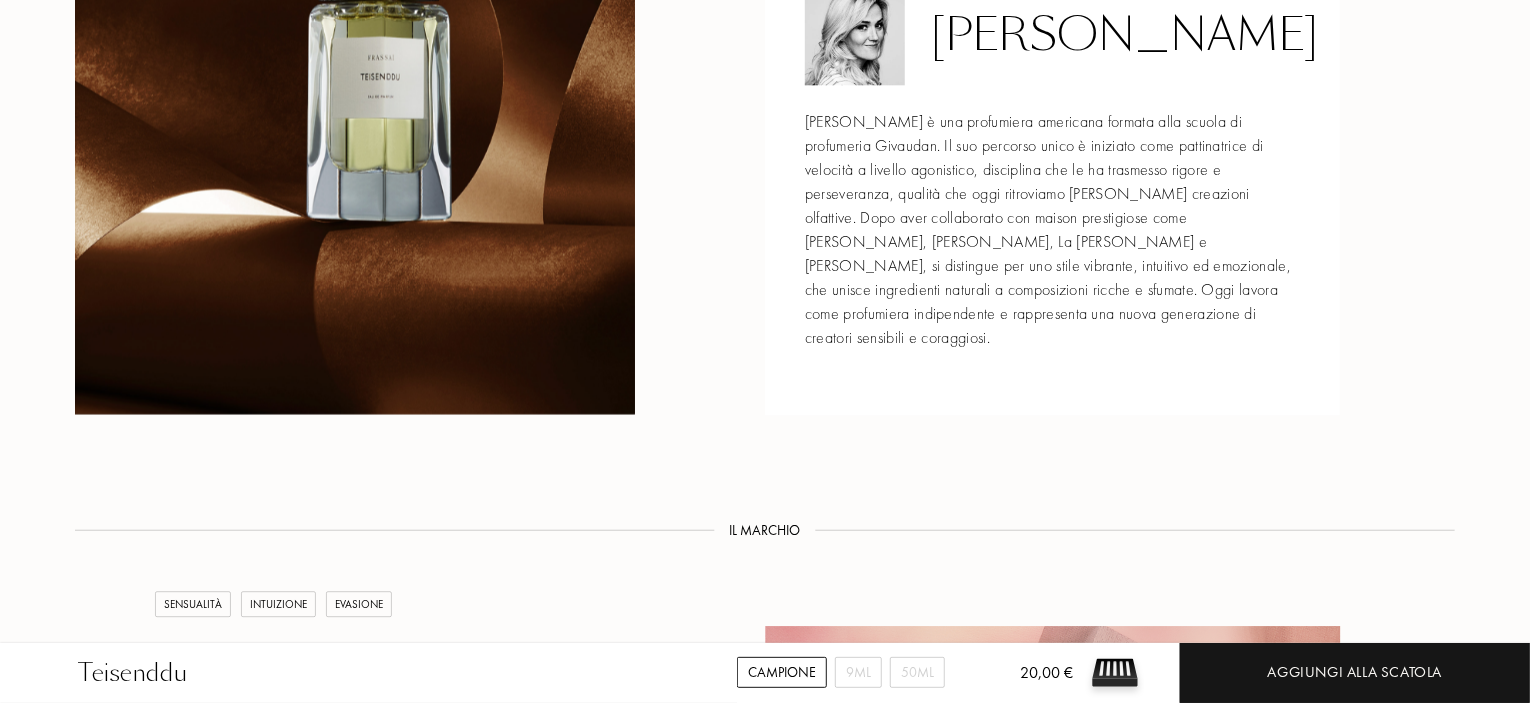 scroll, scrollTop: 2814, scrollLeft: 0, axis: vertical 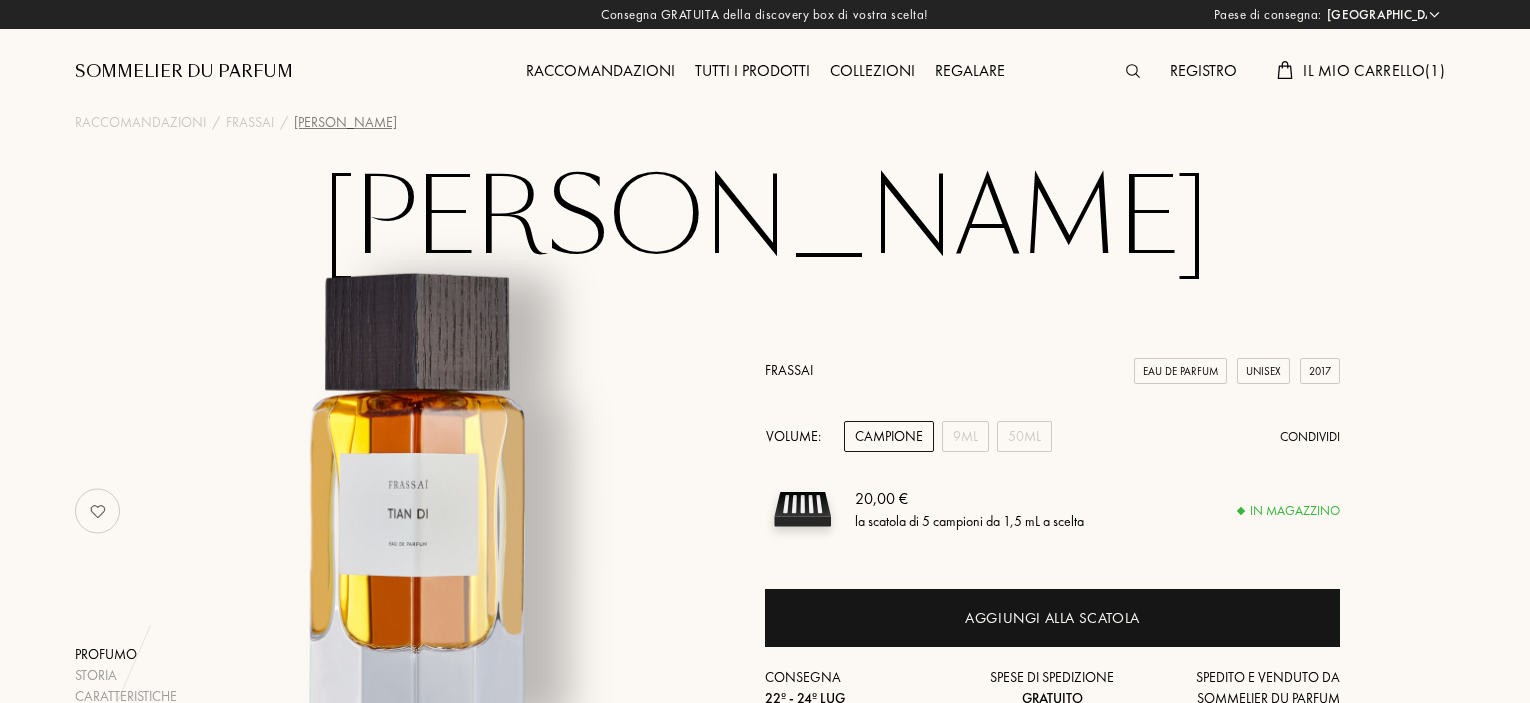 select on "IT" 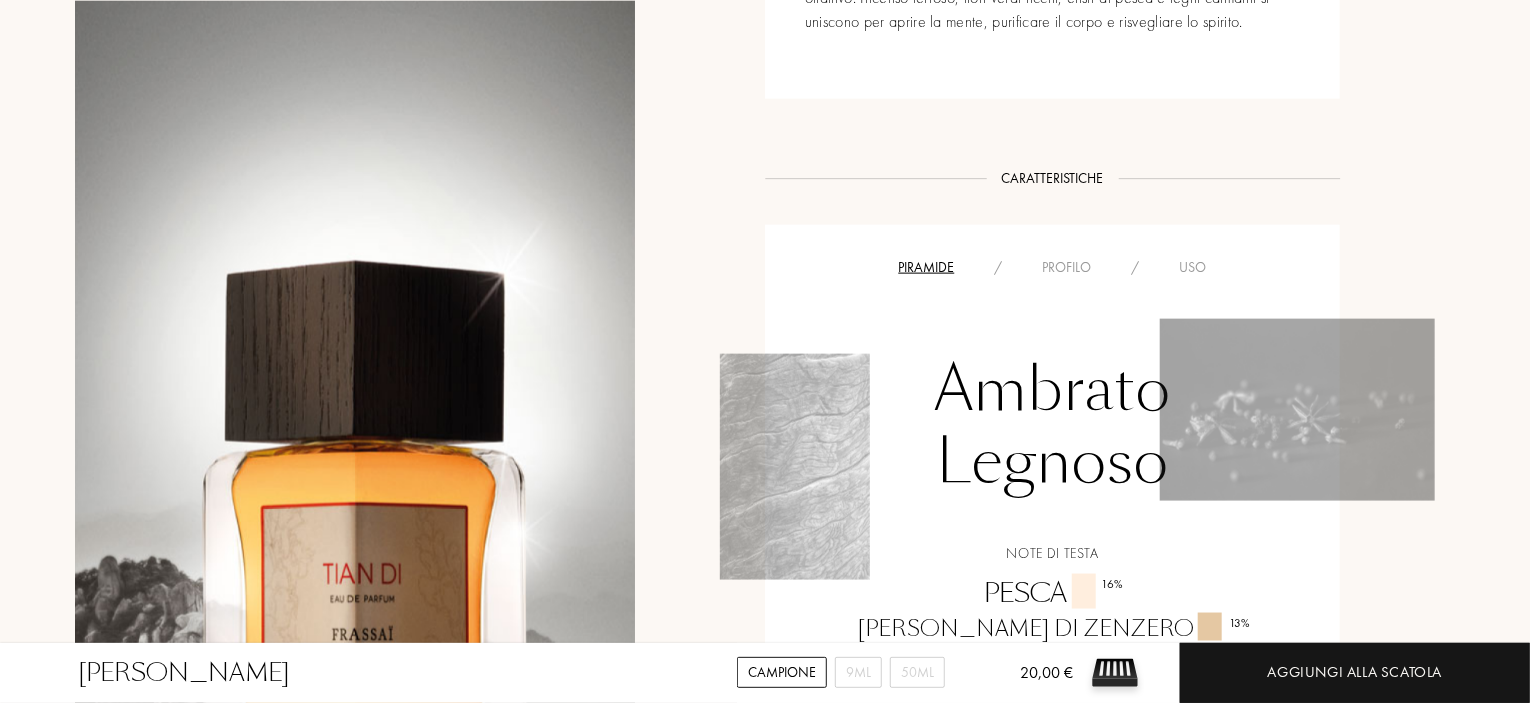scroll, scrollTop: 1500, scrollLeft: 0, axis: vertical 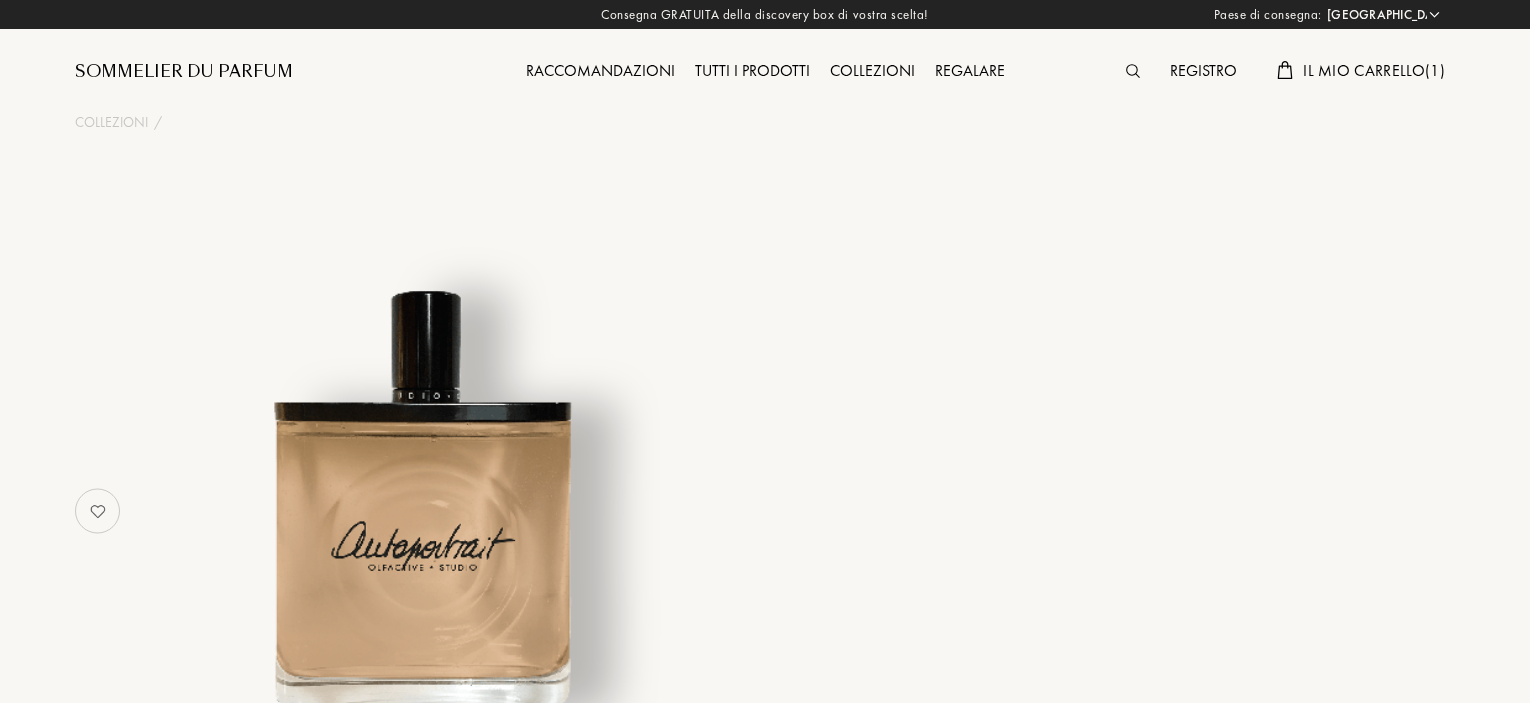 select on "IT" 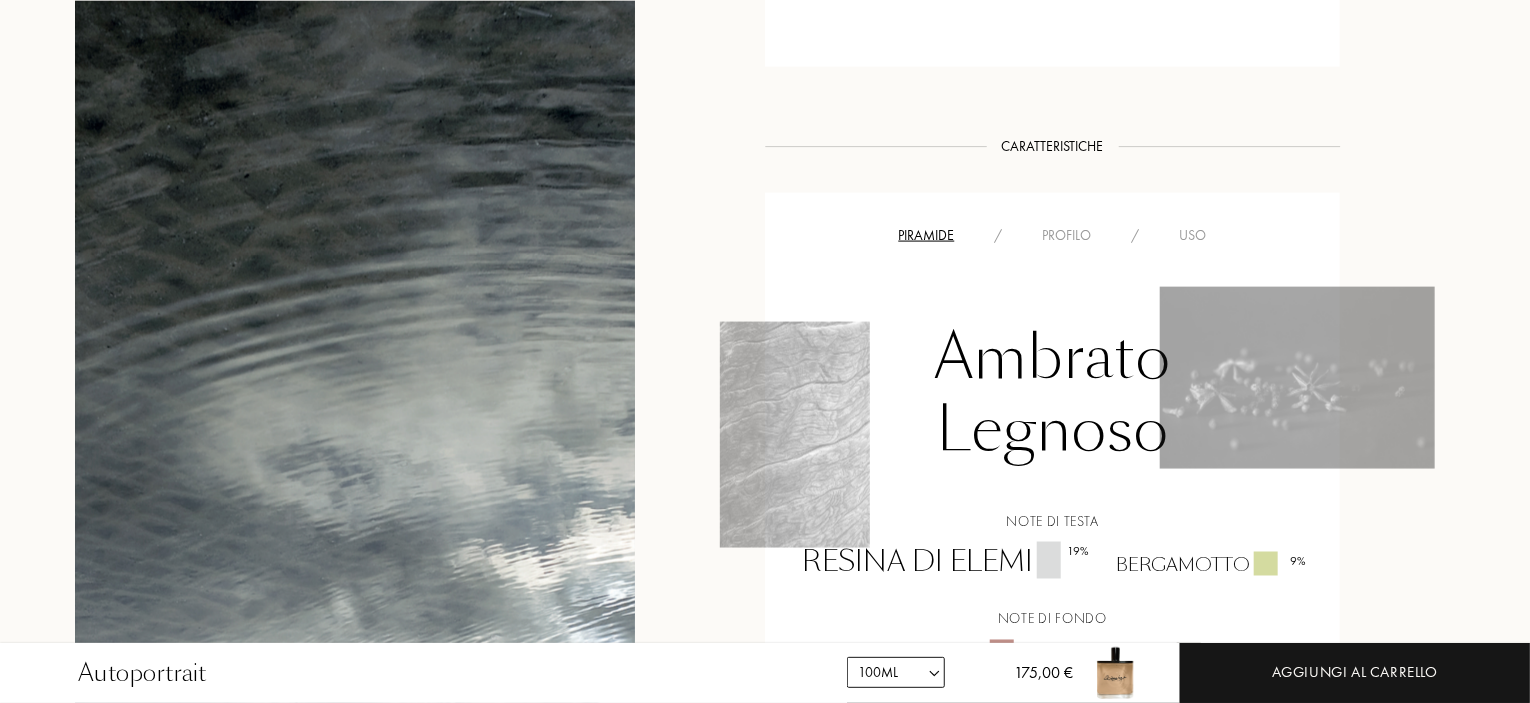 scroll, scrollTop: 1600, scrollLeft: 0, axis: vertical 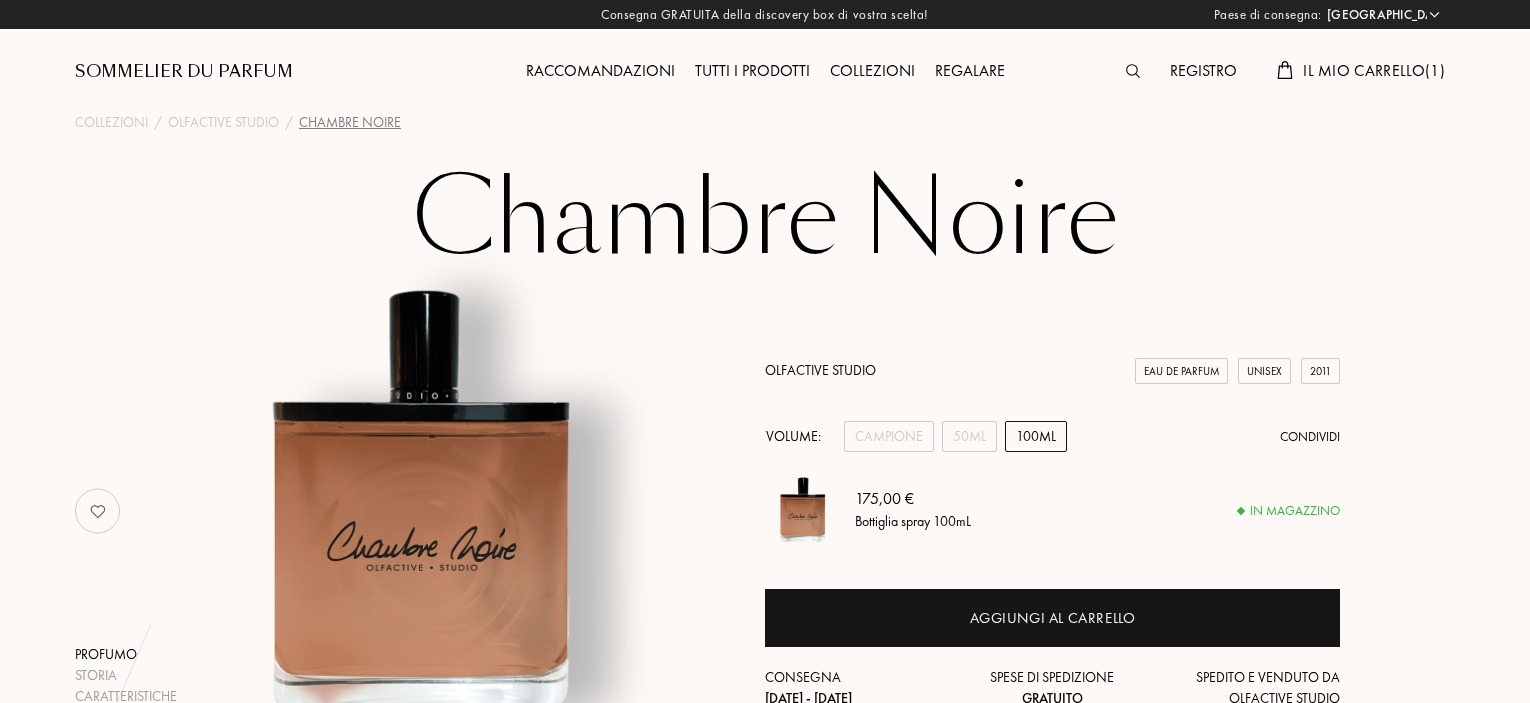 select on "IT" 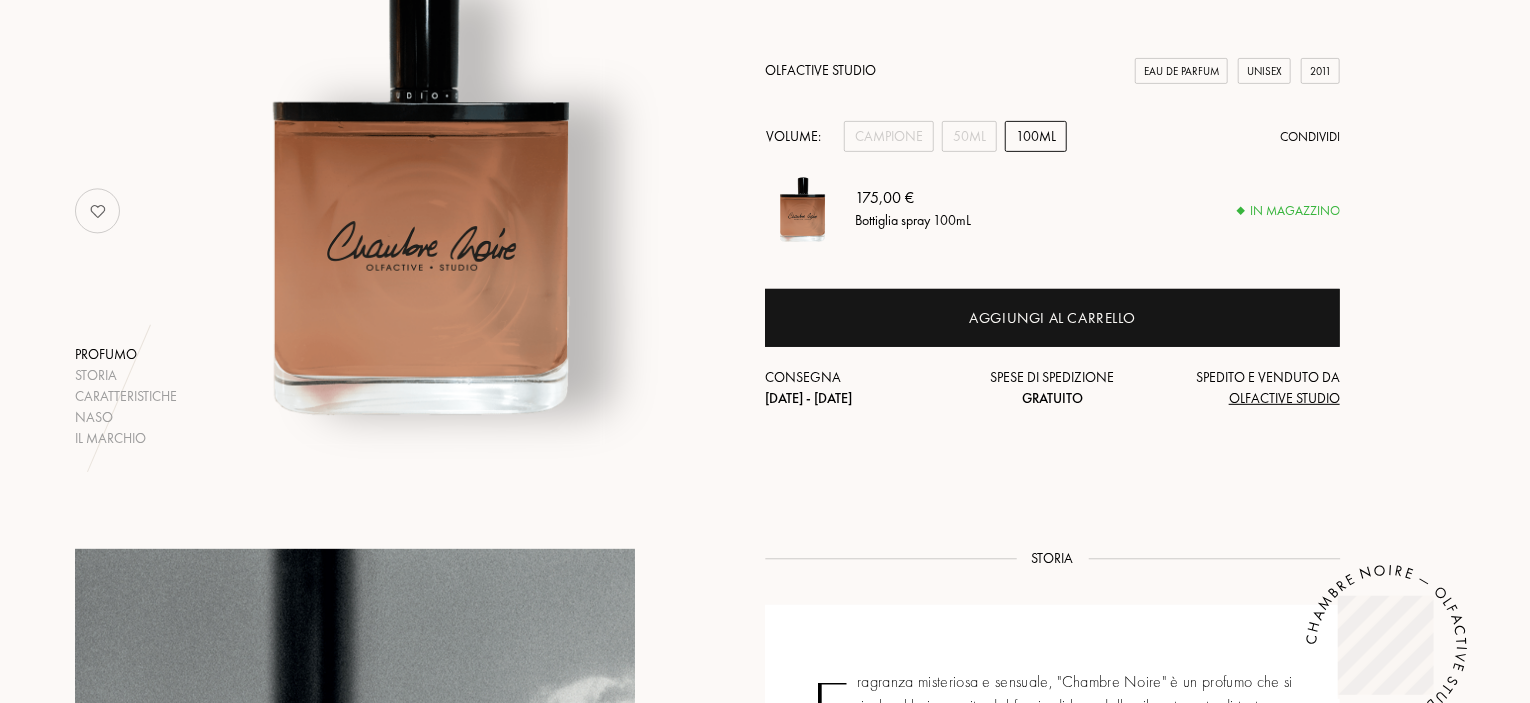 scroll, scrollTop: 0, scrollLeft: 0, axis: both 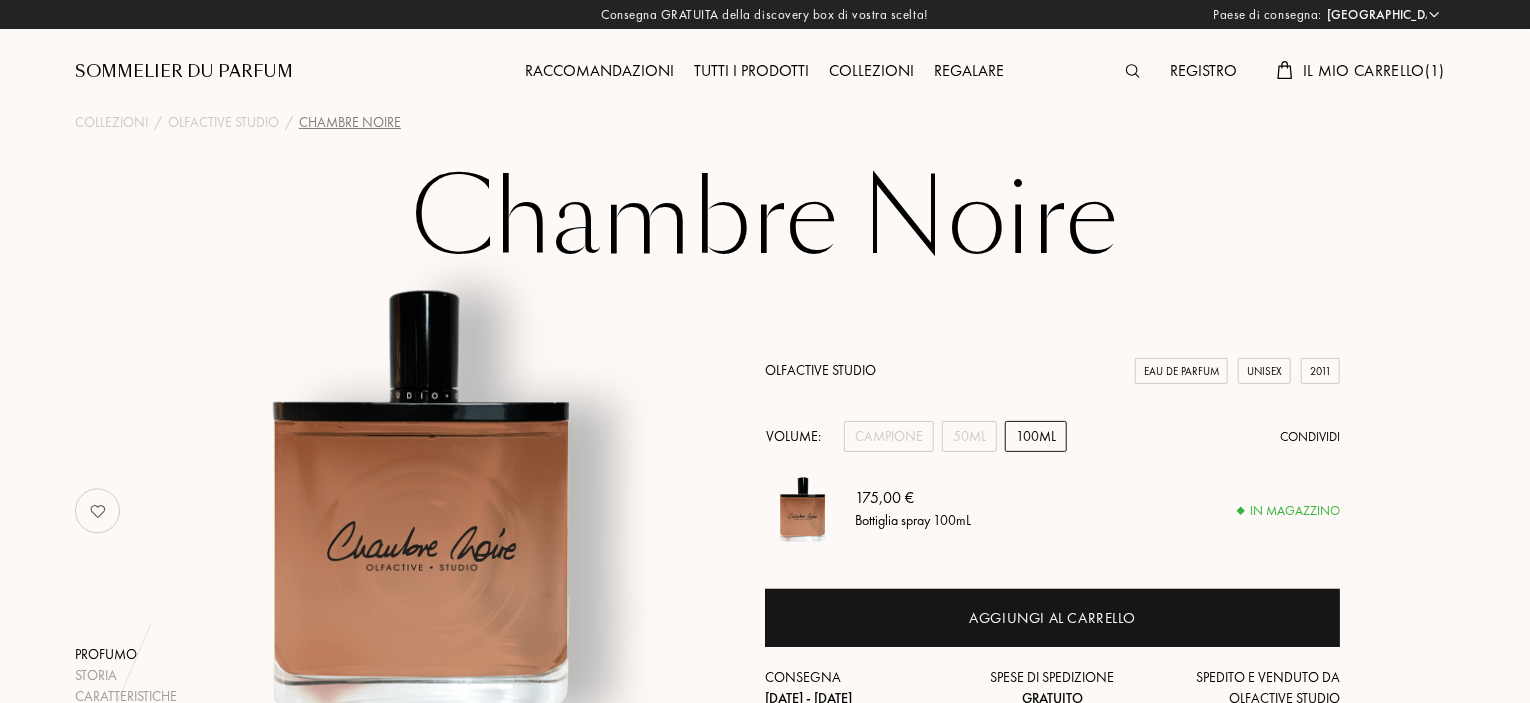 click on "Chambre Noire" at bounding box center [765, 219] 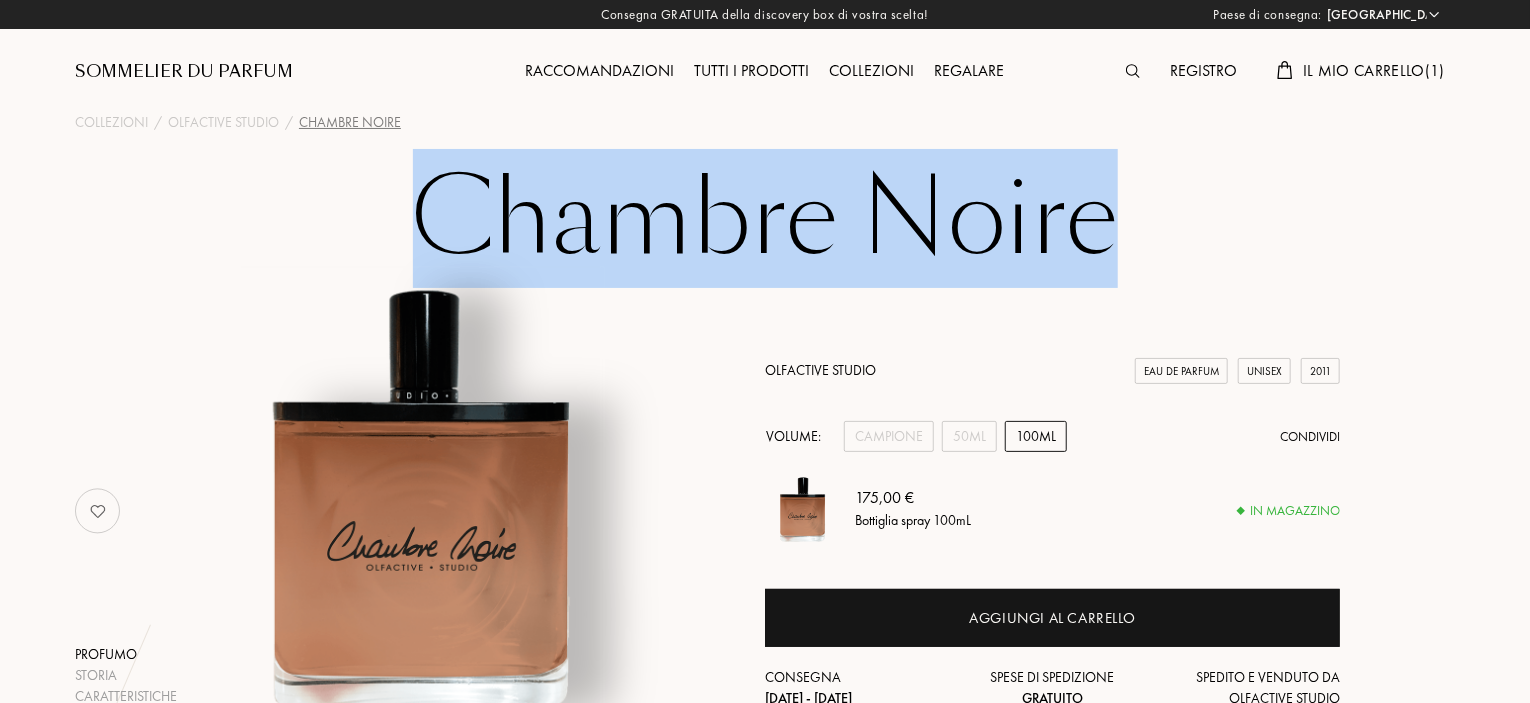 drag, startPoint x: 664, startPoint y: 207, endPoint x: 952, endPoint y: 210, distance: 288.01562 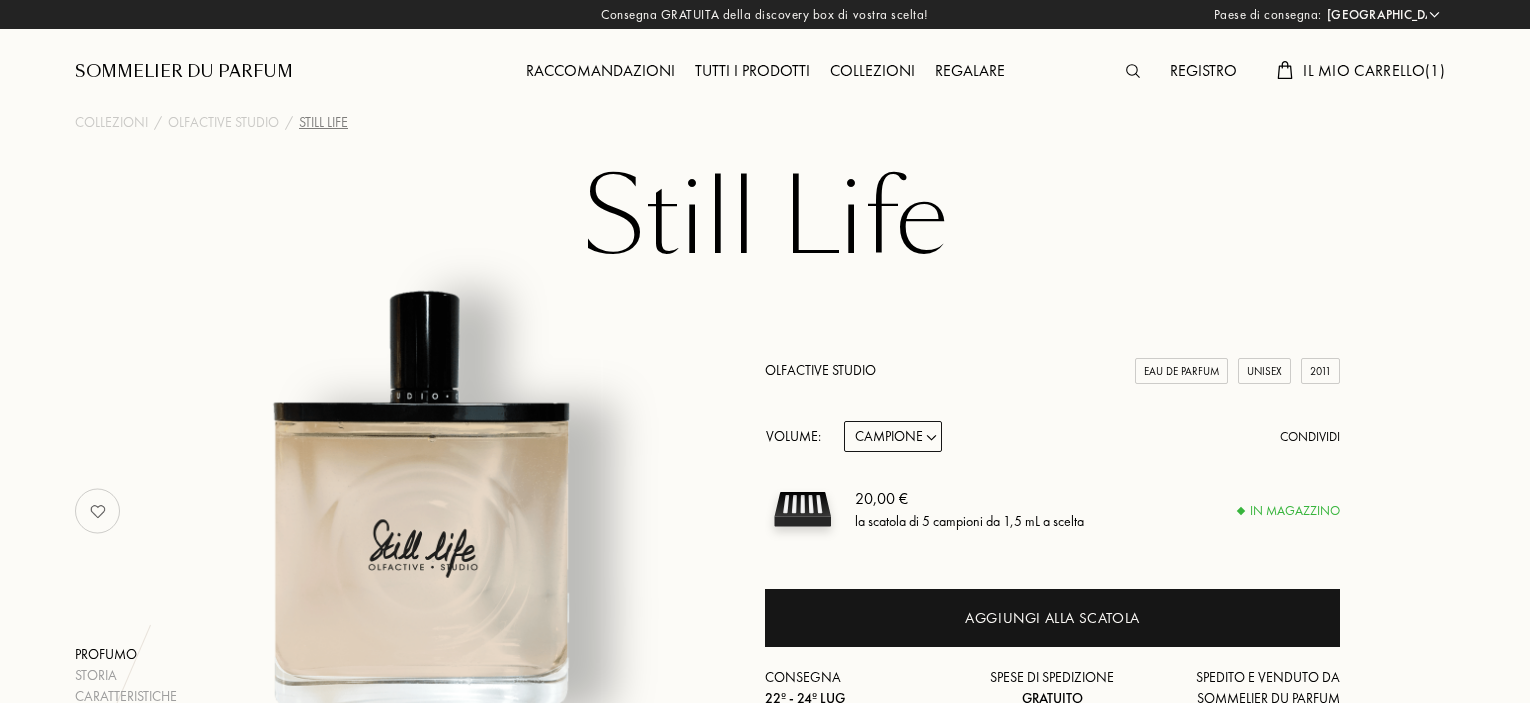 select on "IT" 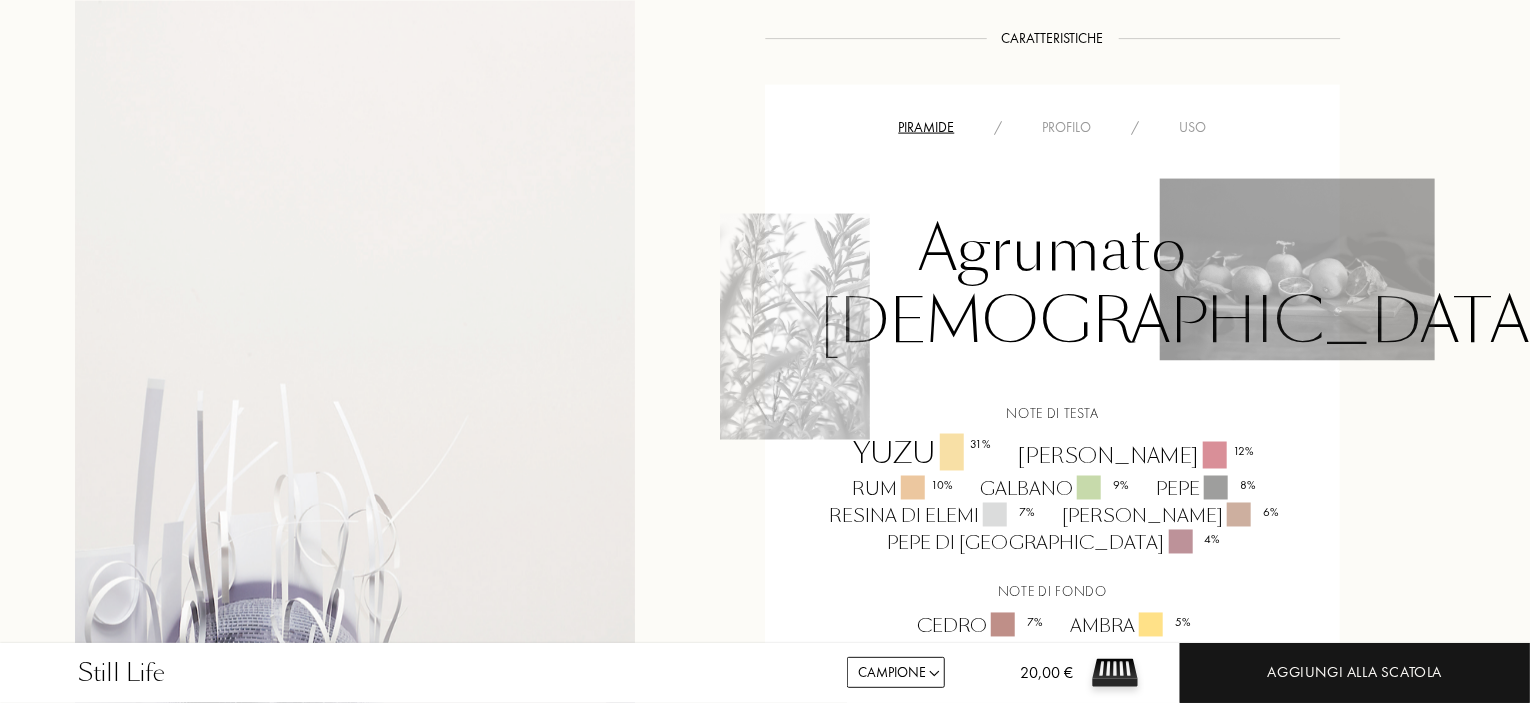 scroll, scrollTop: 1700, scrollLeft: 0, axis: vertical 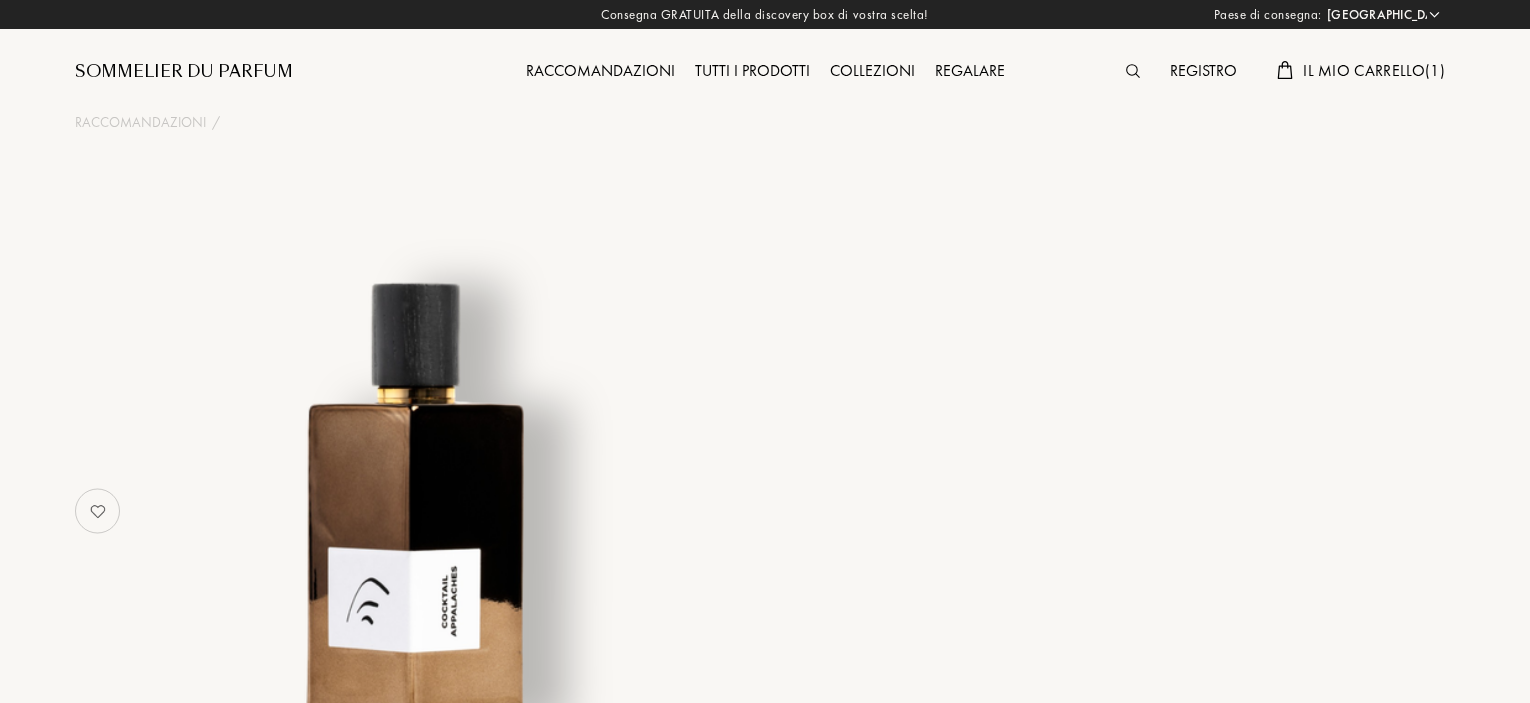 select on "IT" 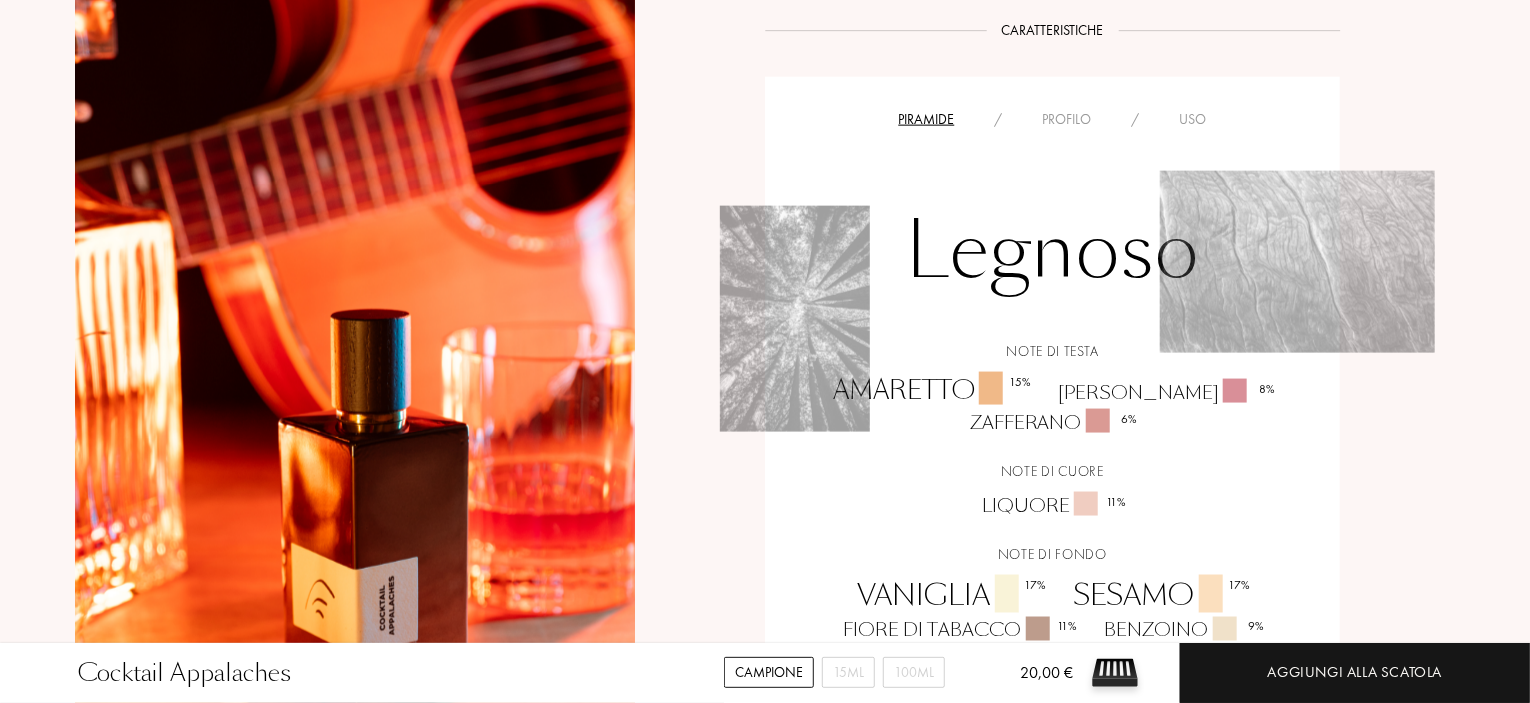 scroll, scrollTop: 1400, scrollLeft: 0, axis: vertical 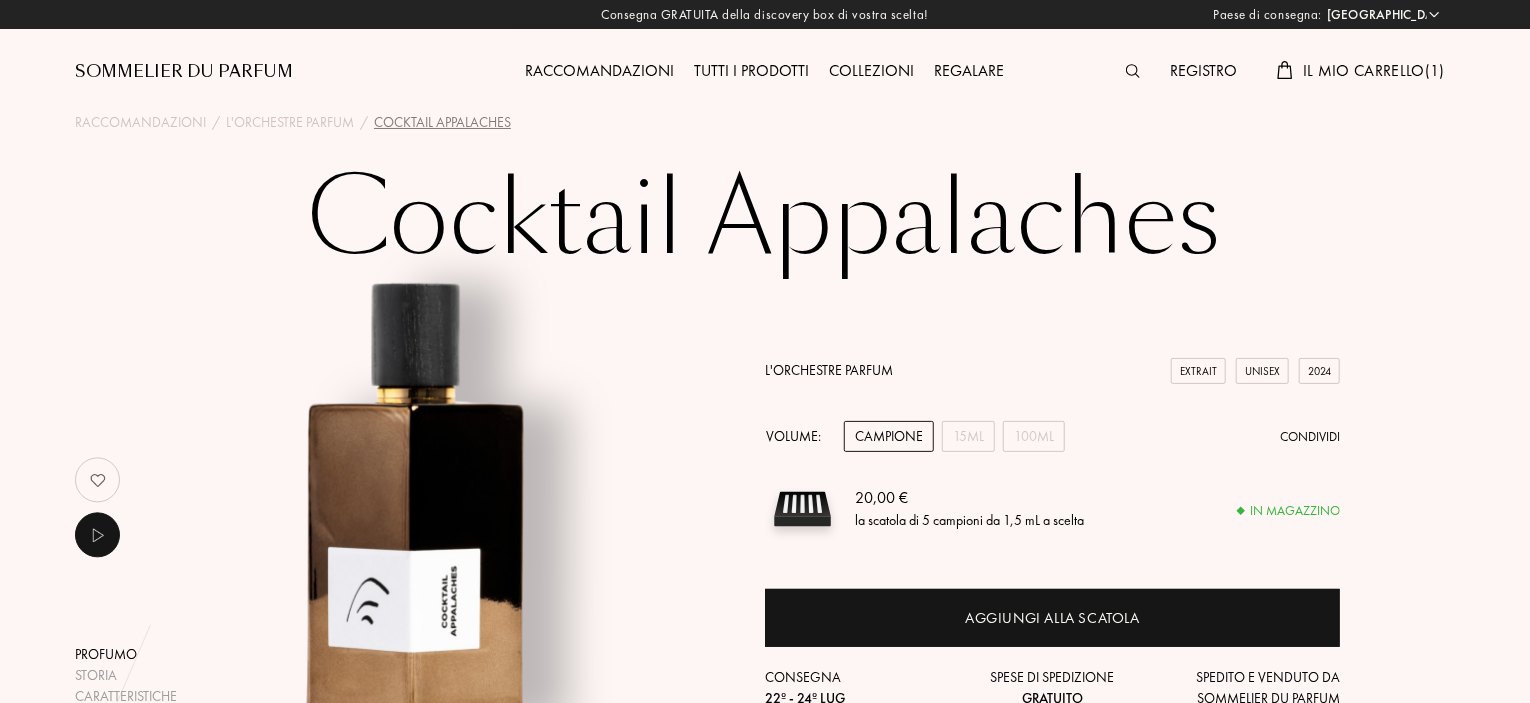 click on "Cocktail Appalaches" at bounding box center (765, 219) 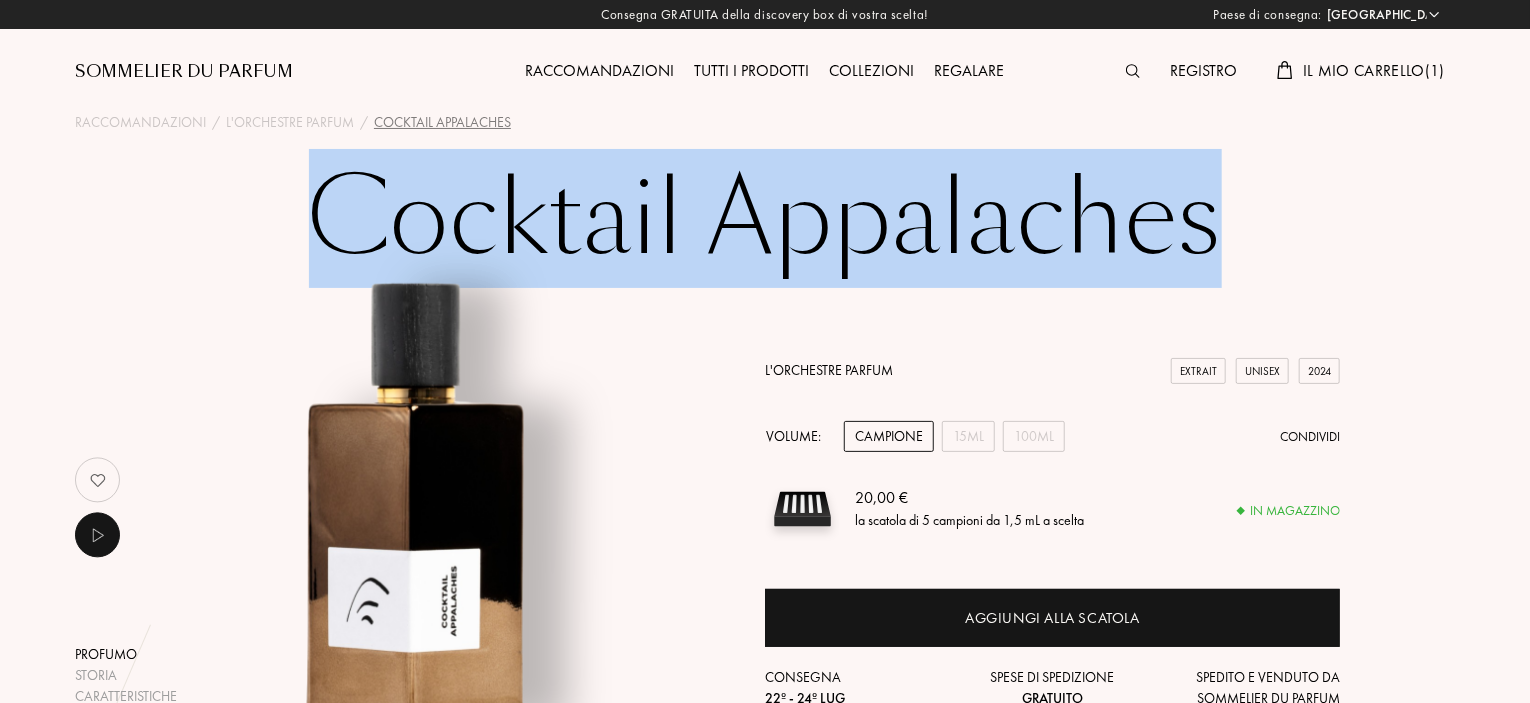 drag, startPoint x: 646, startPoint y: 237, endPoint x: 931, endPoint y: 224, distance: 285.29633 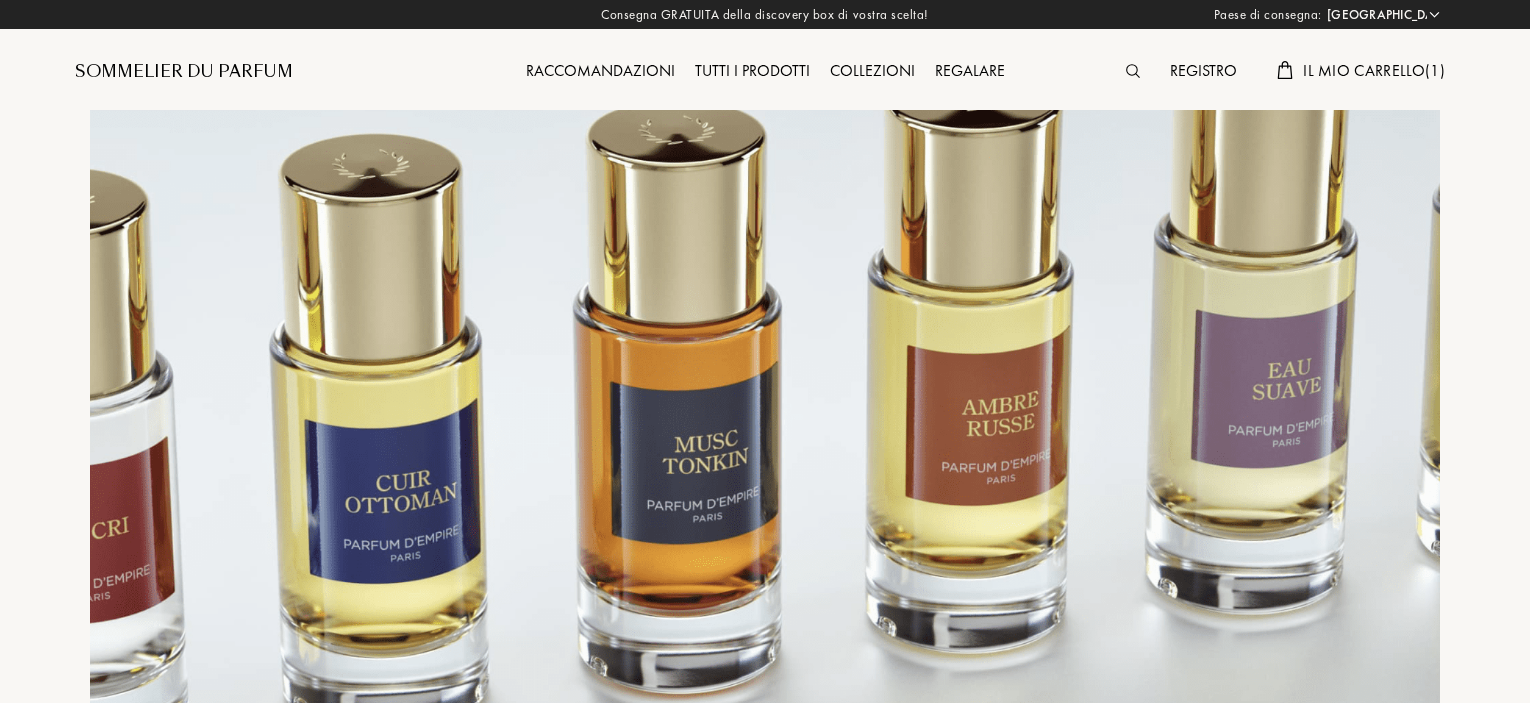 select on "IT" 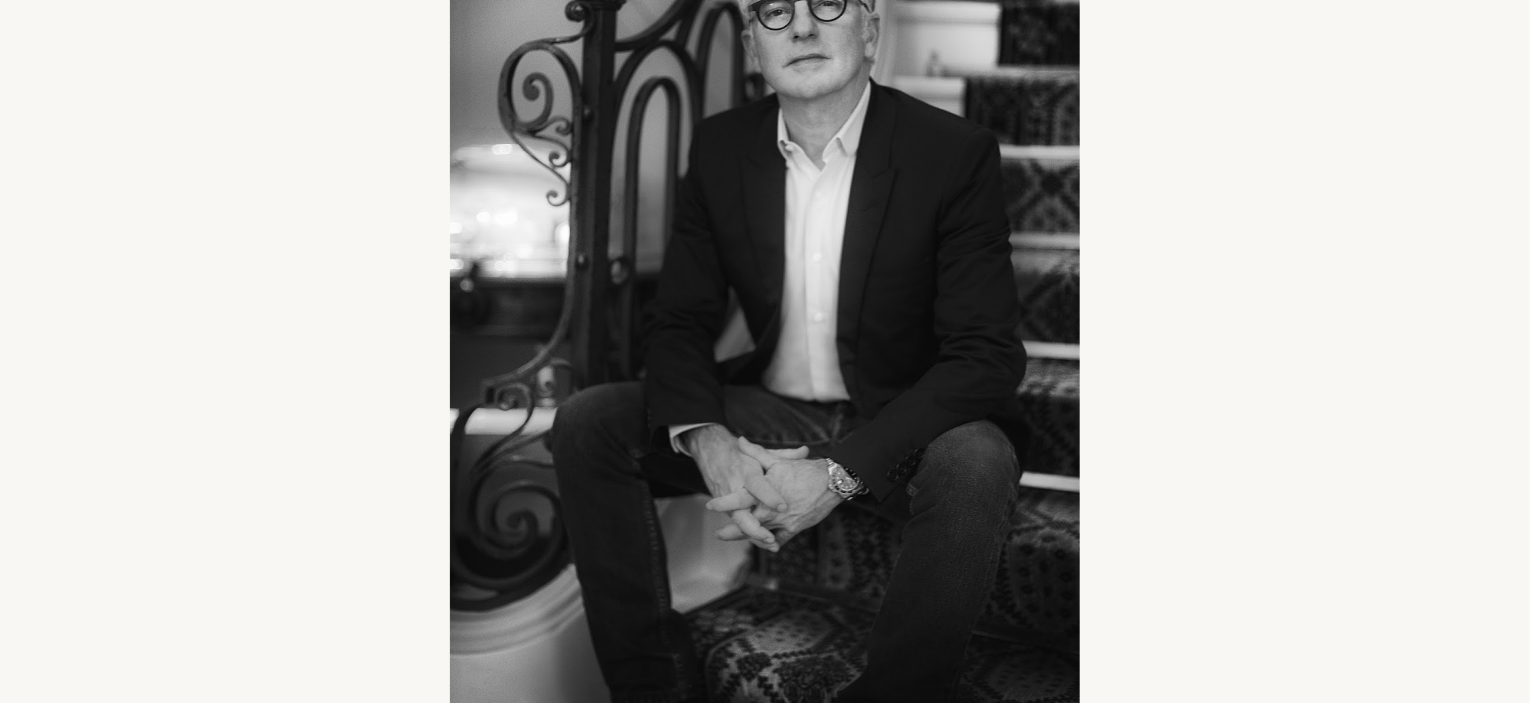 scroll, scrollTop: 2000, scrollLeft: 0, axis: vertical 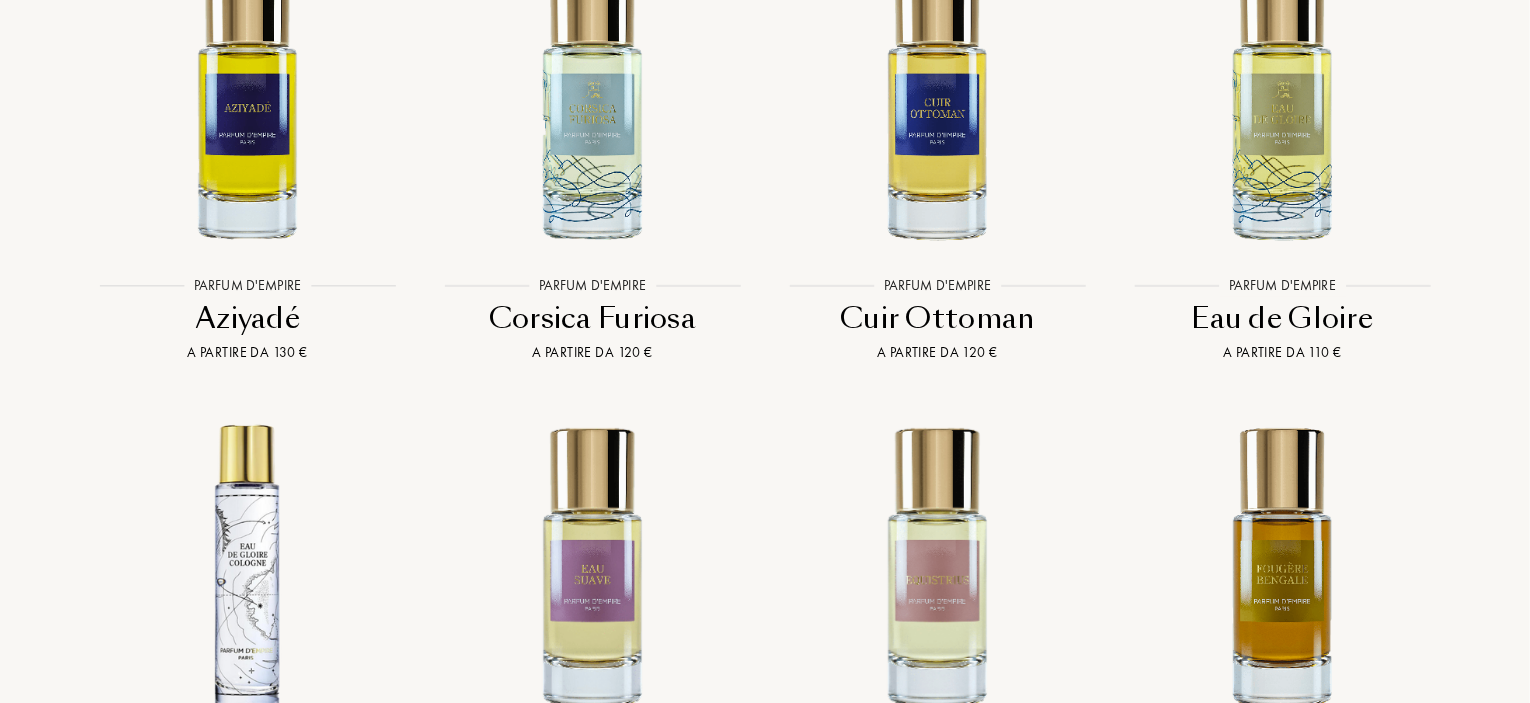 drag, startPoint x: 963, startPoint y: 363, endPoint x: 937, endPoint y: 355, distance: 27.202942 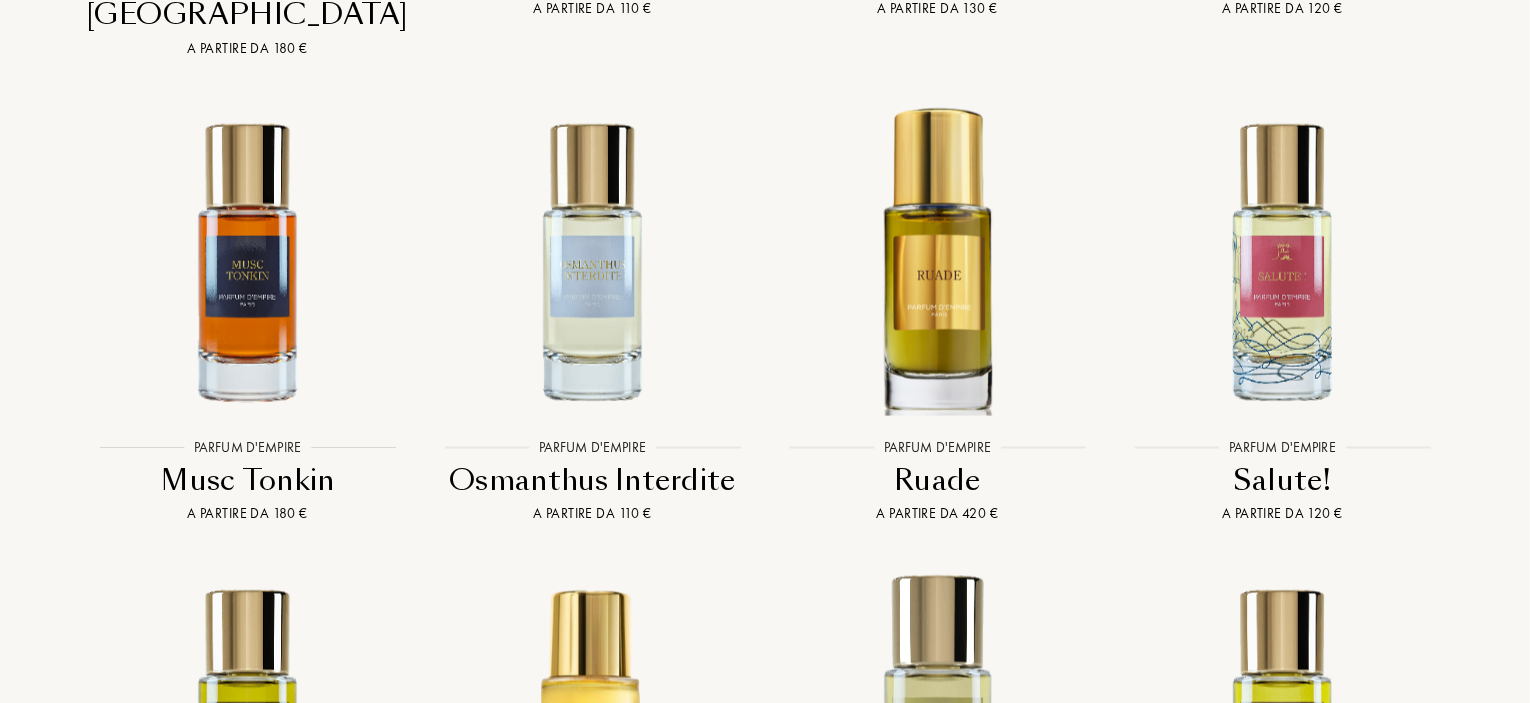 scroll, scrollTop: 5596, scrollLeft: 0, axis: vertical 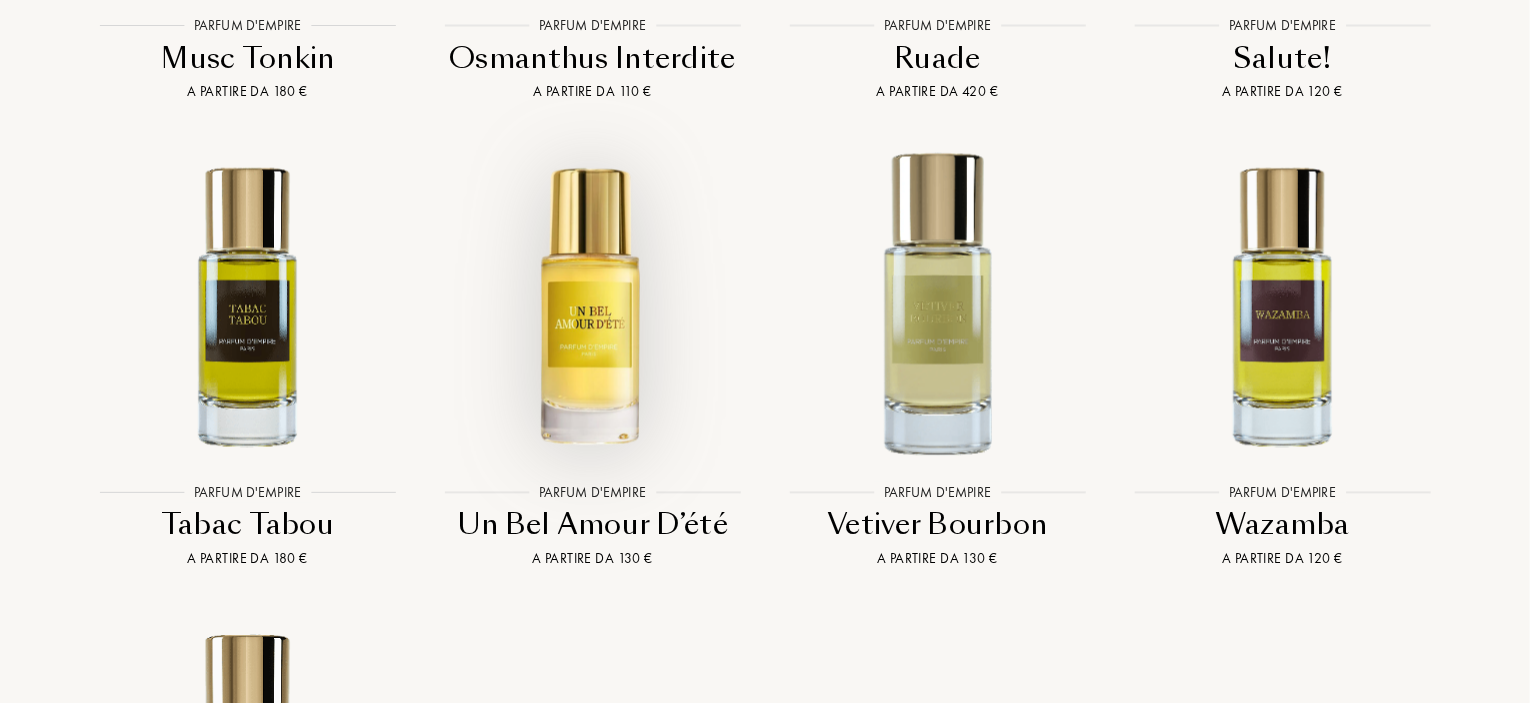 click at bounding box center (592, 304) 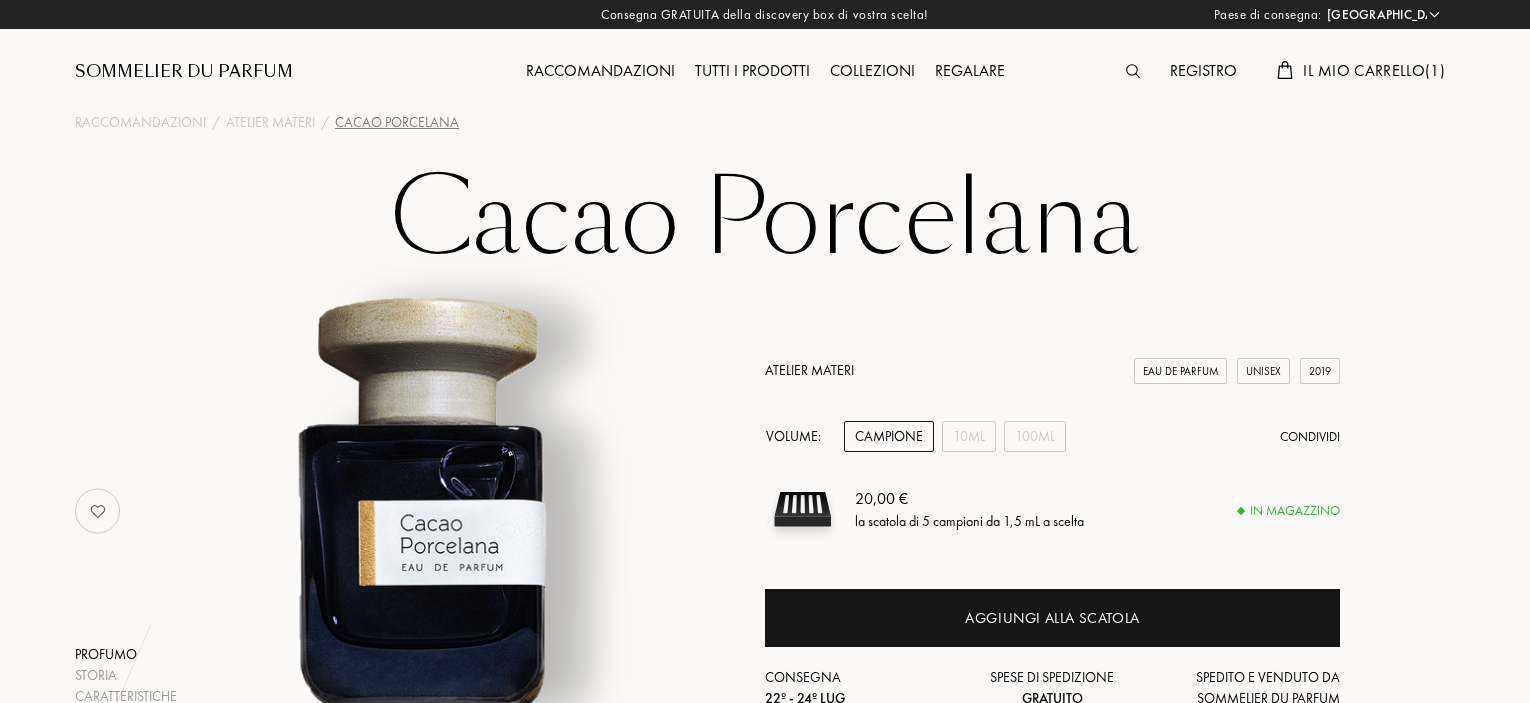 select on "IT" 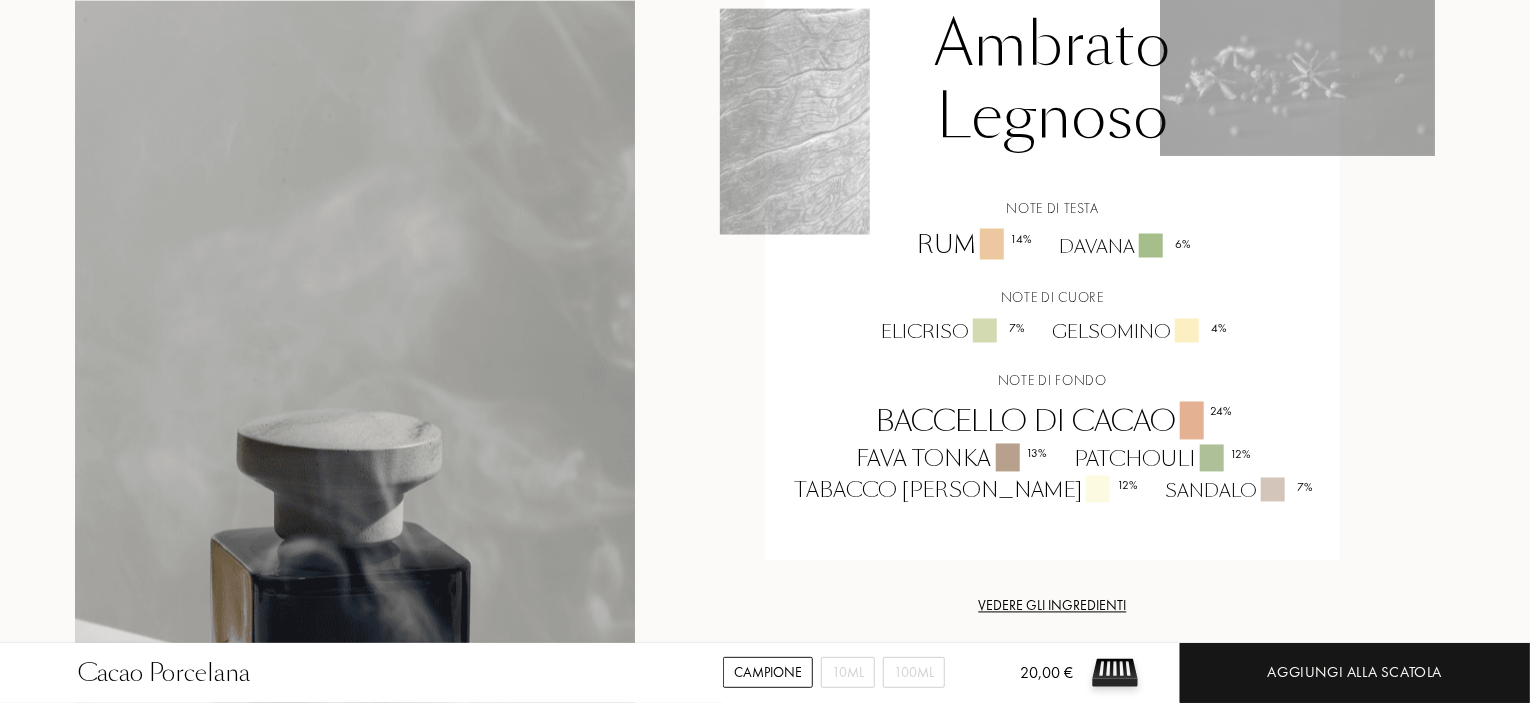 scroll, scrollTop: 1700, scrollLeft: 0, axis: vertical 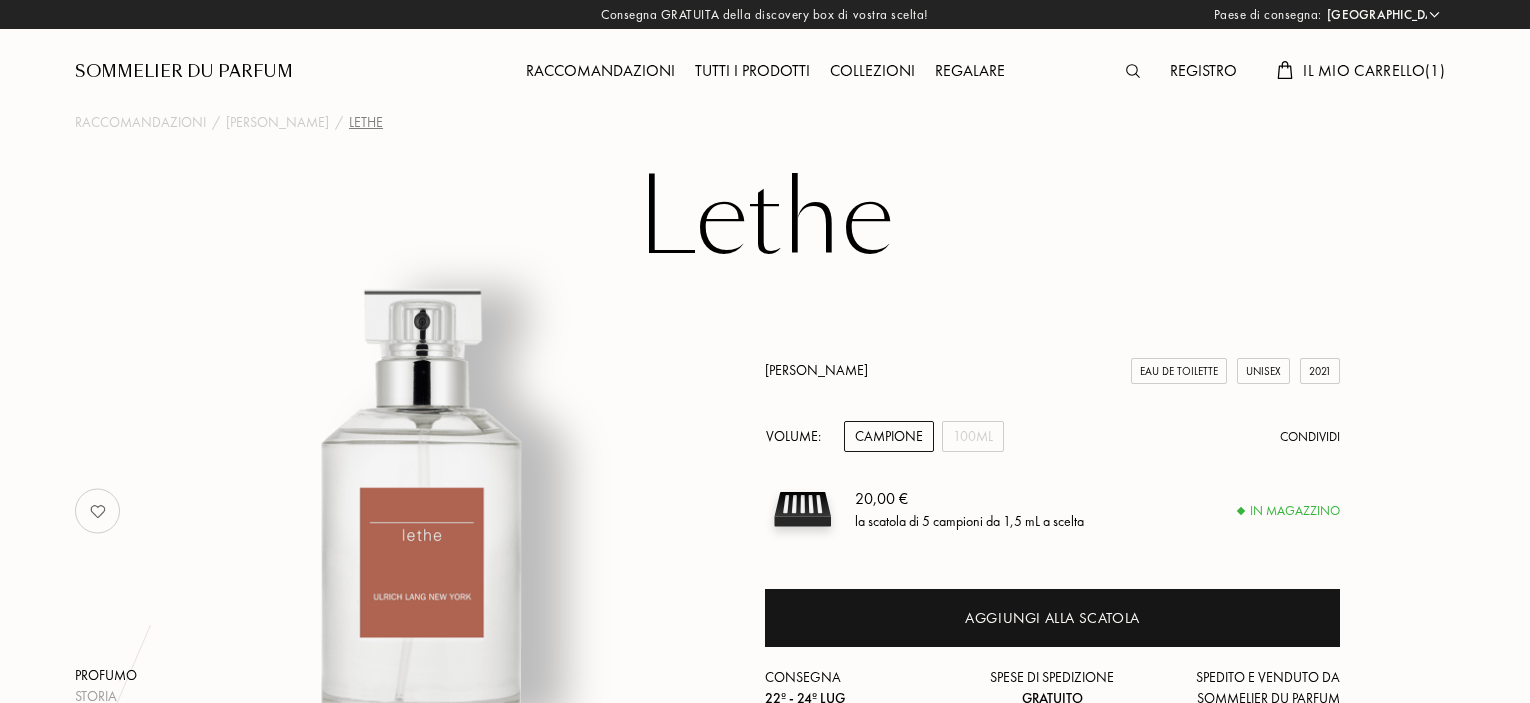 select on "IT" 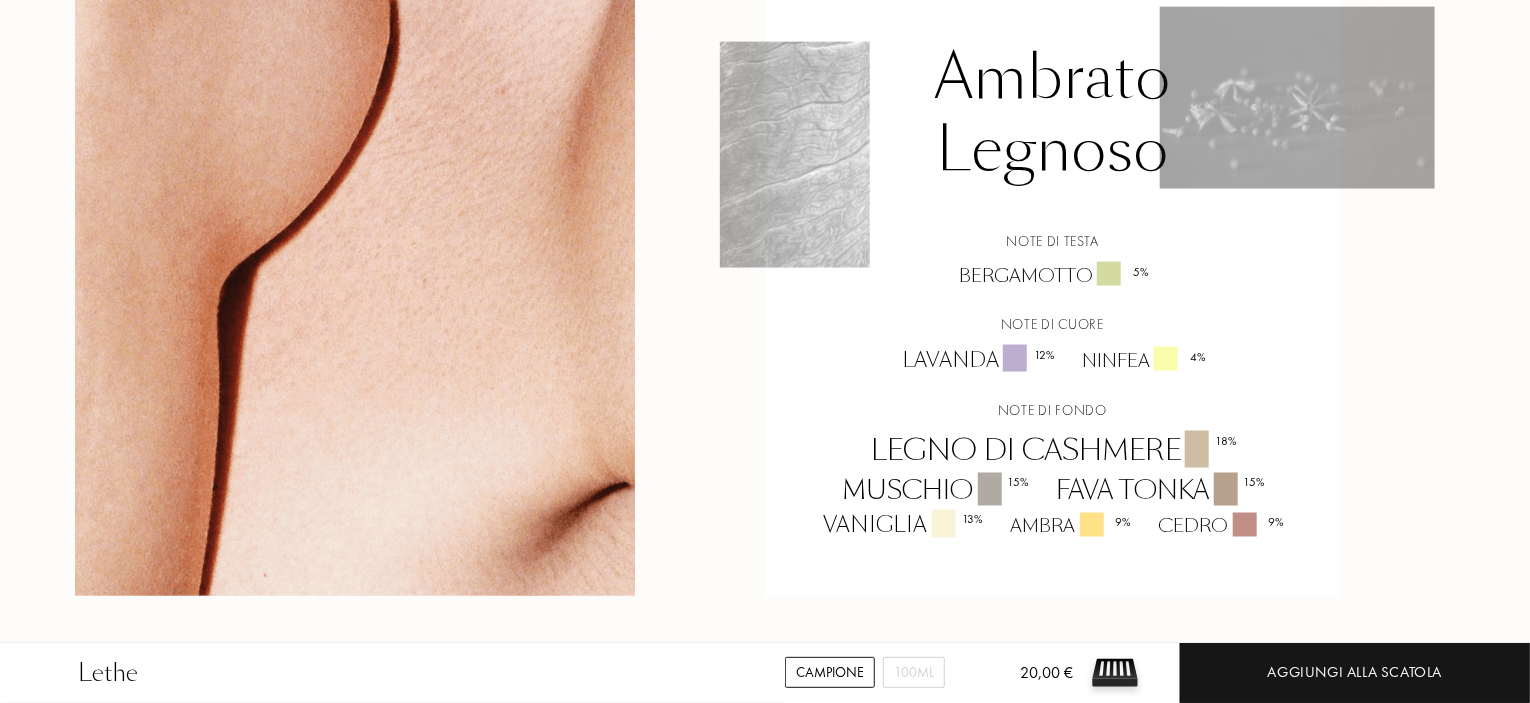 scroll, scrollTop: 1500, scrollLeft: 0, axis: vertical 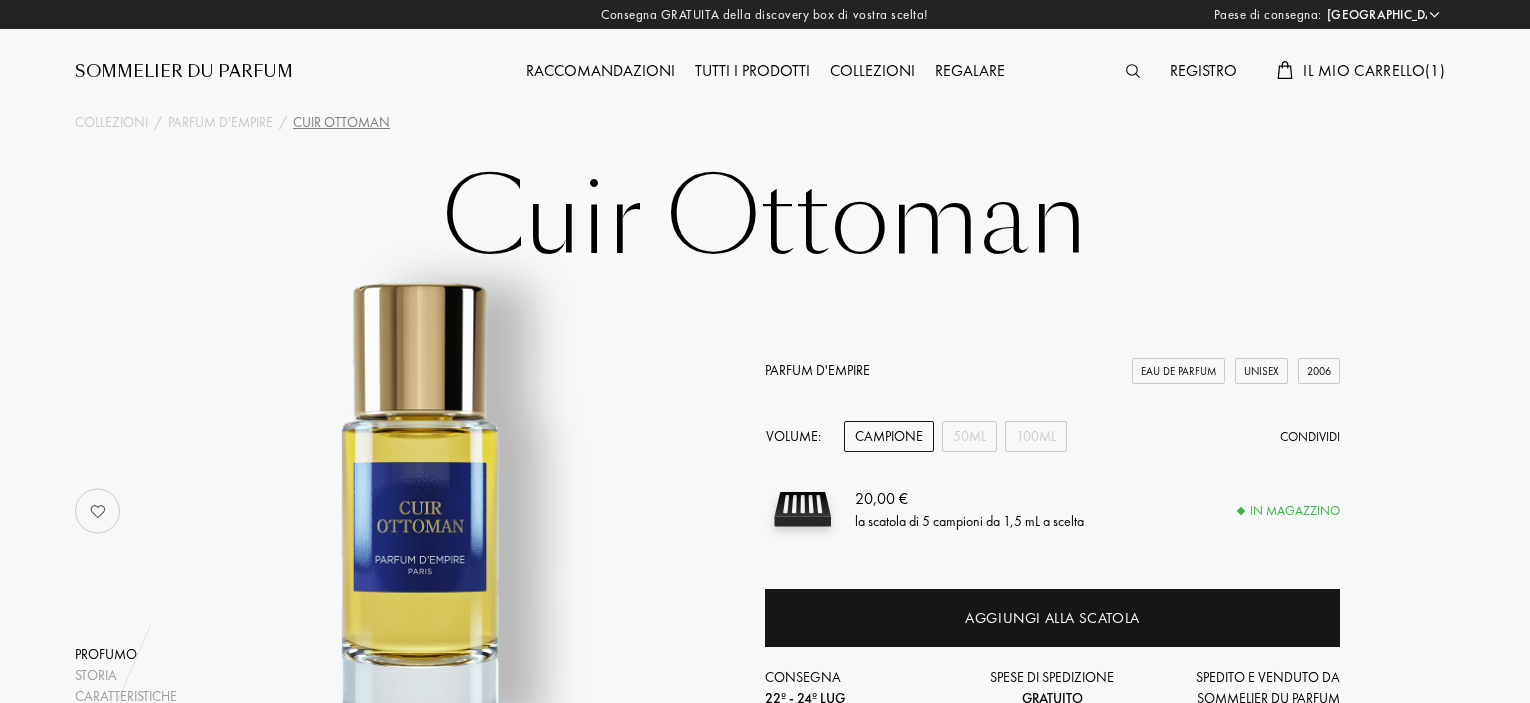 select on "IT" 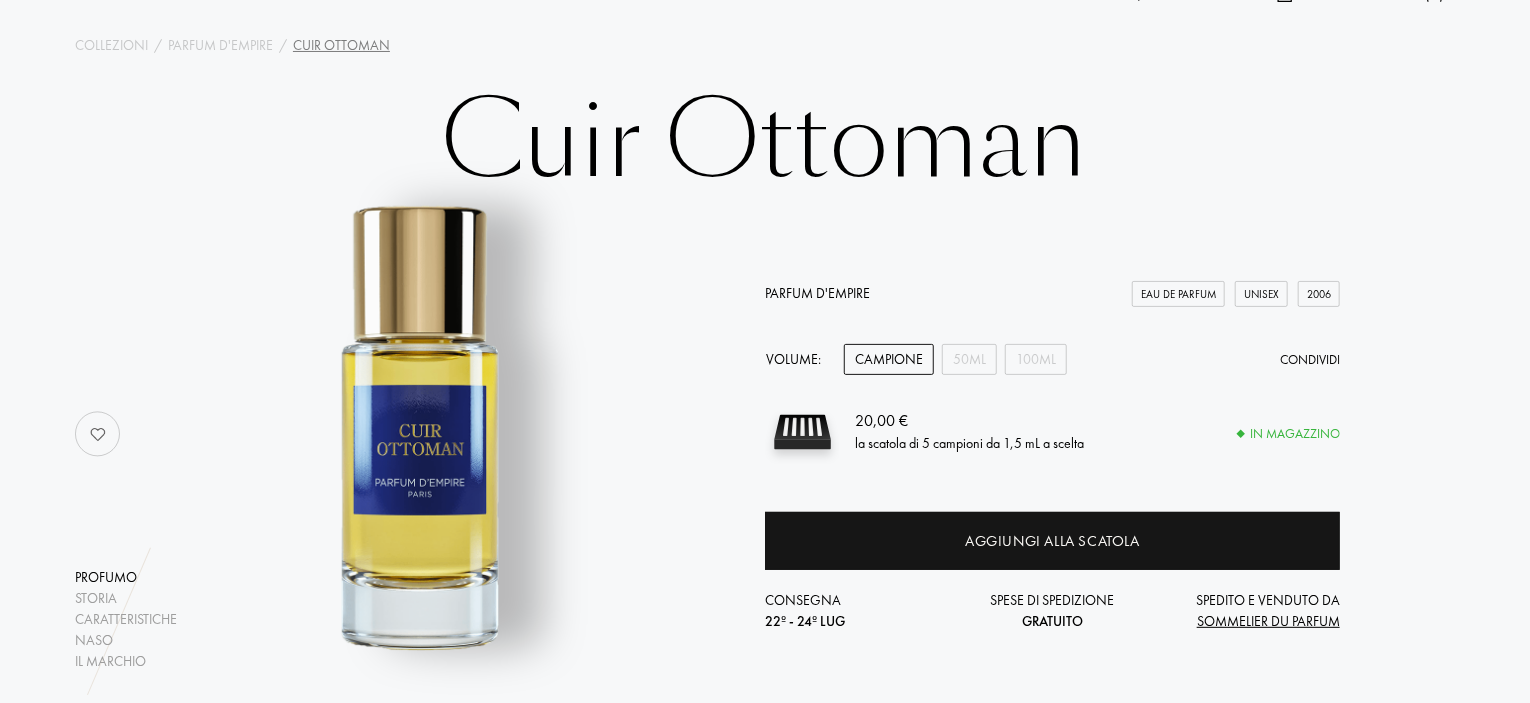 scroll, scrollTop: 0, scrollLeft: 0, axis: both 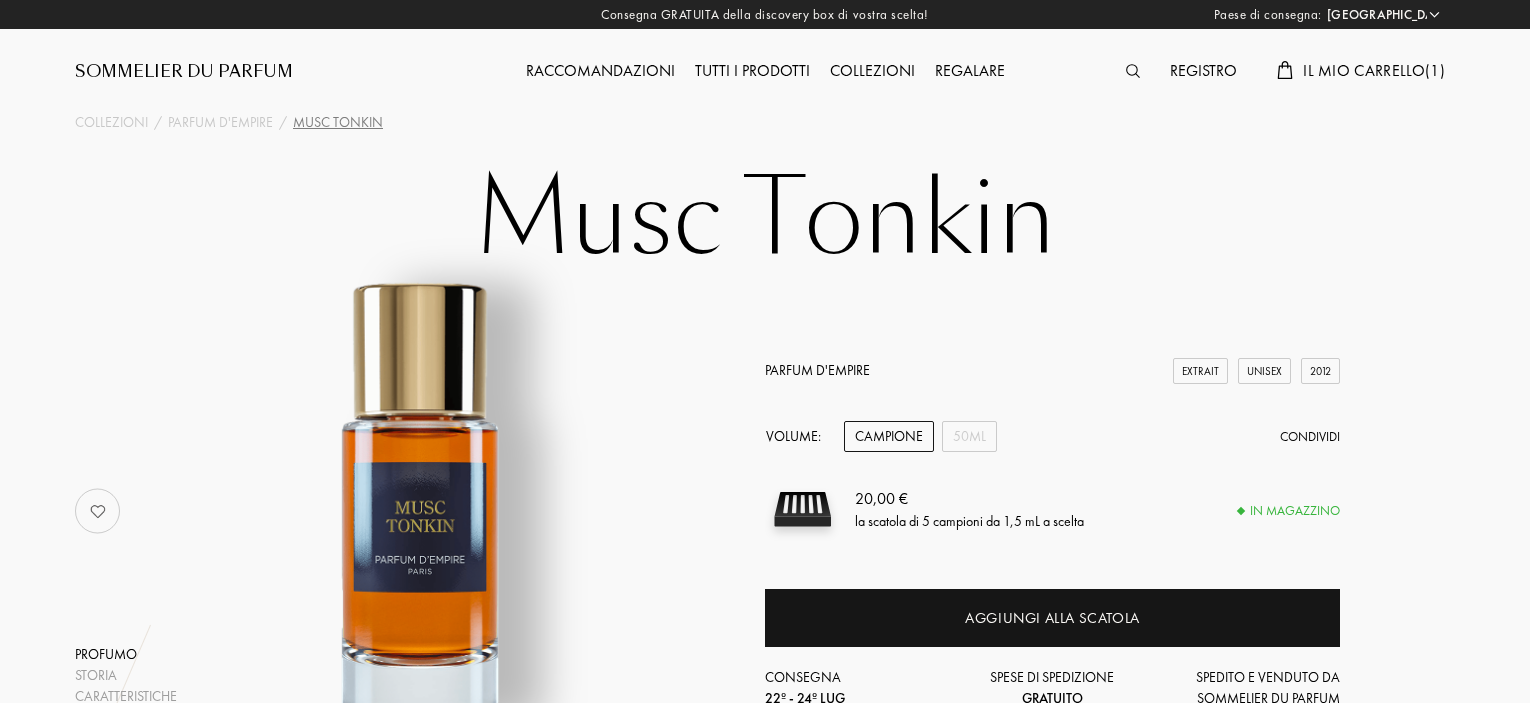 select on "IT" 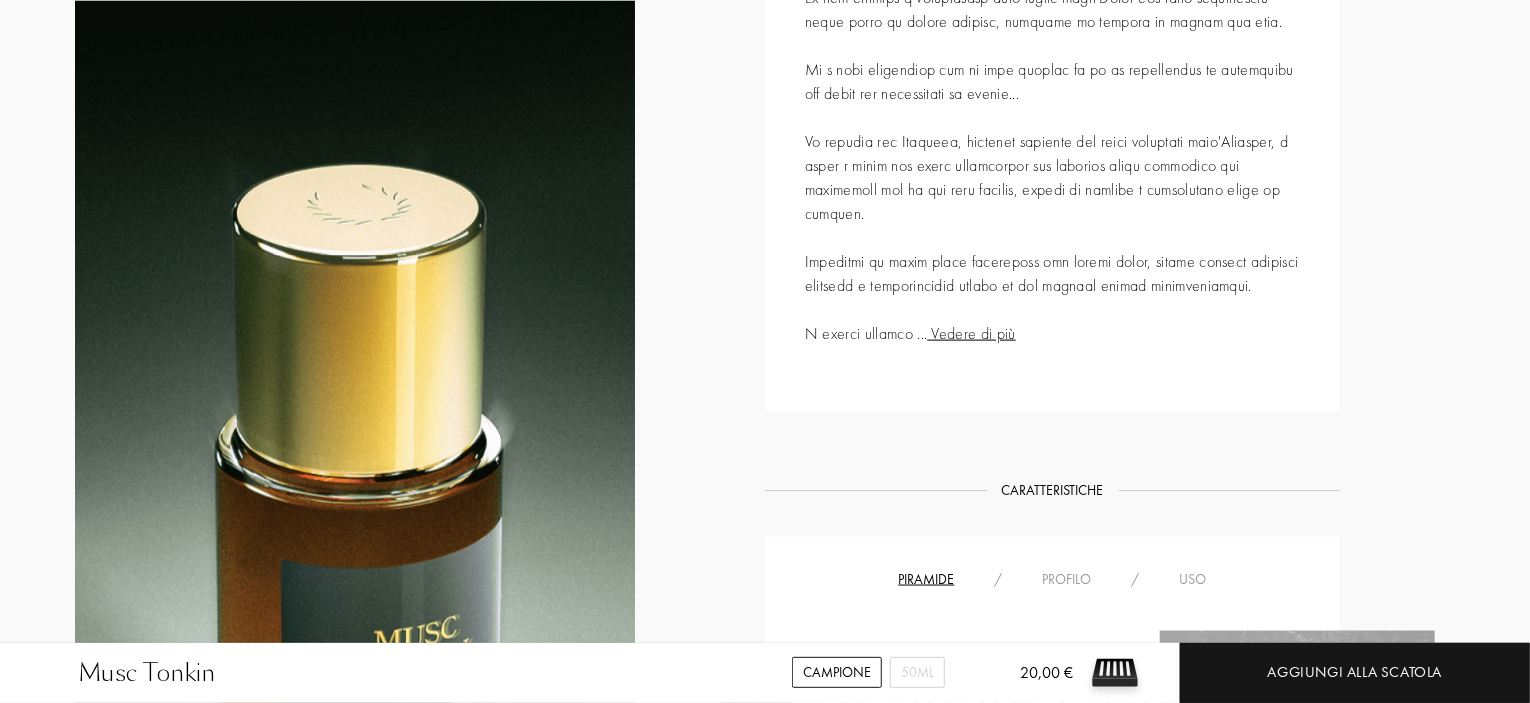 scroll, scrollTop: 1100, scrollLeft: 0, axis: vertical 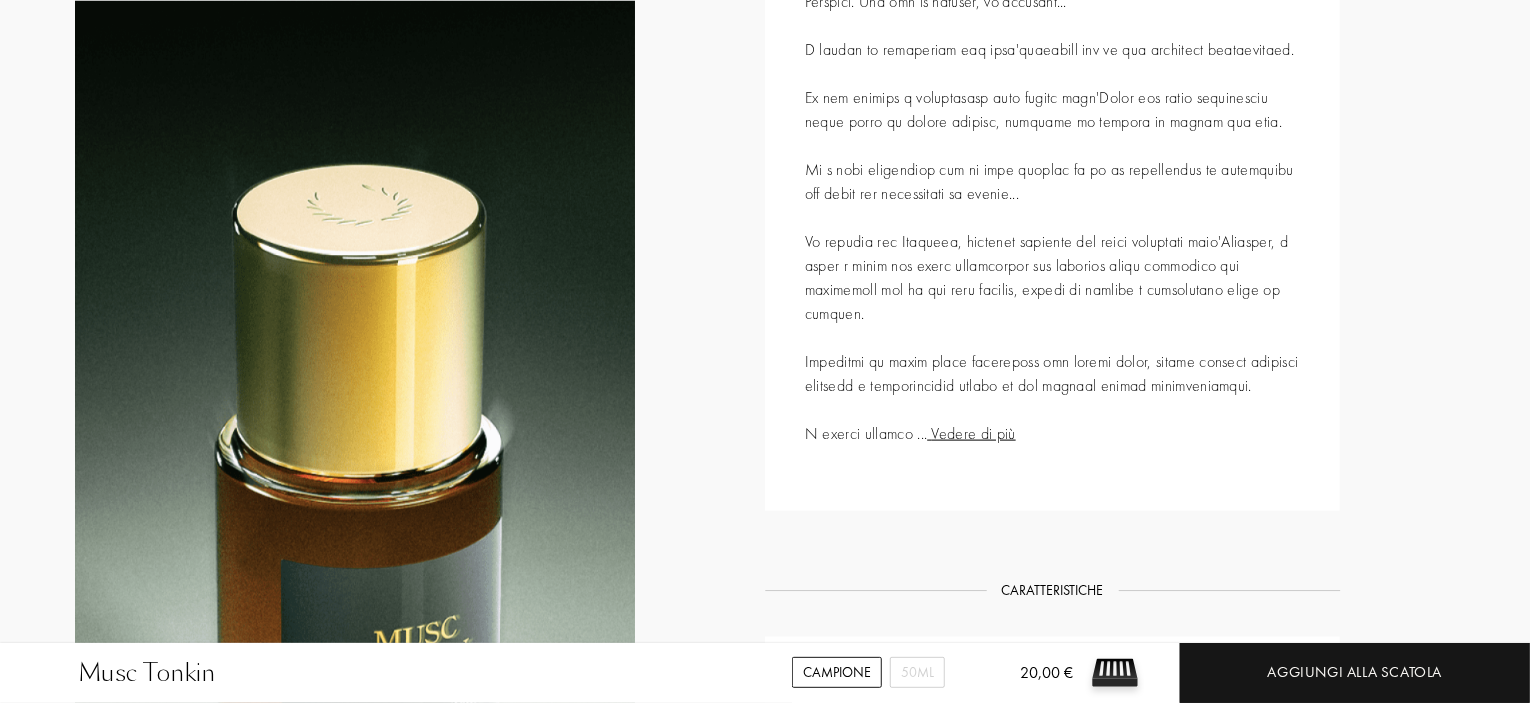 click on "Vedere di più" at bounding box center [971, 433] 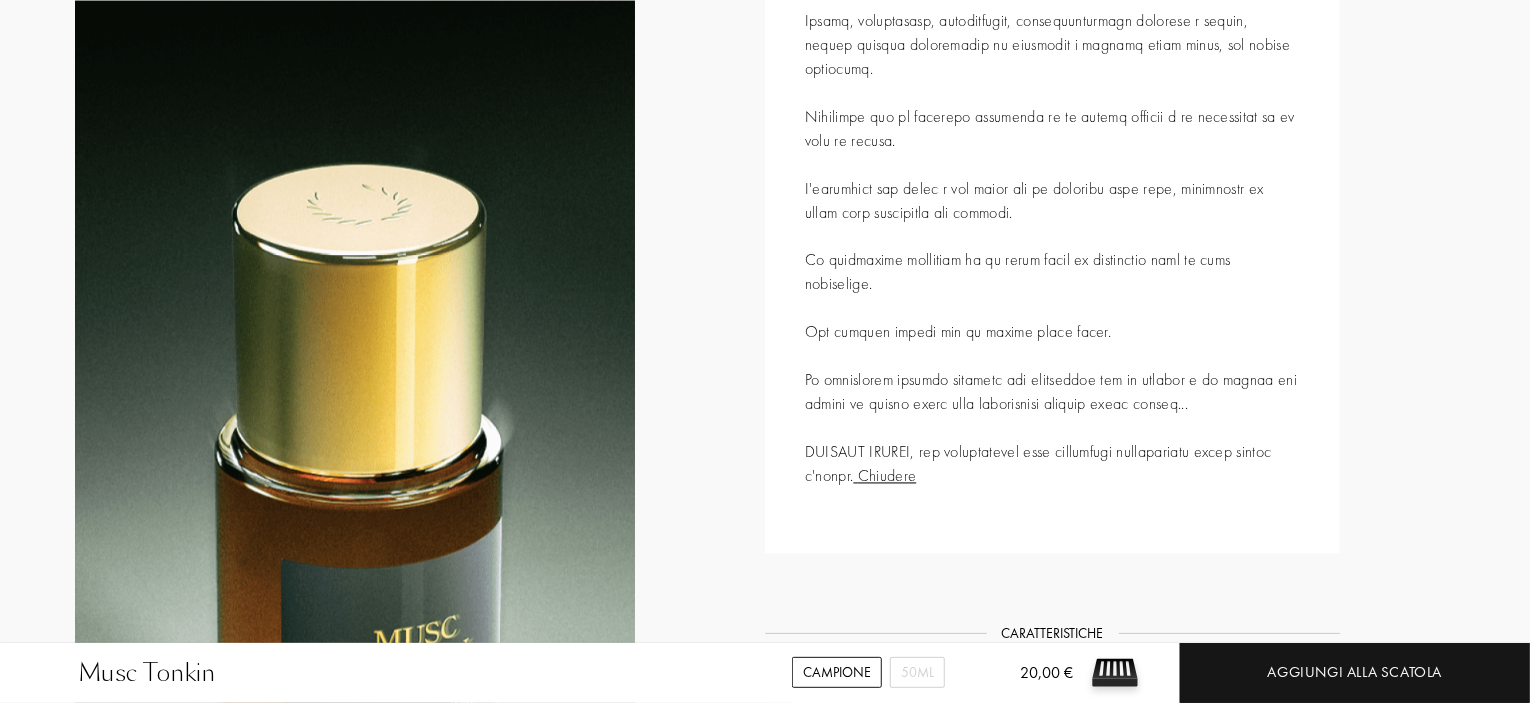 scroll, scrollTop: 1800, scrollLeft: 0, axis: vertical 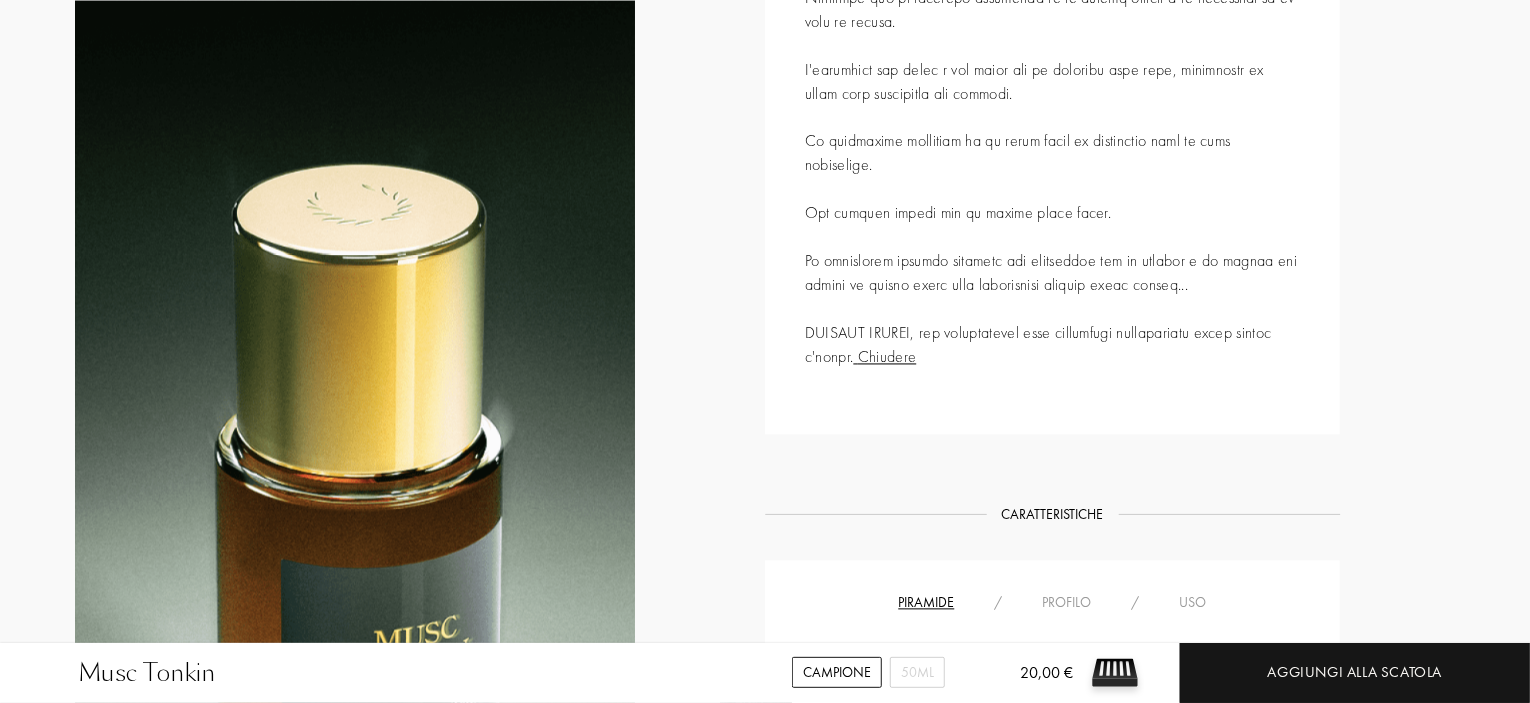 click on "Musc Tonkin Campione 50mL 20,00 € Aggiungi alla scatola Collezioni / Parfum d'Empire / Musc Tonkin Musc Tonkin Profumo Storia Caratteristiche Naso Il marchio Parfum d'Empire Extrait Unisex 2012 Volume: Campione 50mL Condividi 20,00 € la scatola di 5 campioni da 1,5 mL a scelta In magazzino Aggiungi alla scatola Consegna 22º - 24º lug Spese di spedizione Gratuito Spedito e venduto da Sommelier du Parfum Storia Storia   Chiudere   MUSC TONKIN — PARFUM D'EMPIRE Caratteristiche Caratteristiche Piramide / Profilo / Uso Chypre Floreale Note di fondo Muschio 100 % Vedere gli ingredienti Naso Naso Anno di creazione:  2012 Marc-Antoine Corticchiato Il marchio Il marchio Parfum d'Empire Tutte le fragranze di  Parfum d'Empire   Nello stesso spirito Parfum d'Empire Parfum d'Empire Le Cri A partire da 130 € Parfum d'Empire Parfum d'Empire Tabac Tabou A partire da 180 € Parfums Dusita Parfums Dusita Issara A partire da 120 € Parfums Dusita Parfums Dusita Le Sillage Blanc A partire da 85 €" at bounding box center (765, 580) 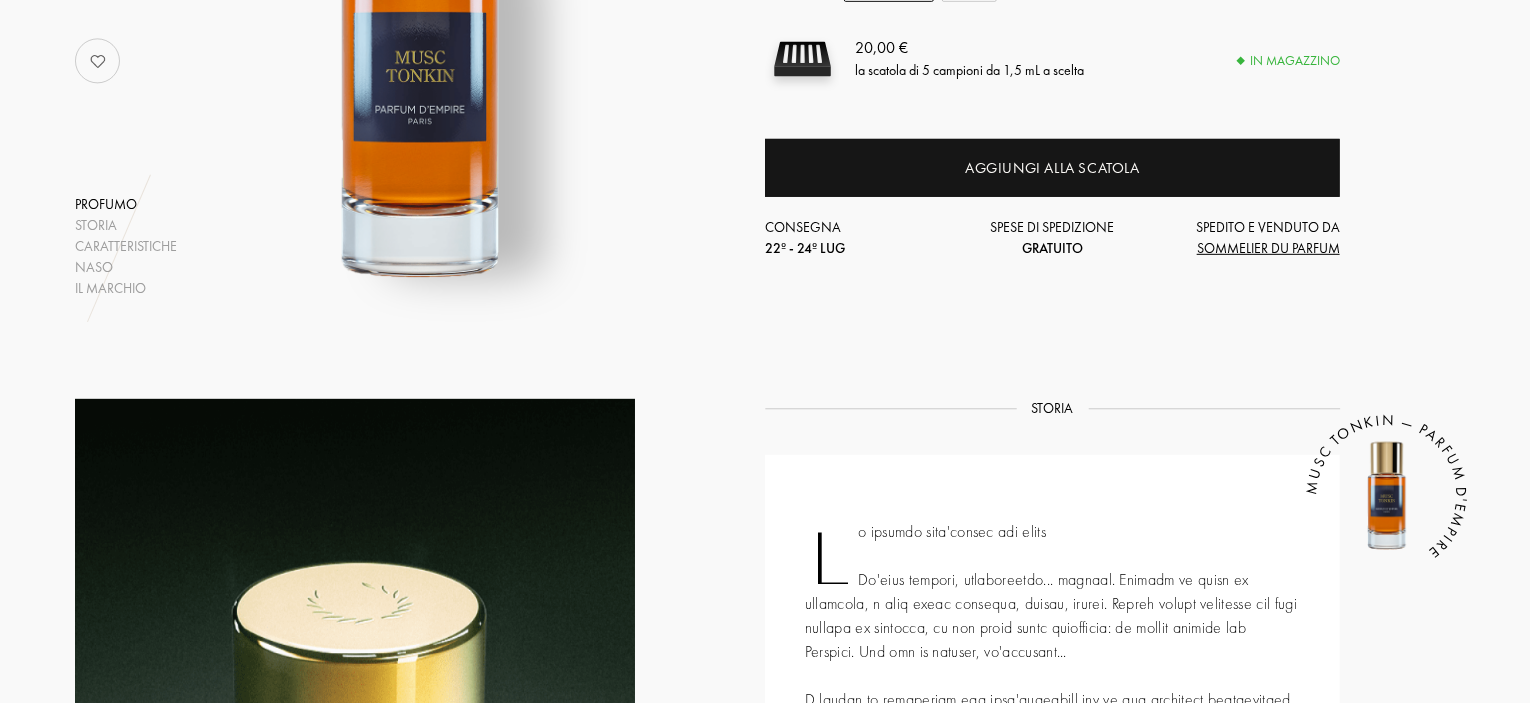 scroll, scrollTop: 0, scrollLeft: 0, axis: both 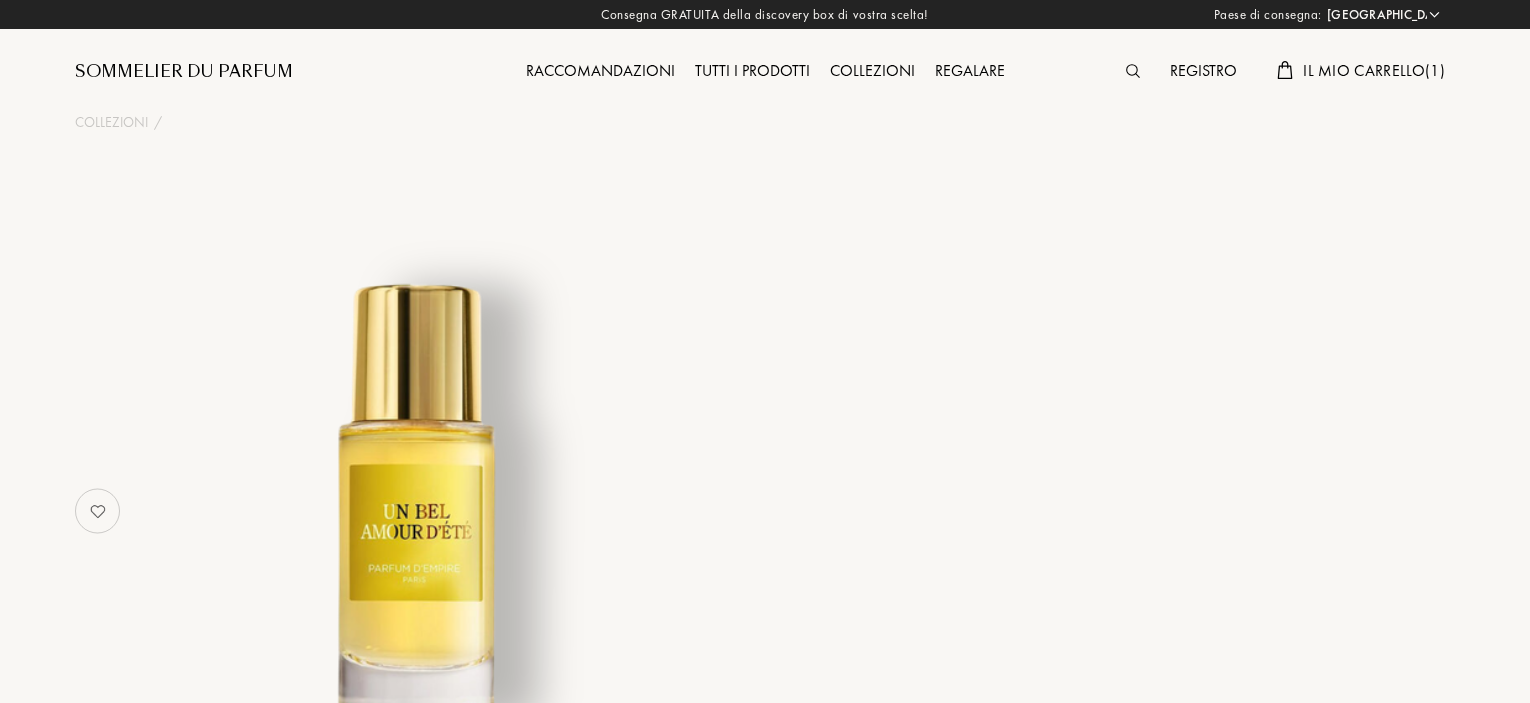 select on "IT" 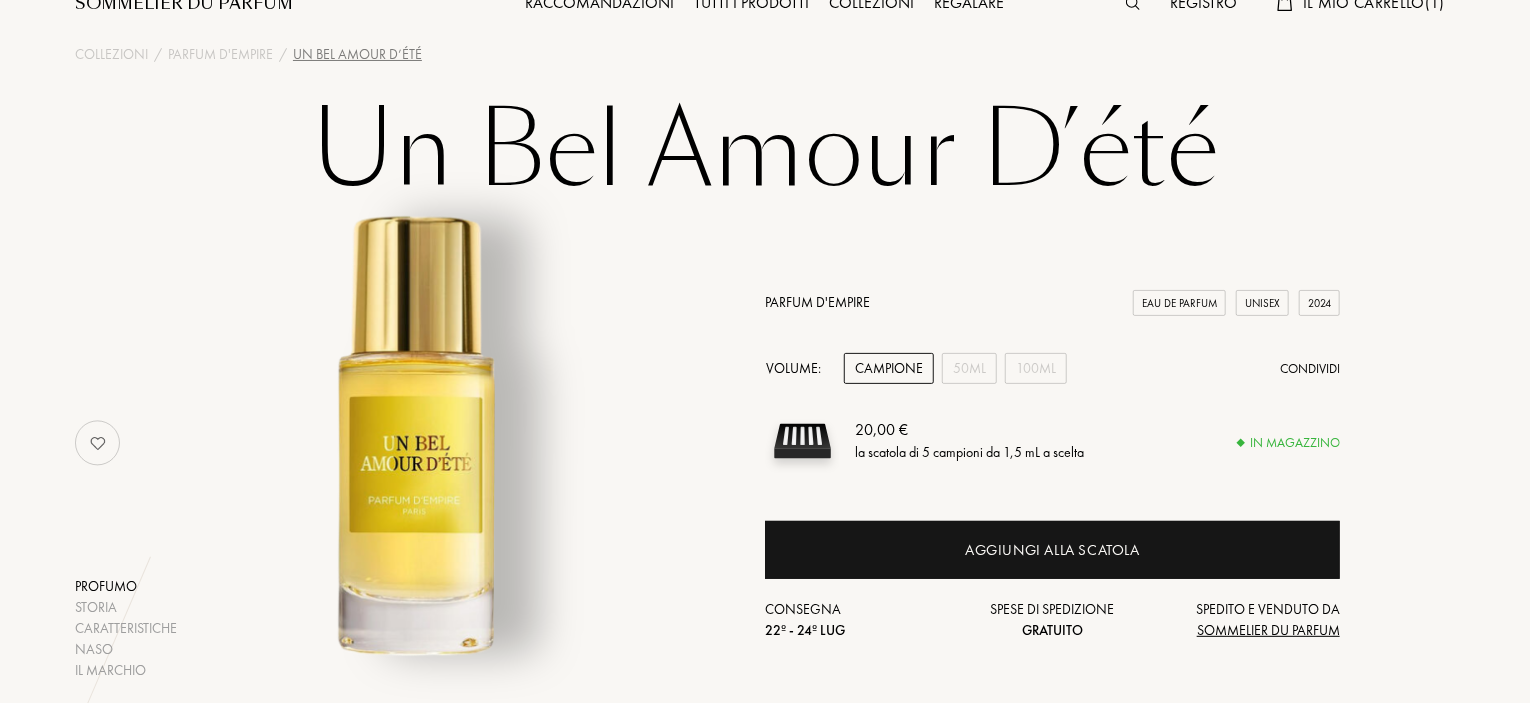 scroll, scrollTop: 0, scrollLeft: 0, axis: both 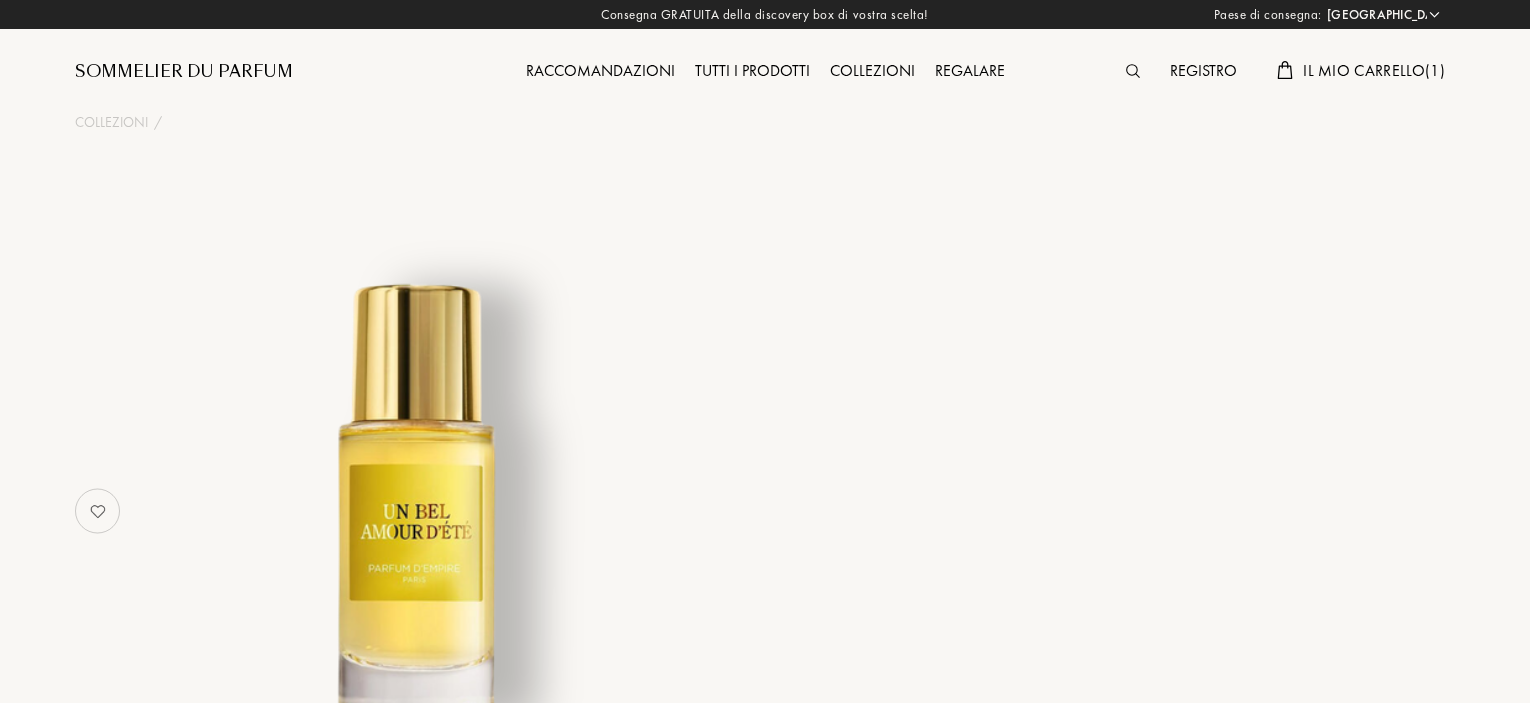 select on "IT" 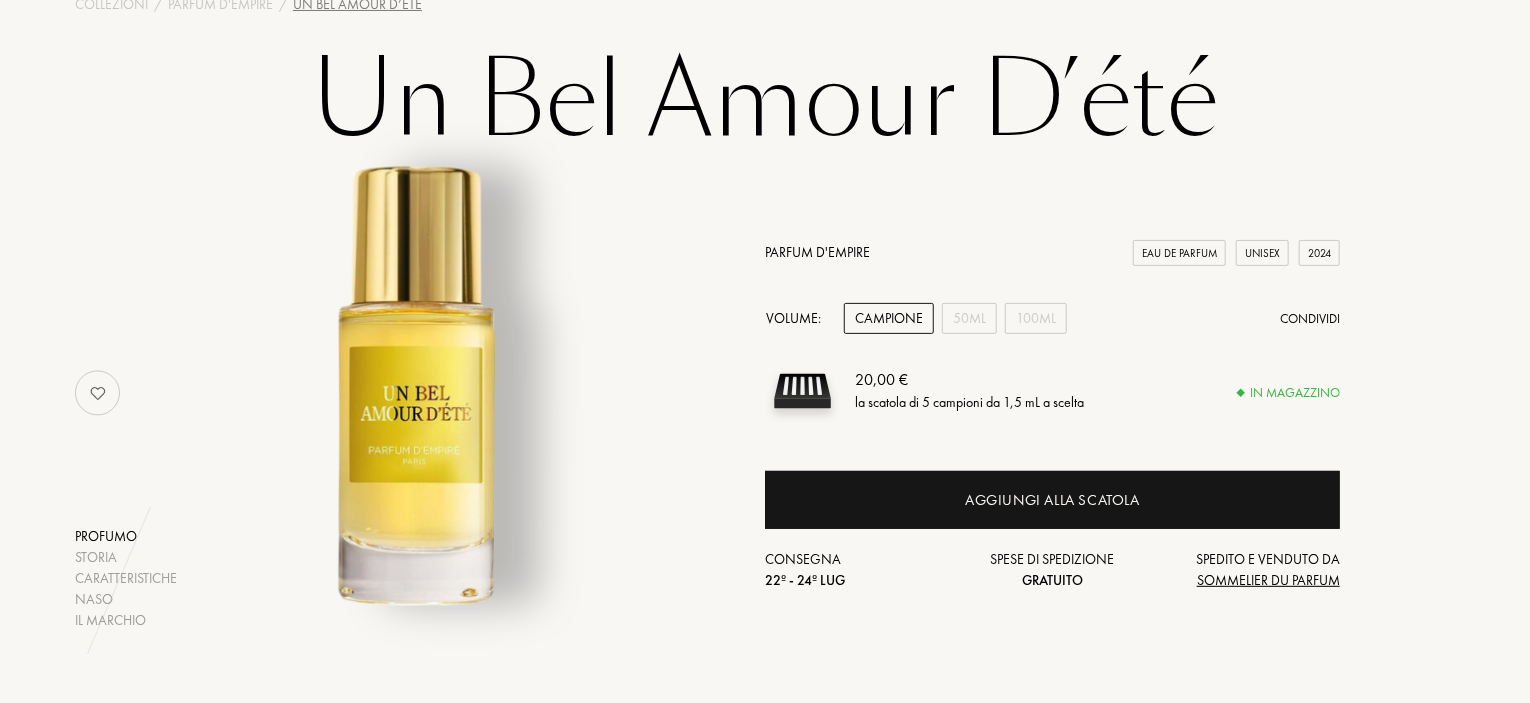 scroll, scrollTop: 0, scrollLeft: 0, axis: both 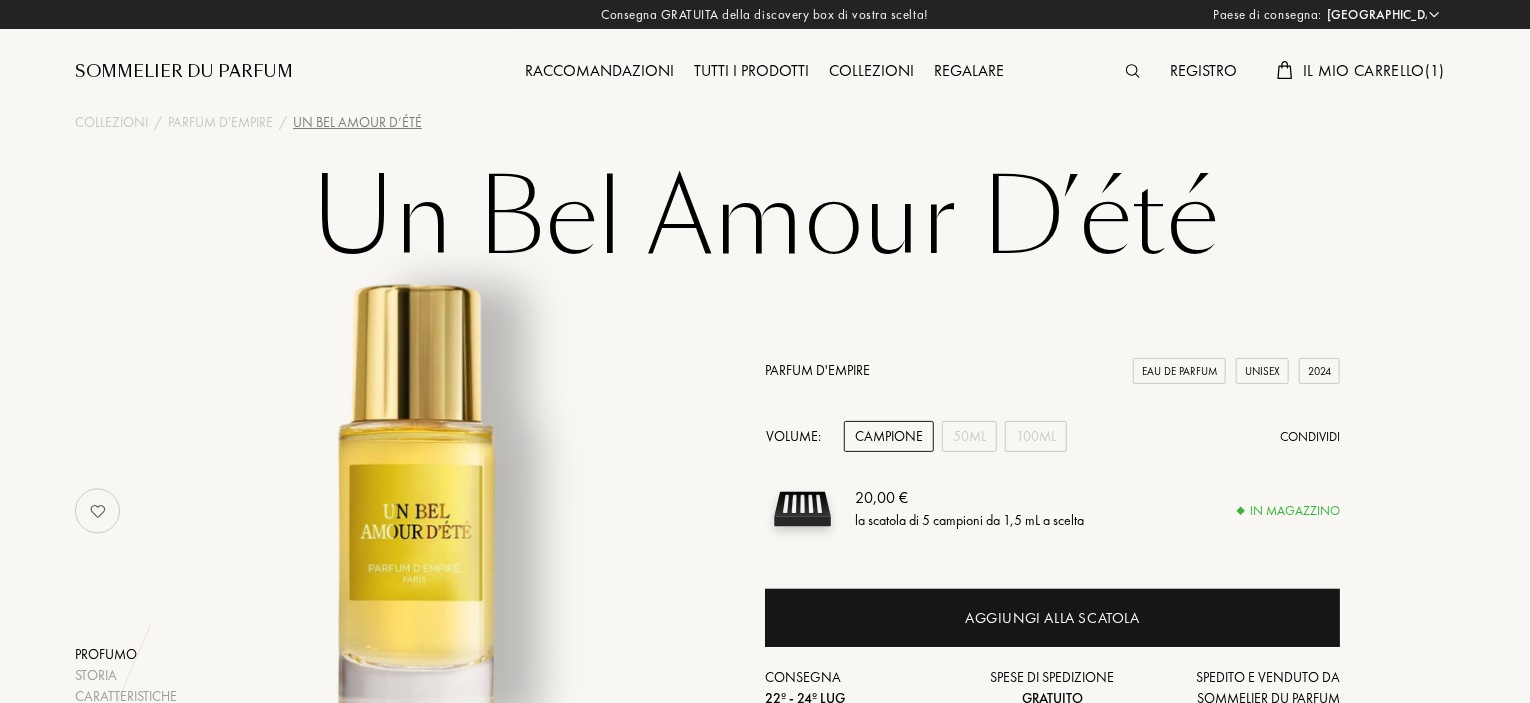click on "Un Bel Amour D’été" at bounding box center (765, 219) 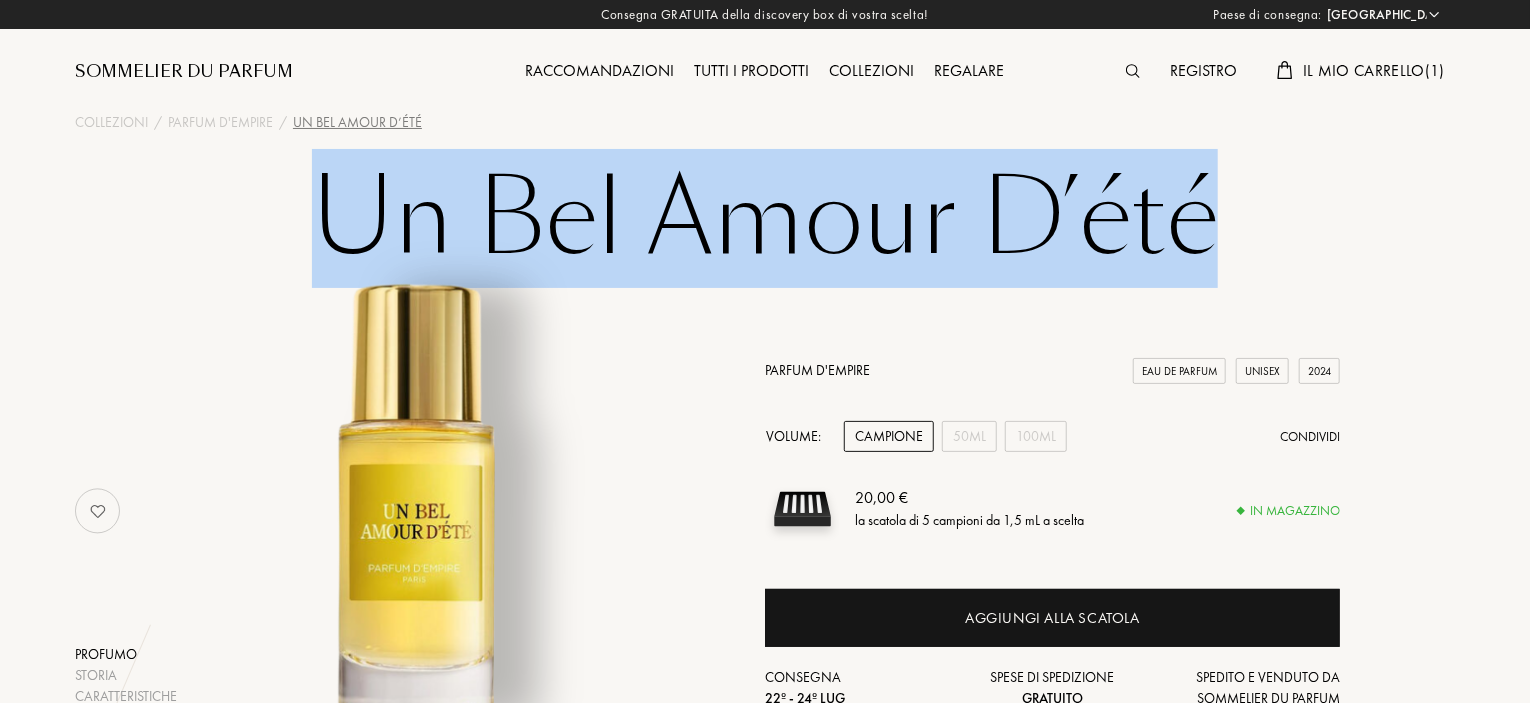 drag, startPoint x: 368, startPoint y: 211, endPoint x: 1112, endPoint y: 209, distance: 744.0027 